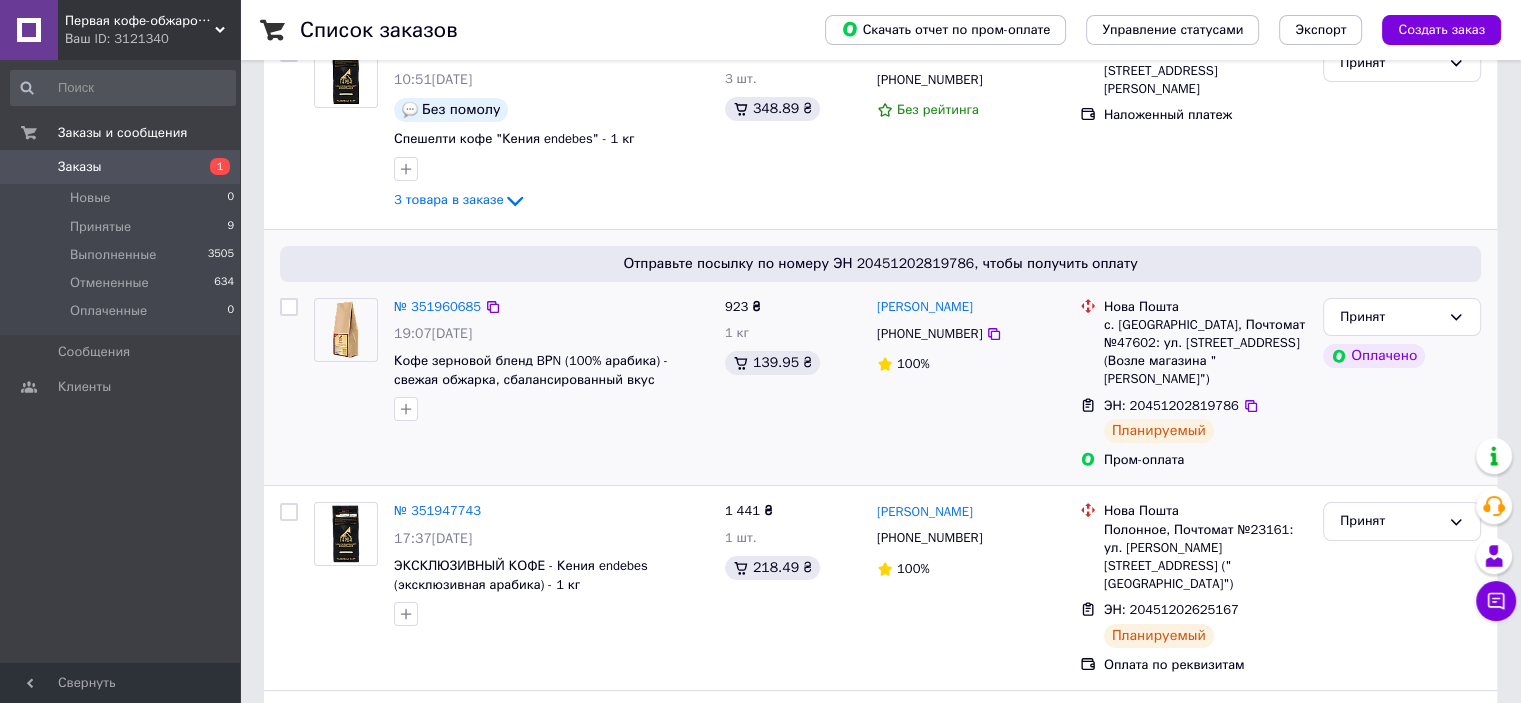 scroll, scrollTop: 0, scrollLeft: 0, axis: both 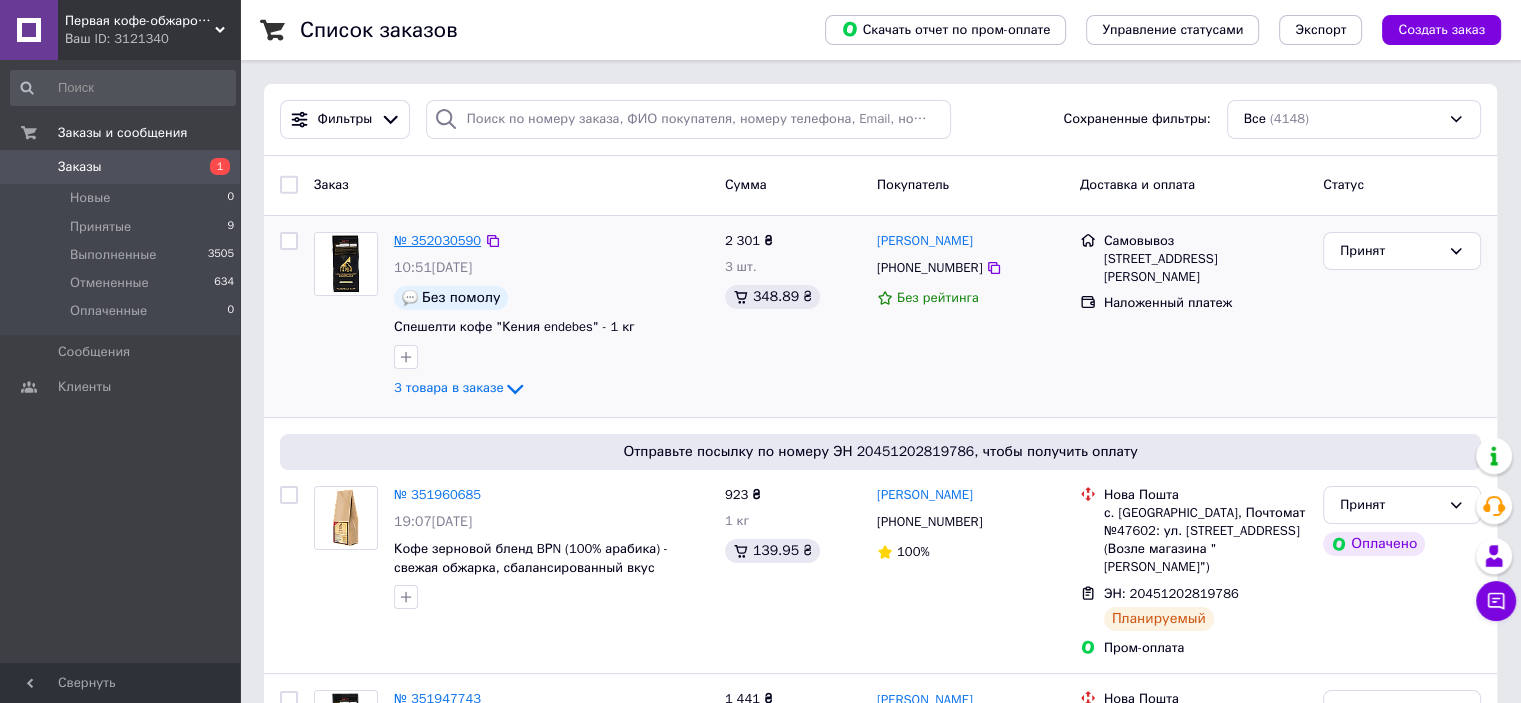 click on "№ 352030590" at bounding box center (437, 240) 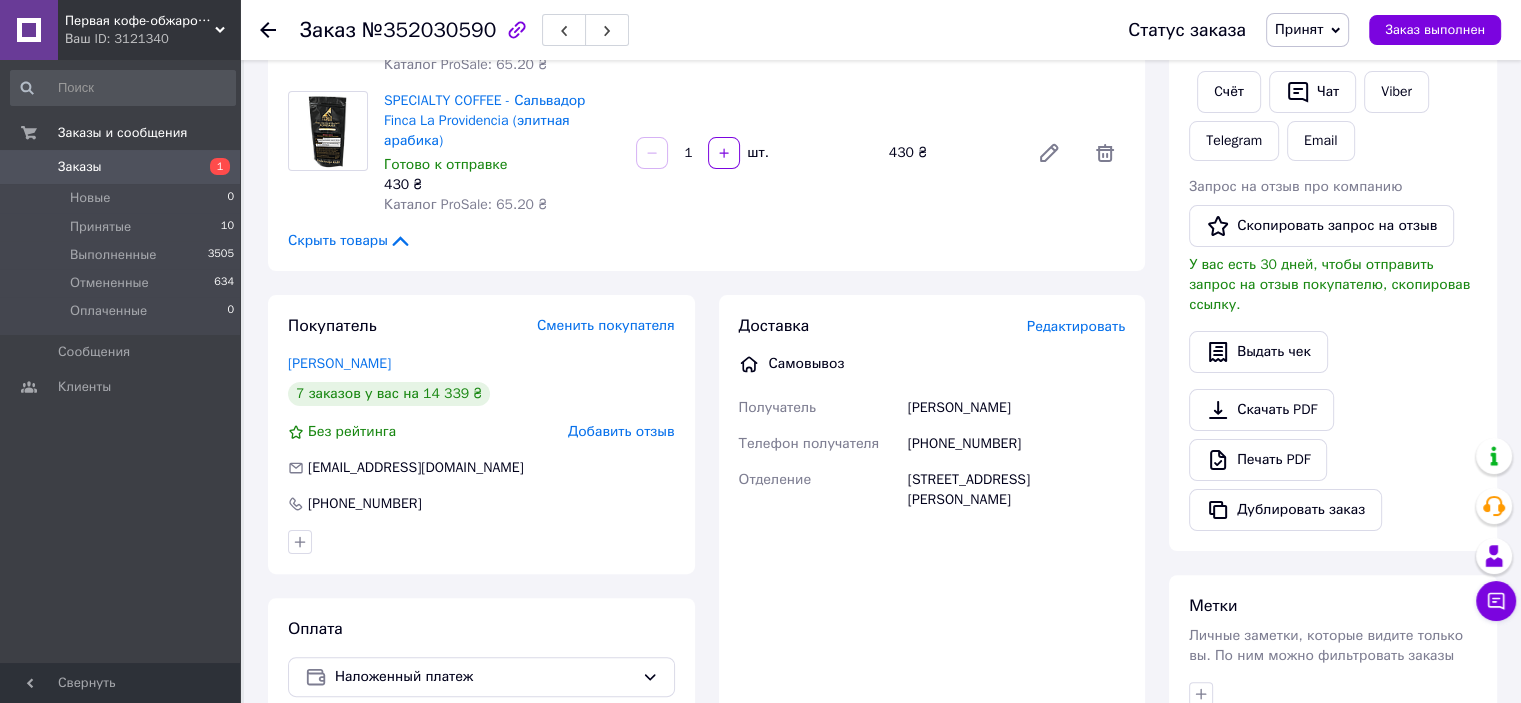 scroll, scrollTop: 600, scrollLeft: 0, axis: vertical 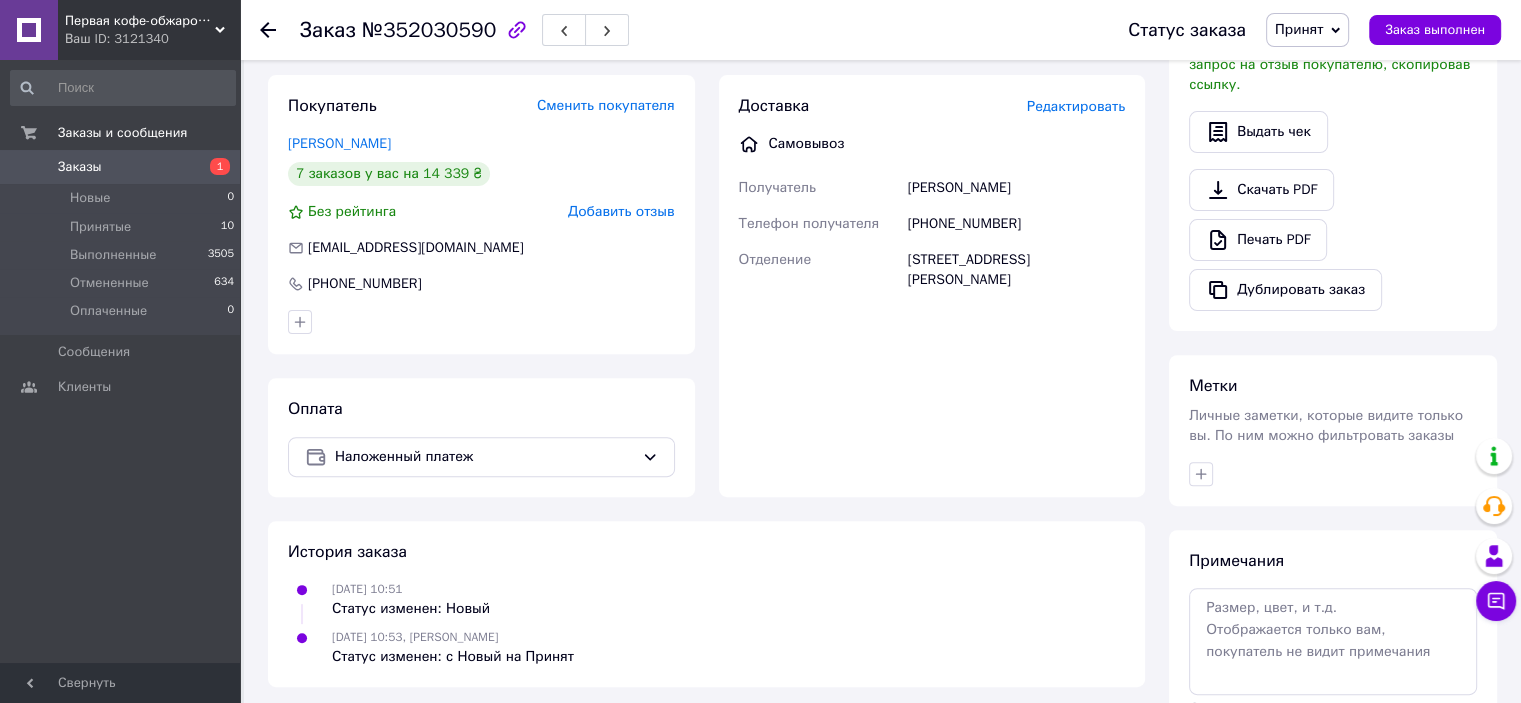 click on "[PHONE_NUMBER]" at bounding box center (1016, 224) 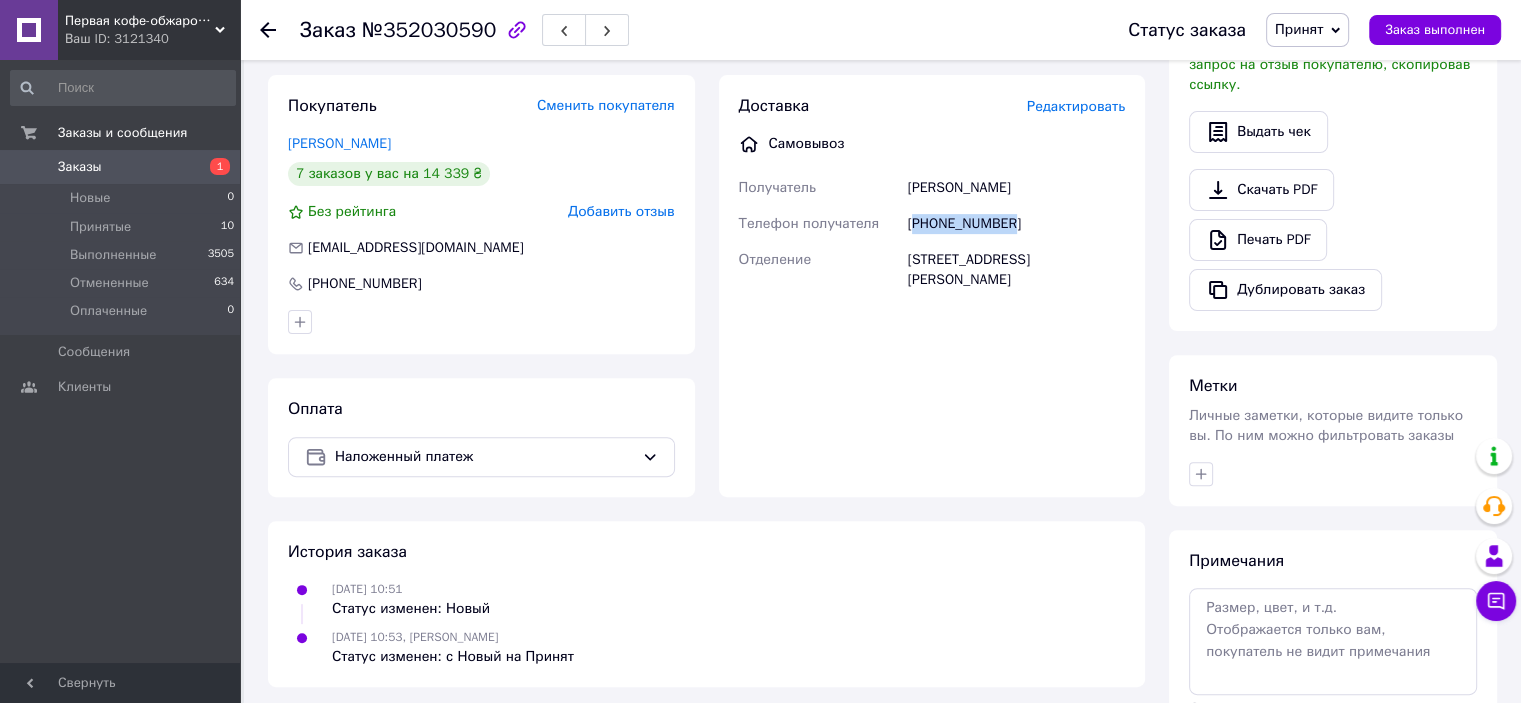 click on "[PHONE_NUMBER]" at bounding box center (1016, 224) 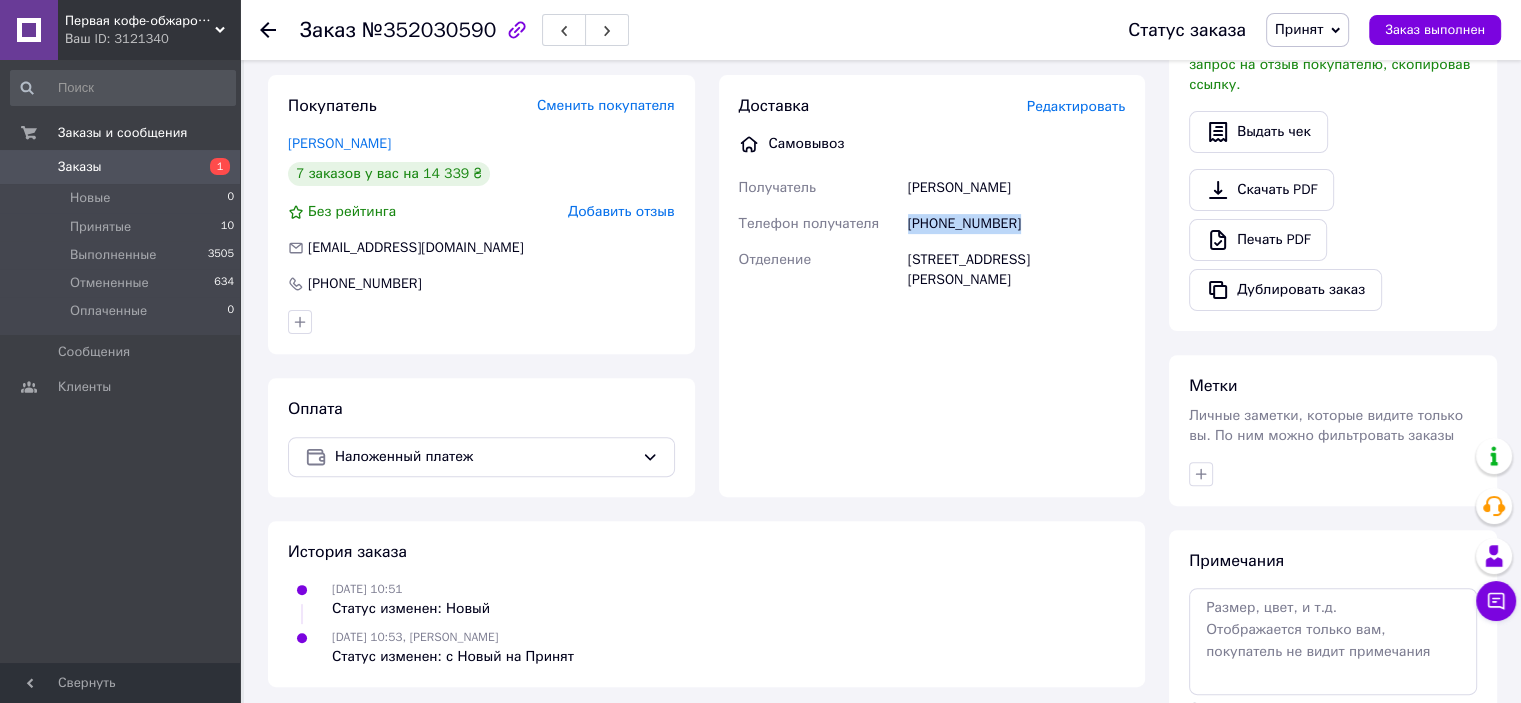click on "[PHONE_NUMBER]" at bounding box center [1016, 224] 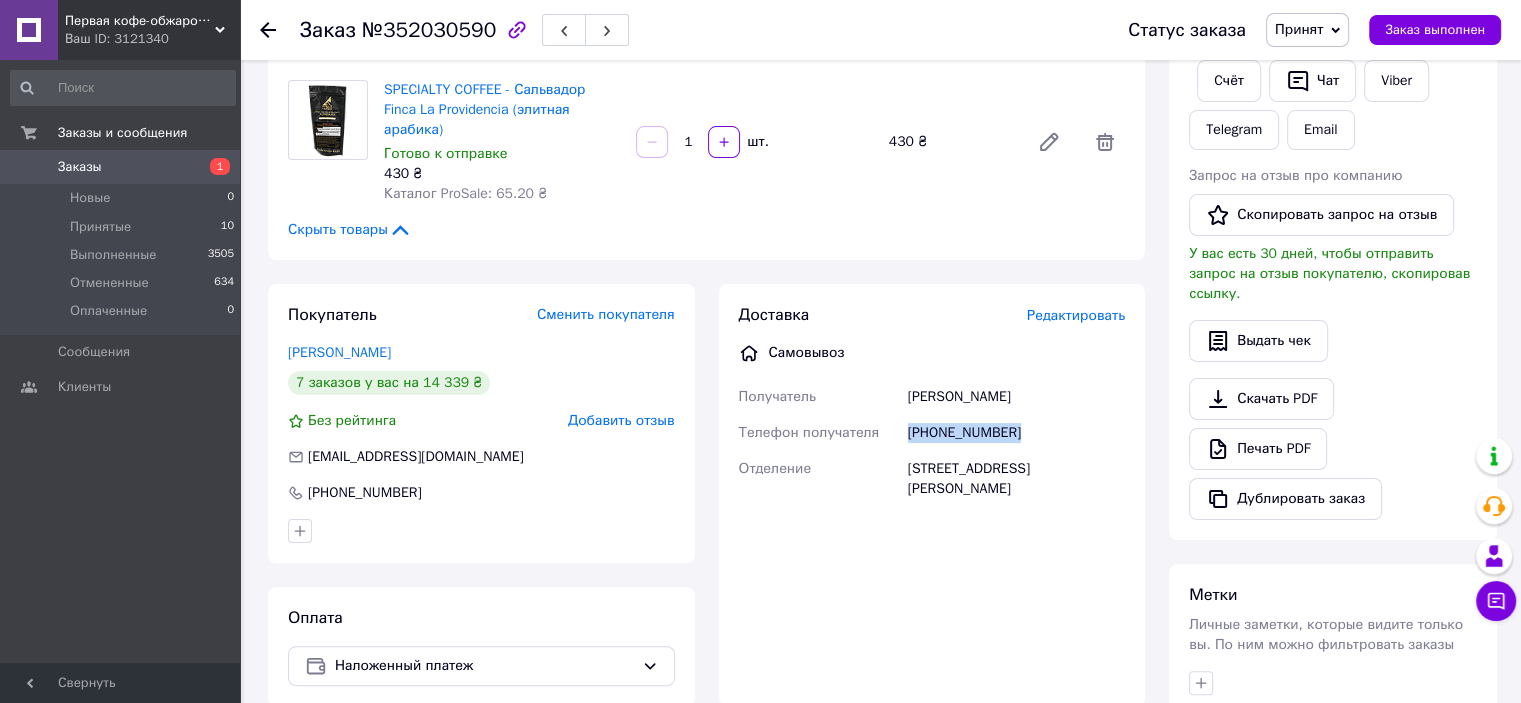 scroll, scrollTop: 400, scrollLeft: 0, axis: vertical 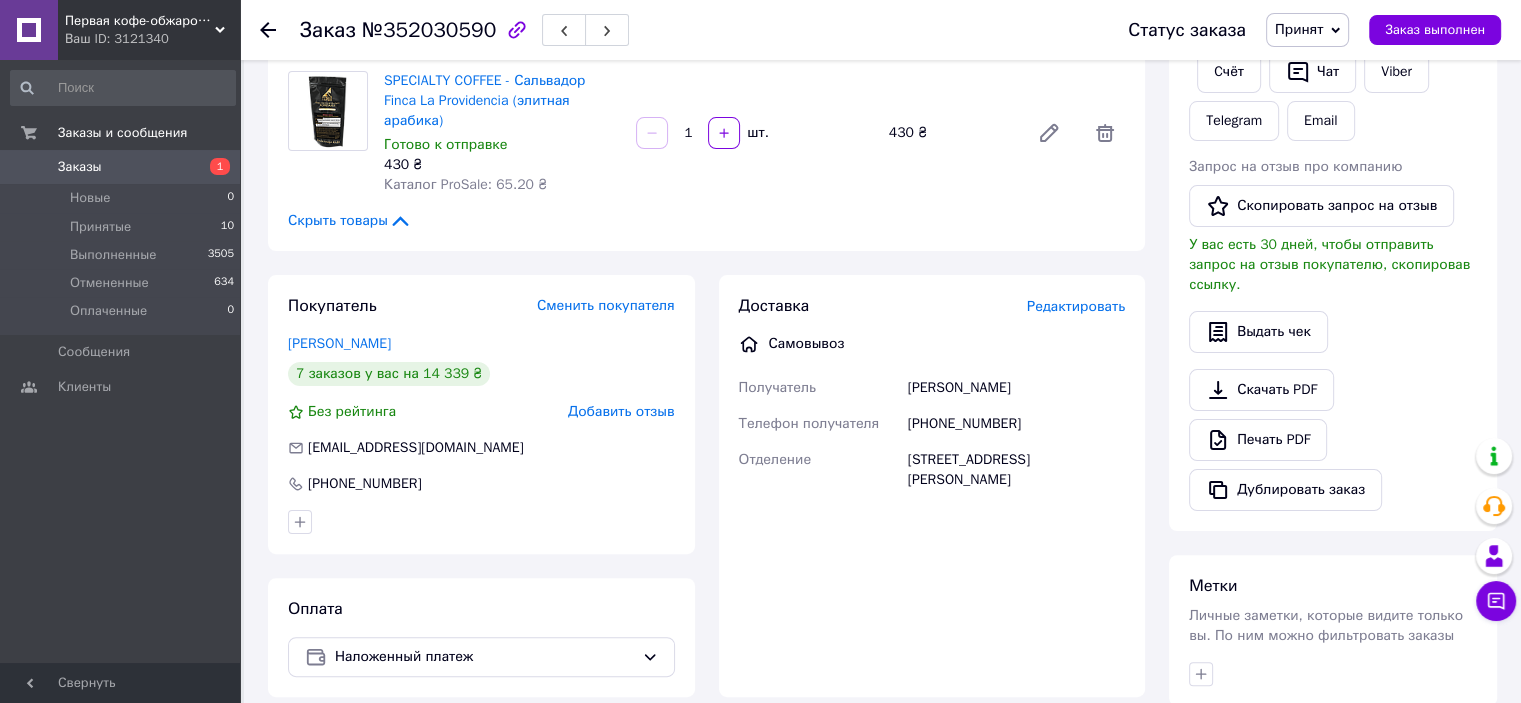 click on "[PERSON_NAME]" at bounding box center [1016, 388] 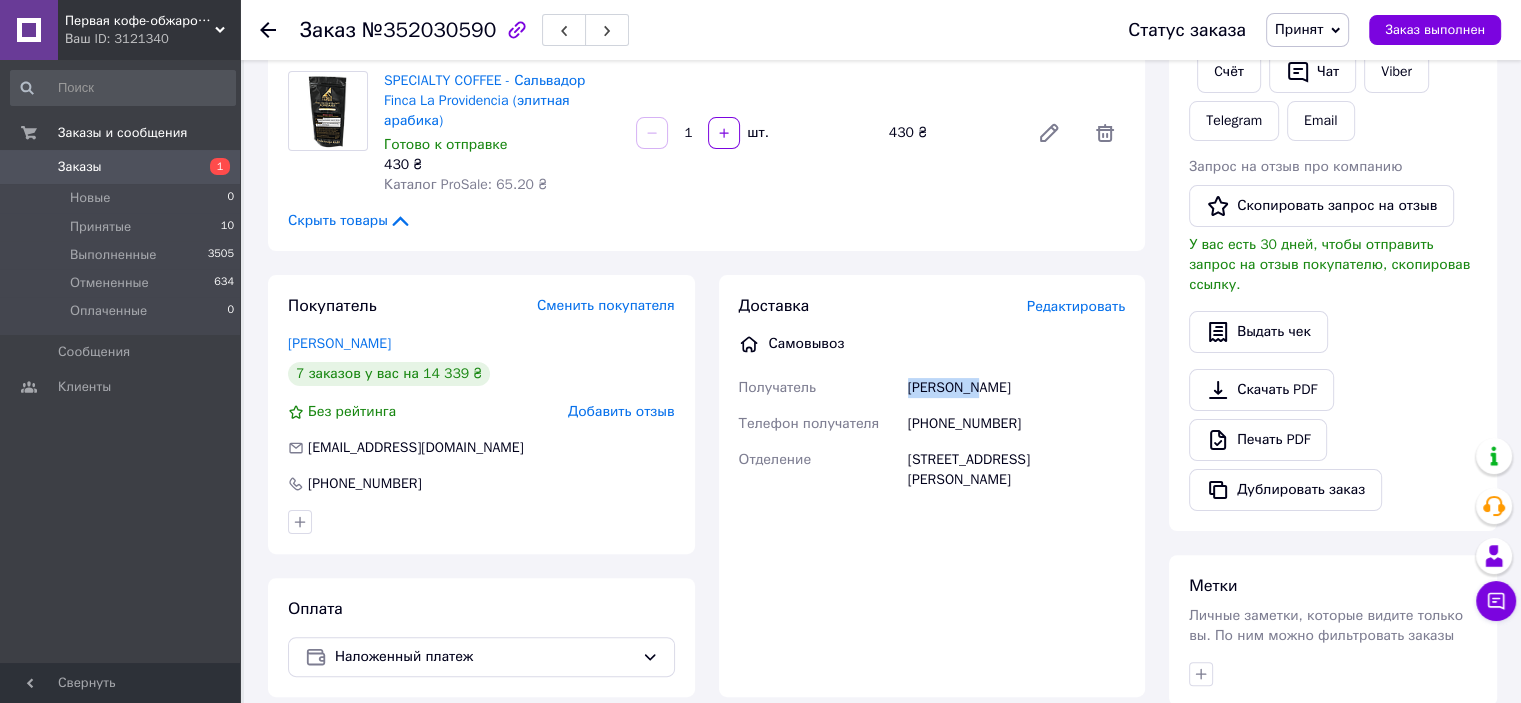 click on "[PERSON_NAME]" at bounding box center (1016, 388) 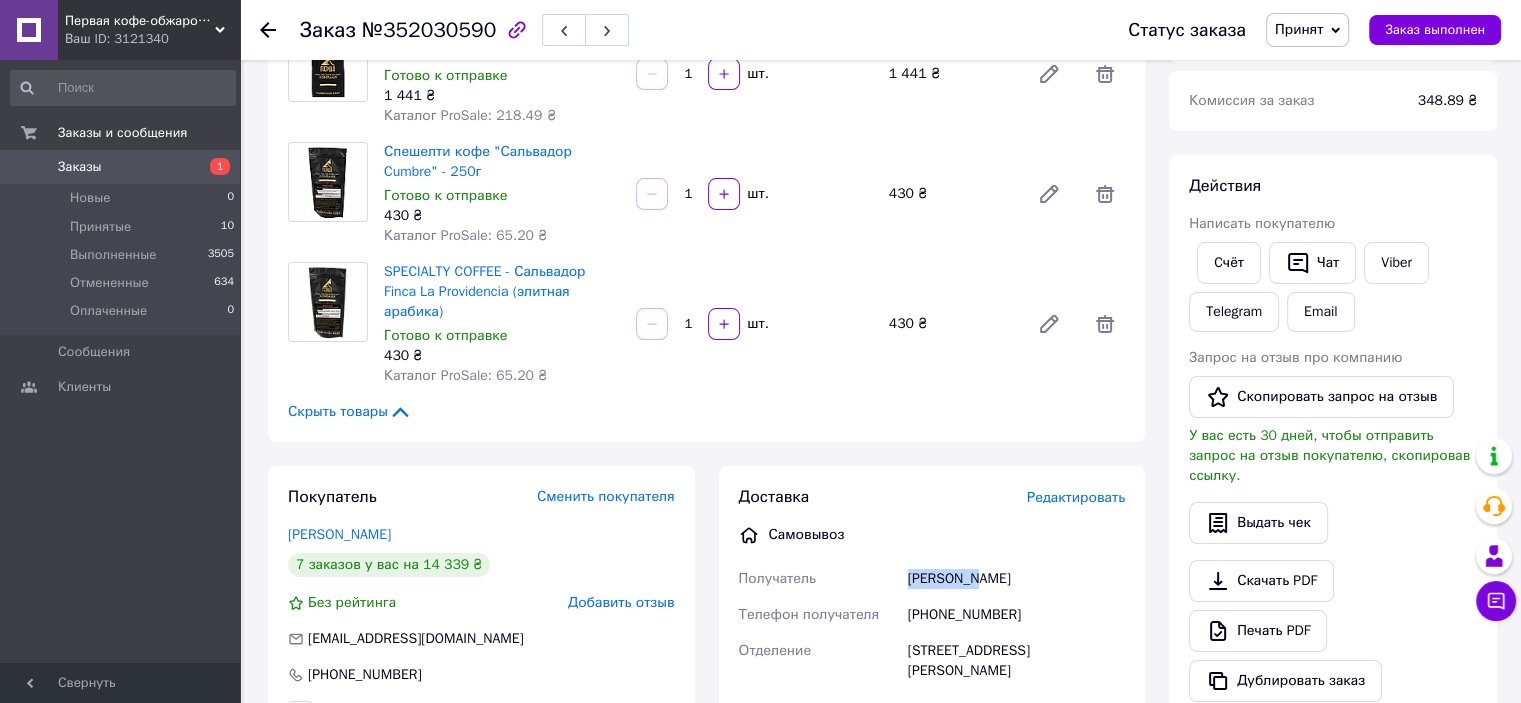 scroll, scrollTop: 200, scrollLeft: 0, axis: vertical 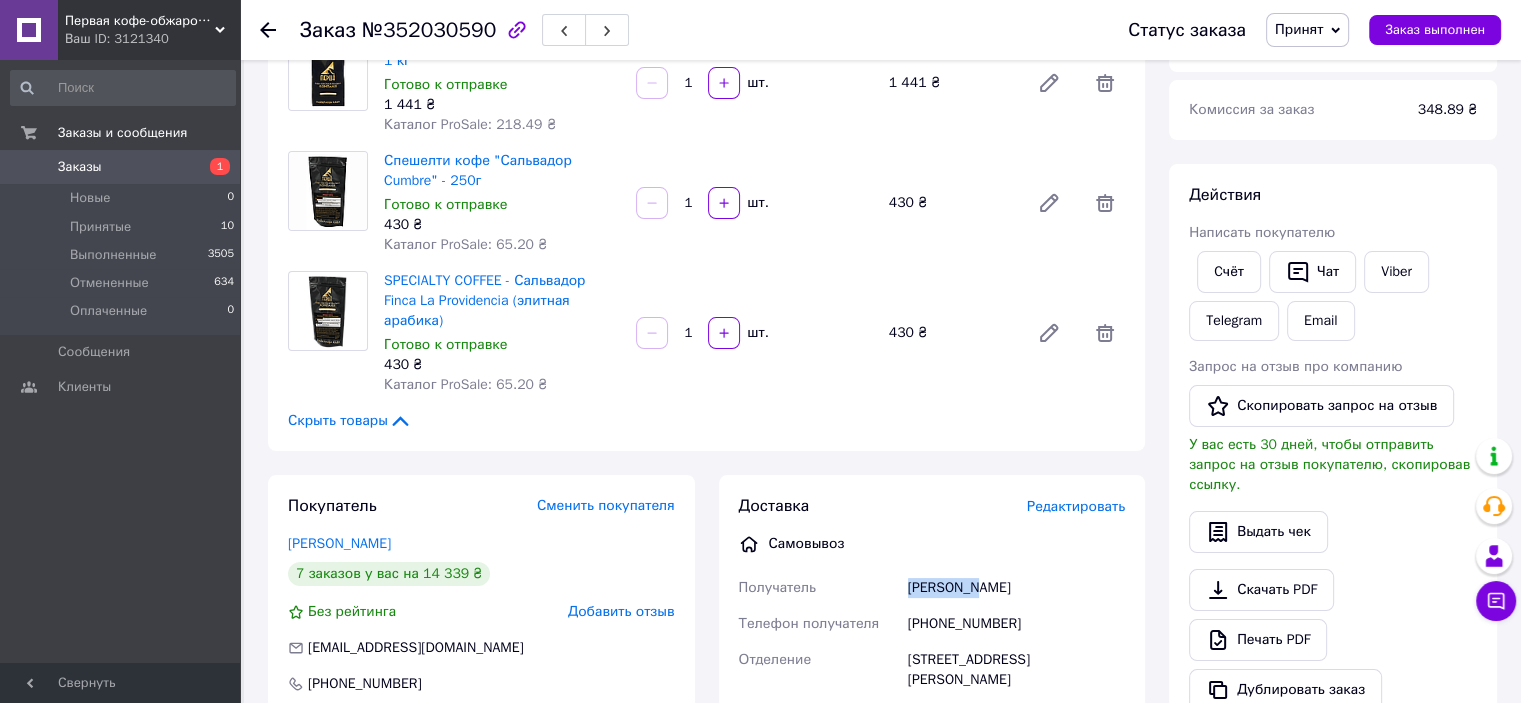 click on "Доставка Редактировать Самовывоз Получатель [PERSON_NAME] Телефон получателя [PHONE_NUMBER] [GEOGRAPHIC_DATA][STREET_ADDRESS][GEOGRAPHIC_DATA]" at bounding box center (932, 592) 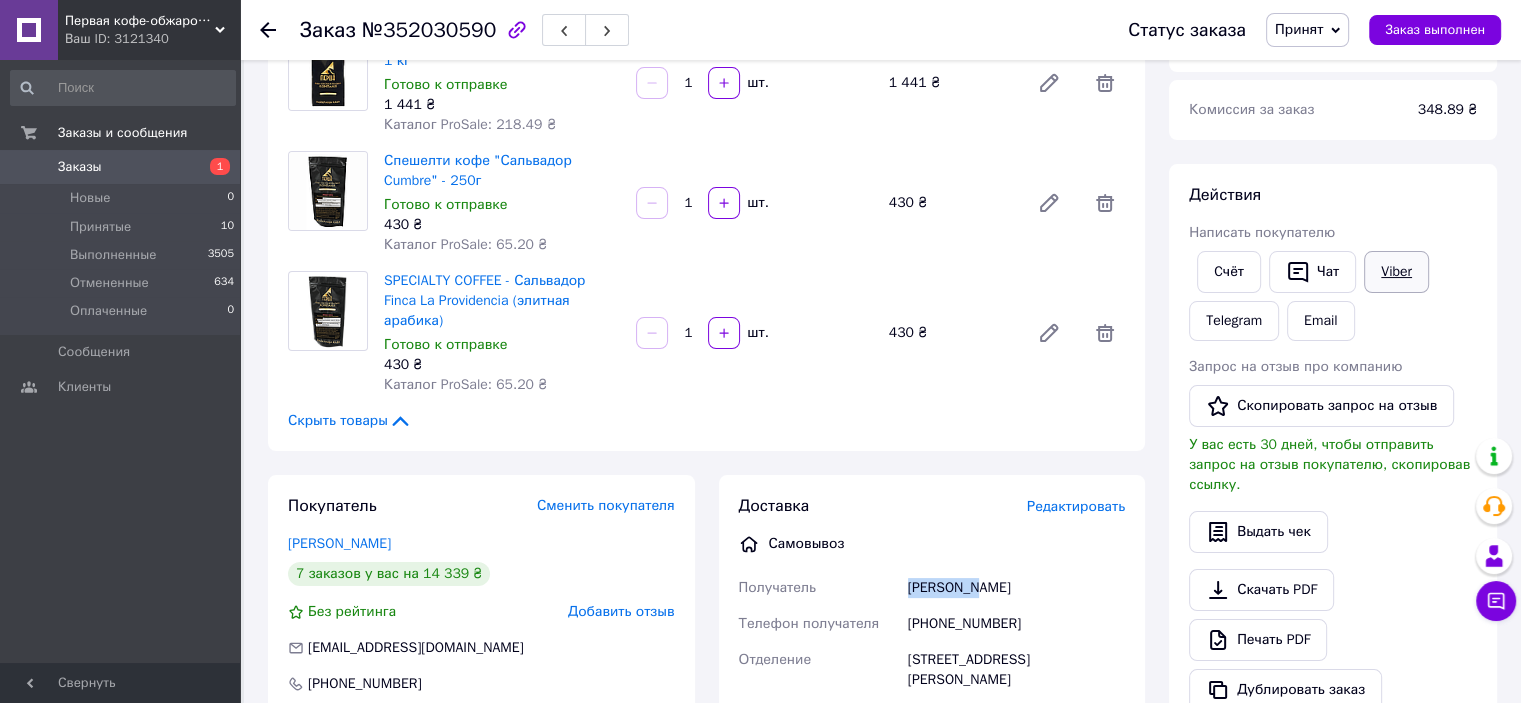 click on "Viber" at bounding box center [1396, 272] 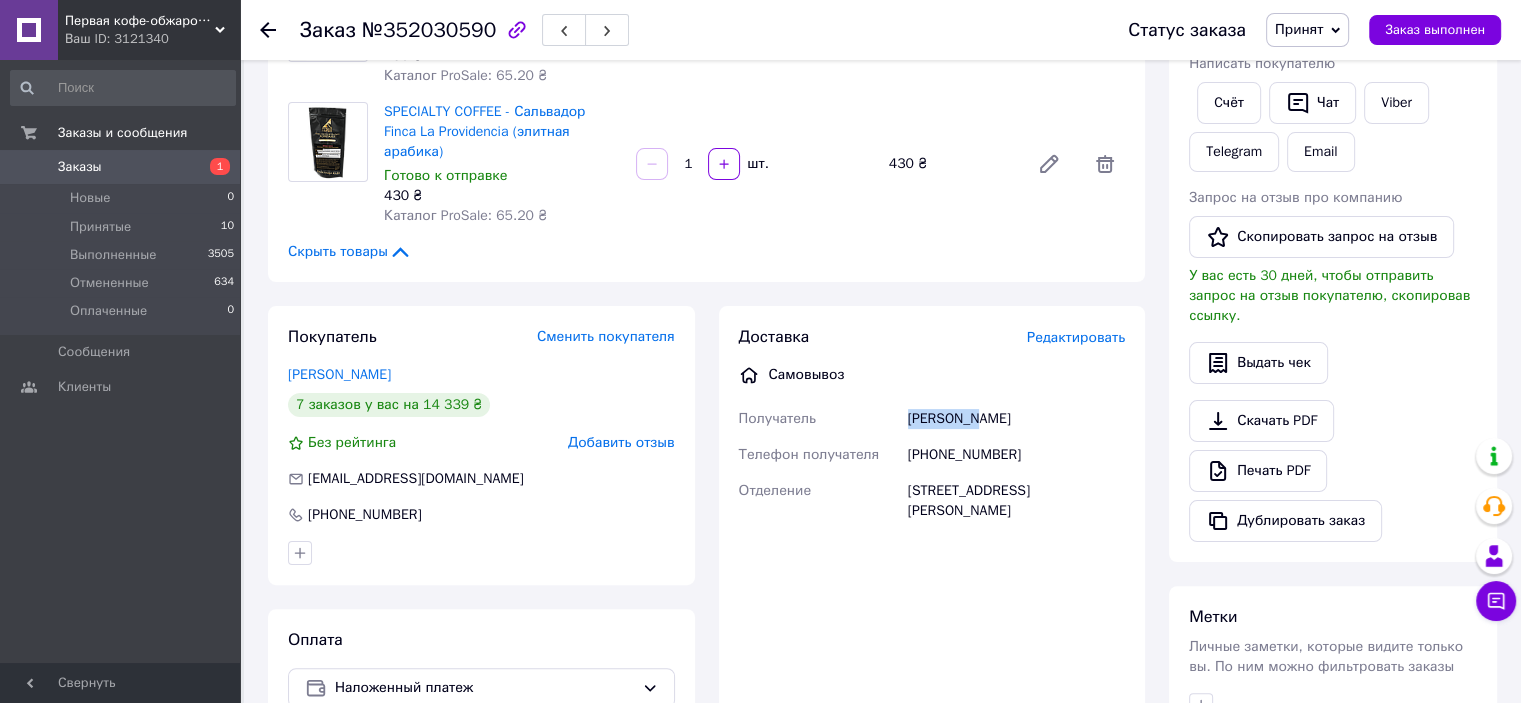 scroll, scrollTop: 400, scrollLeft: 0, axis: vertical 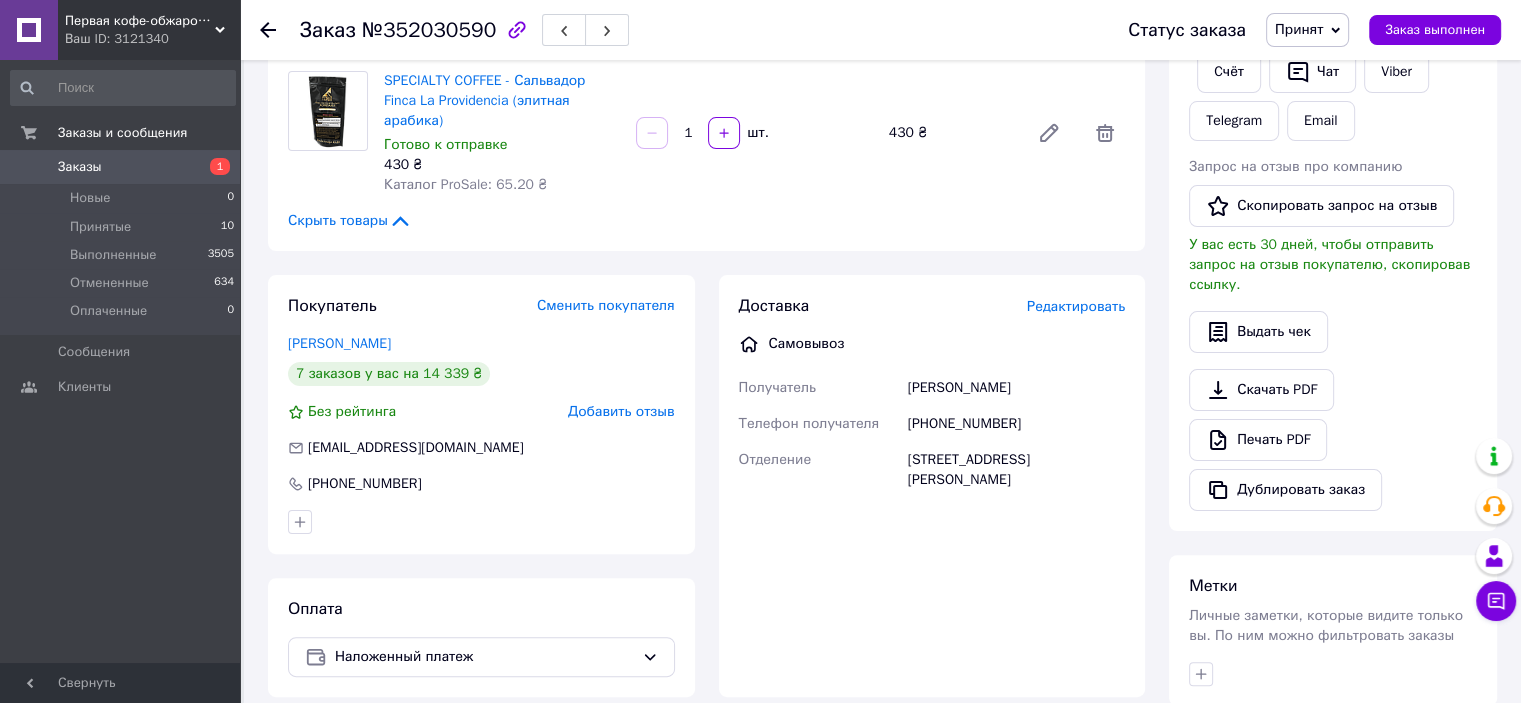 click on "[PHONE_NUMBER]" at bounding box center (1016, 424) 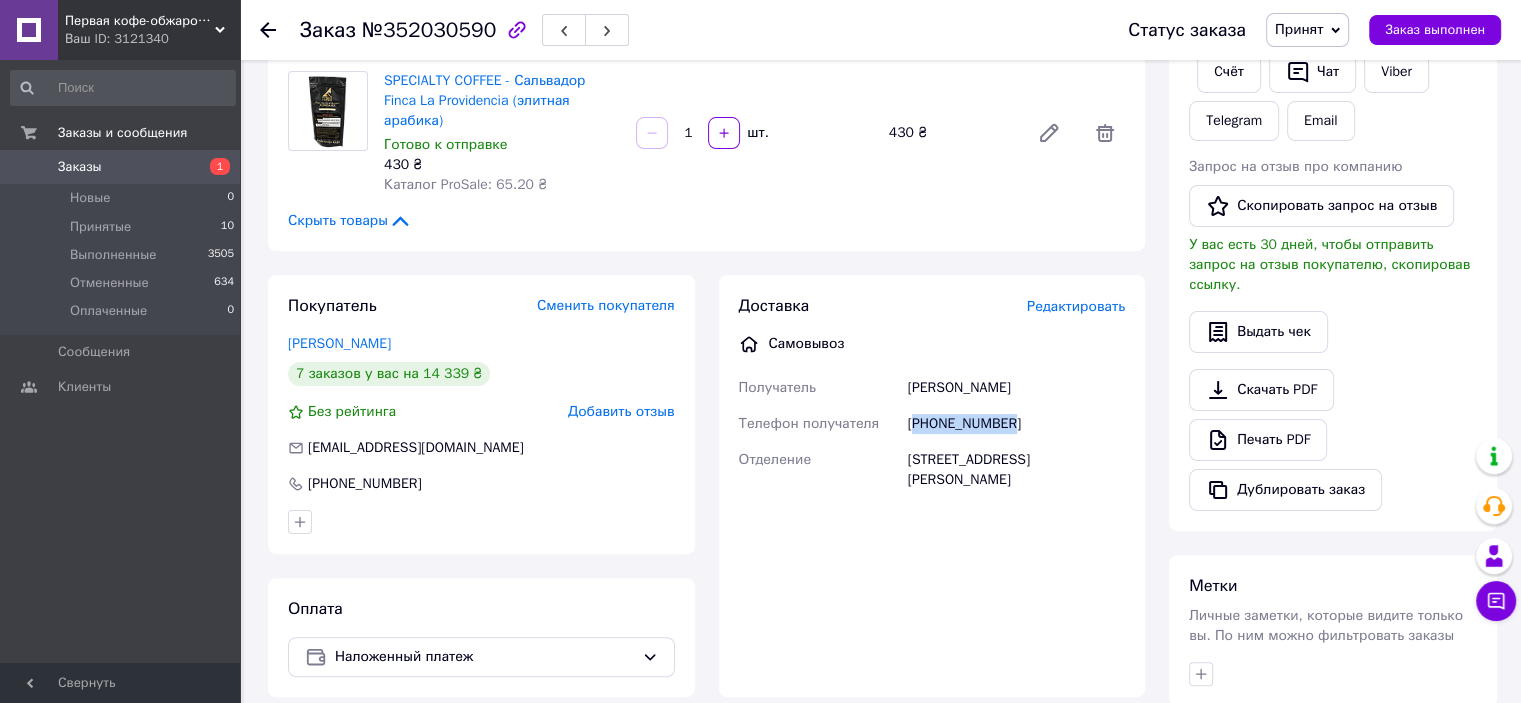 click on "[PHONE_NUMBER]" at bounding box center (1016, 424) 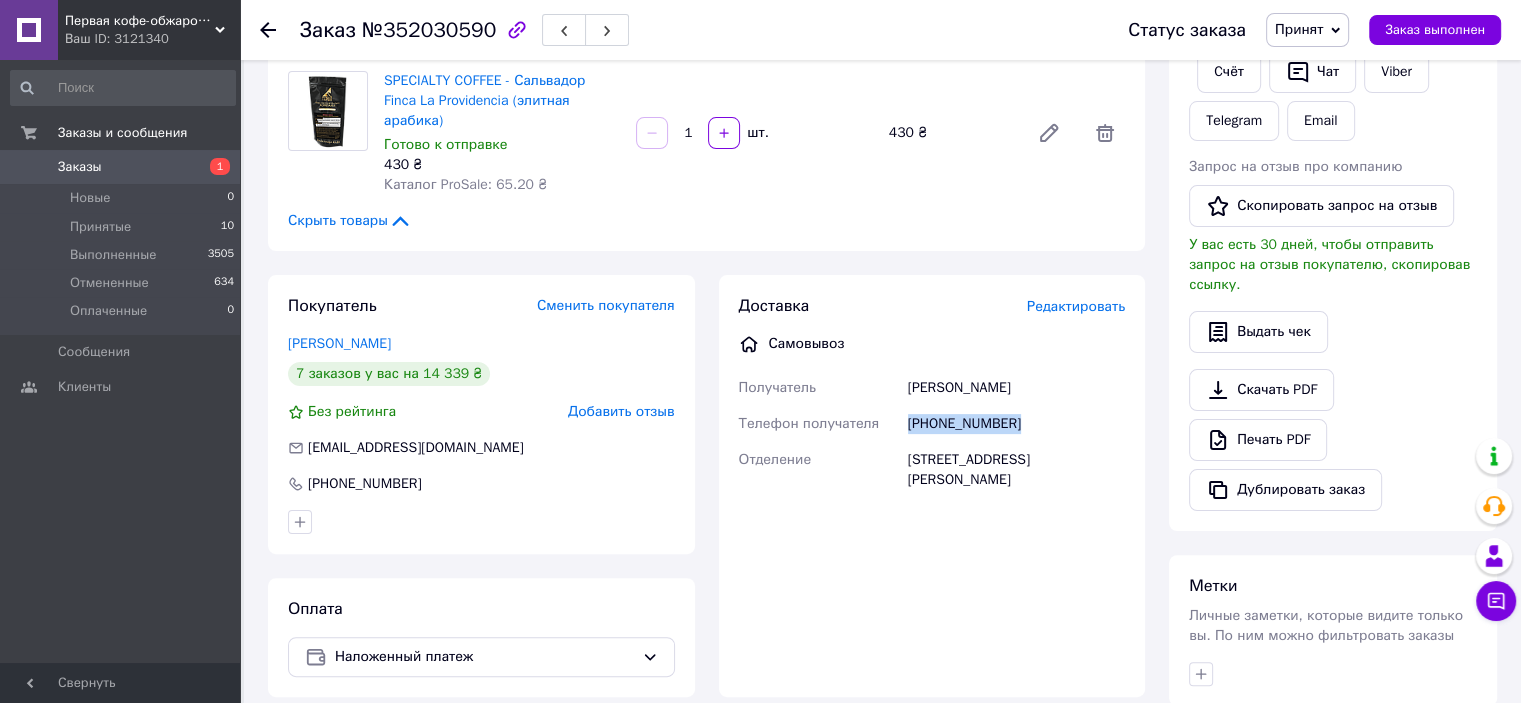 click on "[PHONE_NUMBER]" at bounding box center [1016, 424] 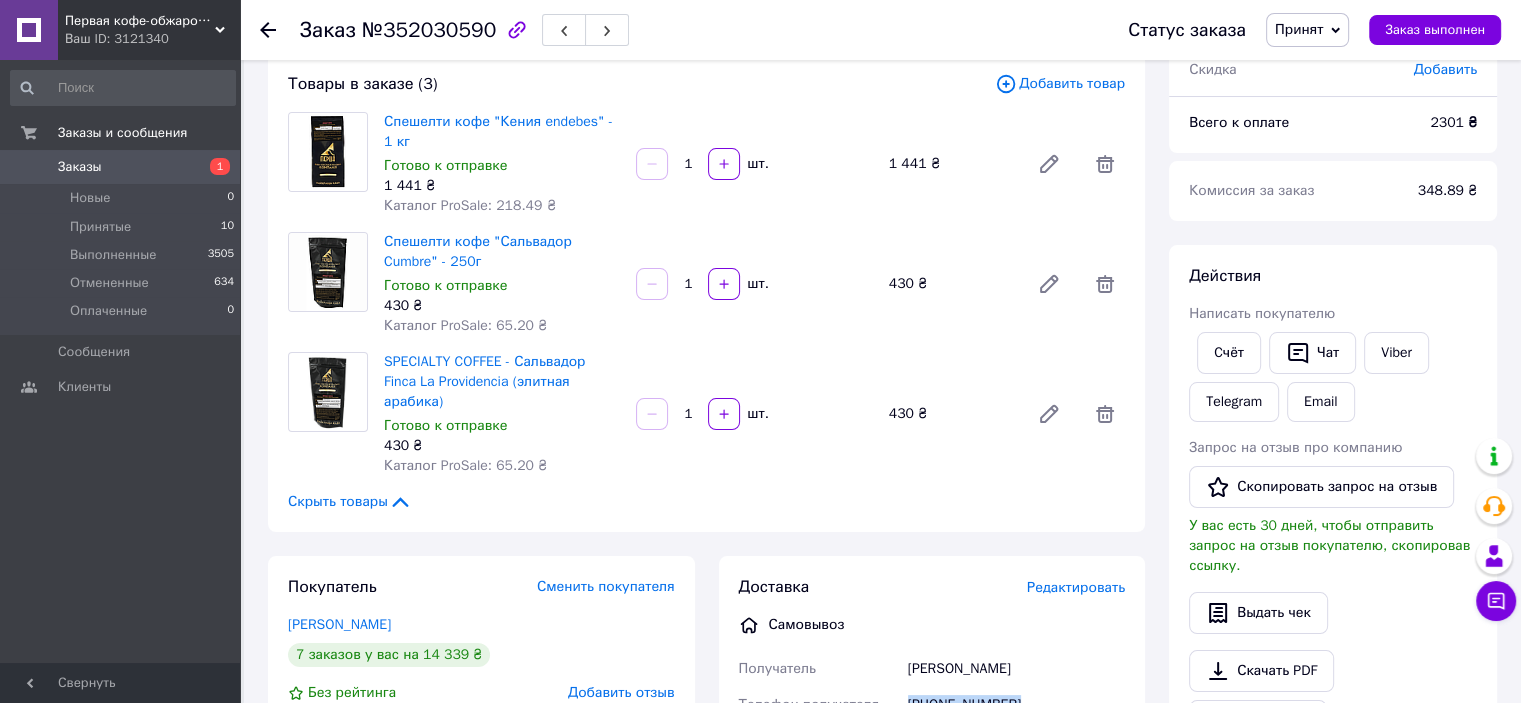 scroll, scrollTop: 0, scrollLeft: 0, axis: both 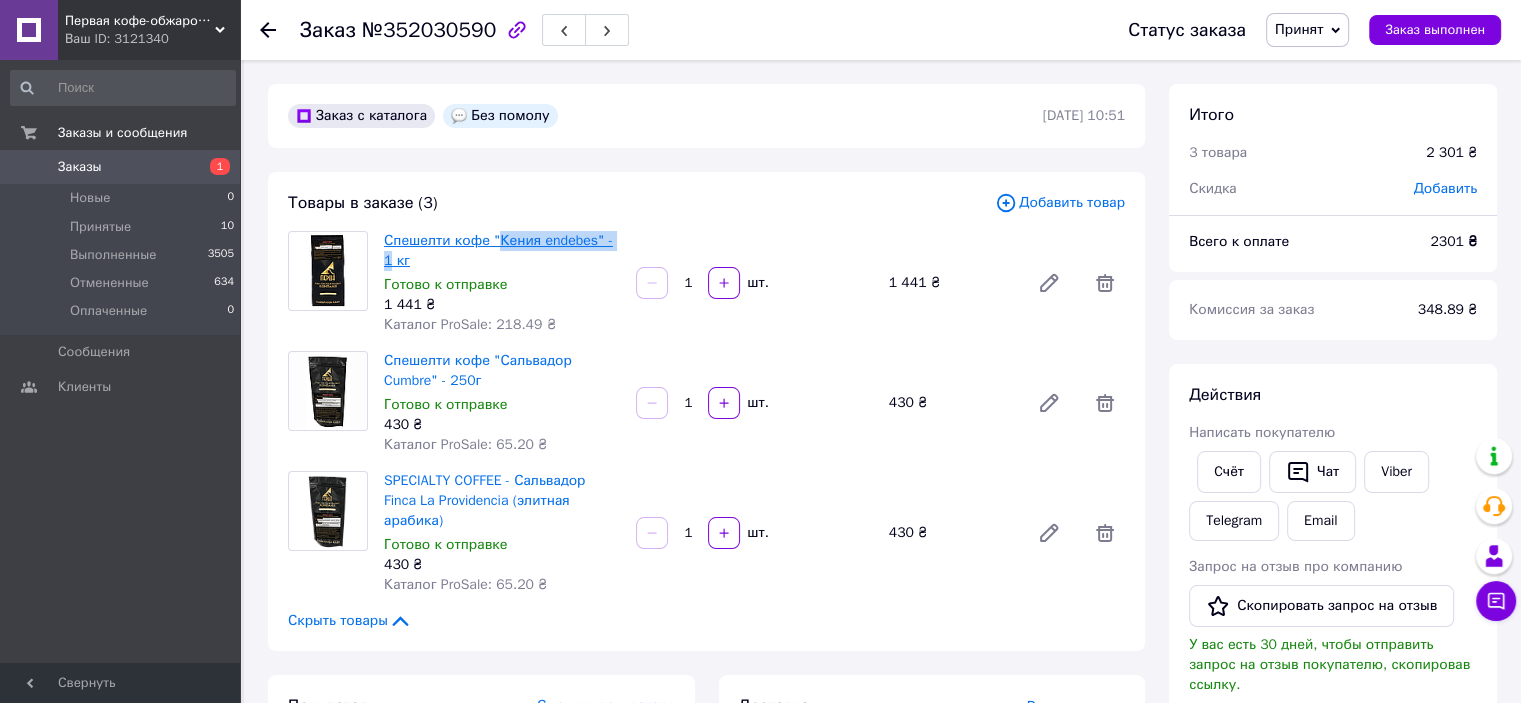 drag, startPoint x: 617, startPoint y: 245, endPoint x: 493, endPoint y: 245, distance: 124 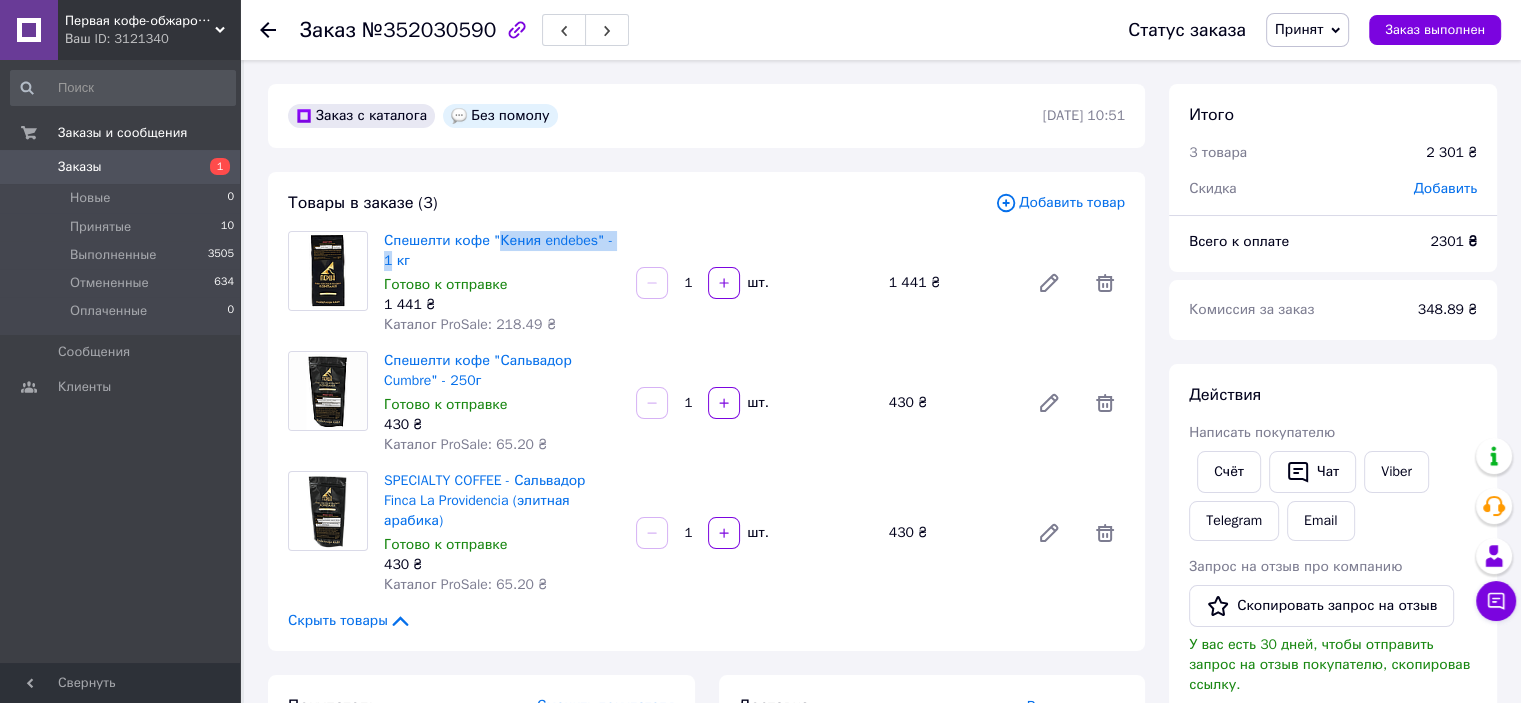 copy on "Кения endebes" - 1" 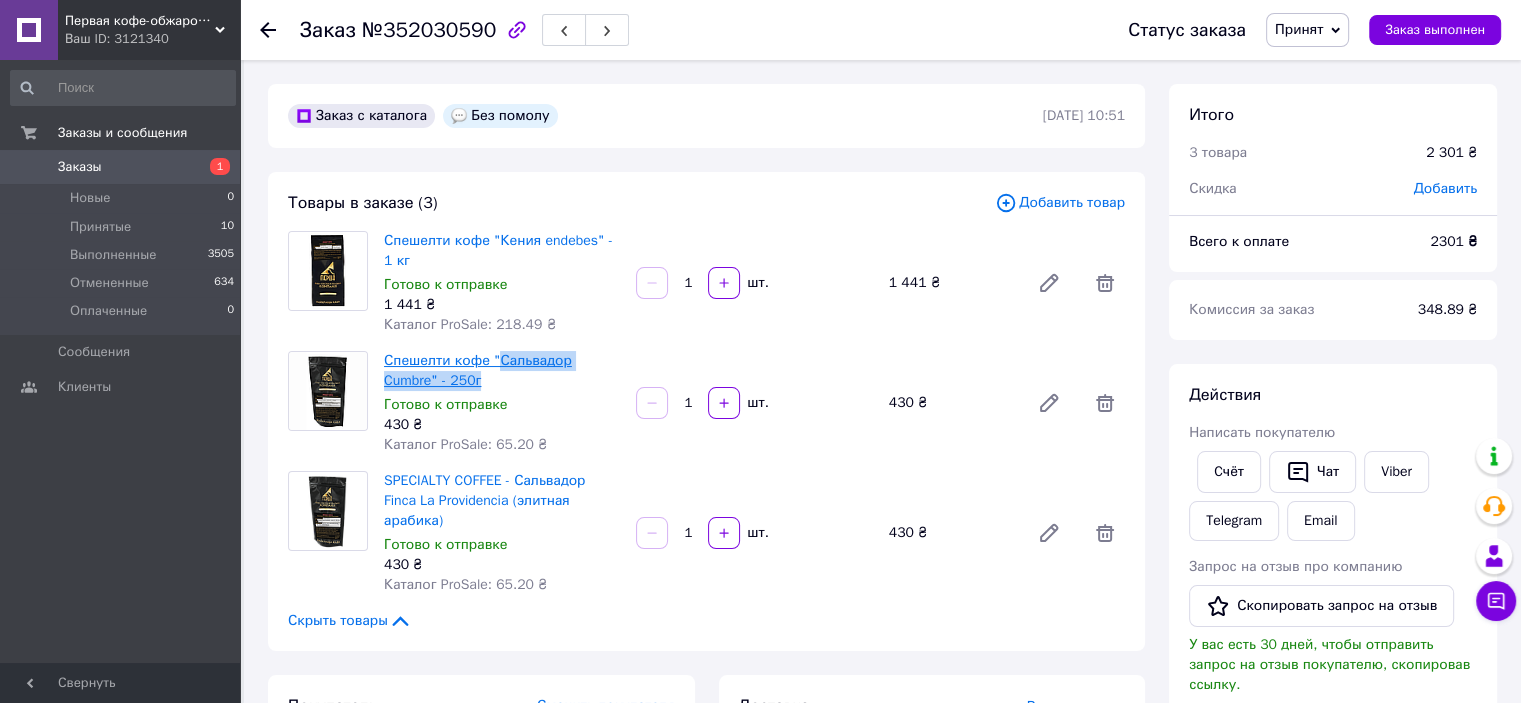 drag, startPoint x: 496, startPoint y: 381, endPoint x: 492, endPoint y: 353, distance: 28.284271 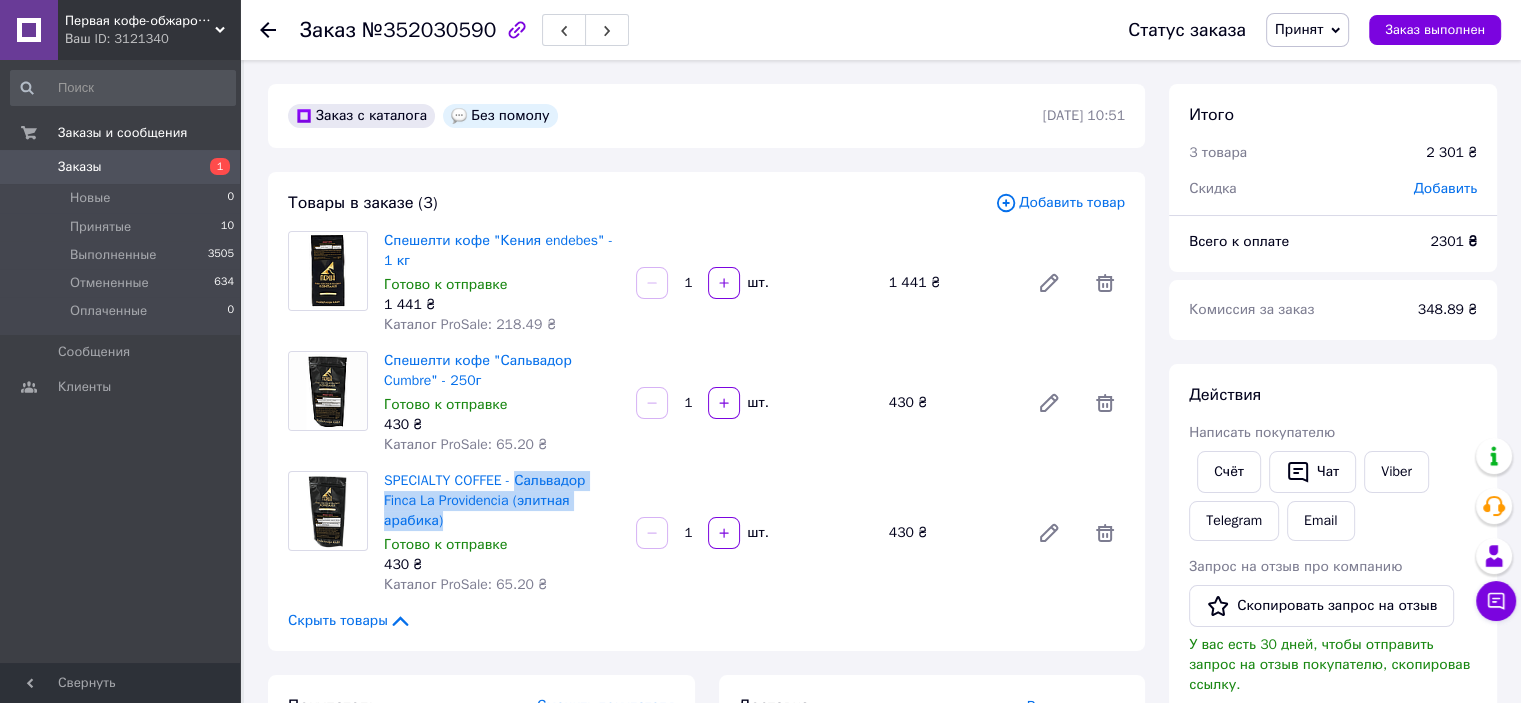 drag, startPoint x: 601, startPoint y: 506, endPoint x: 509, endPoint y: 491, distance: 93.214806 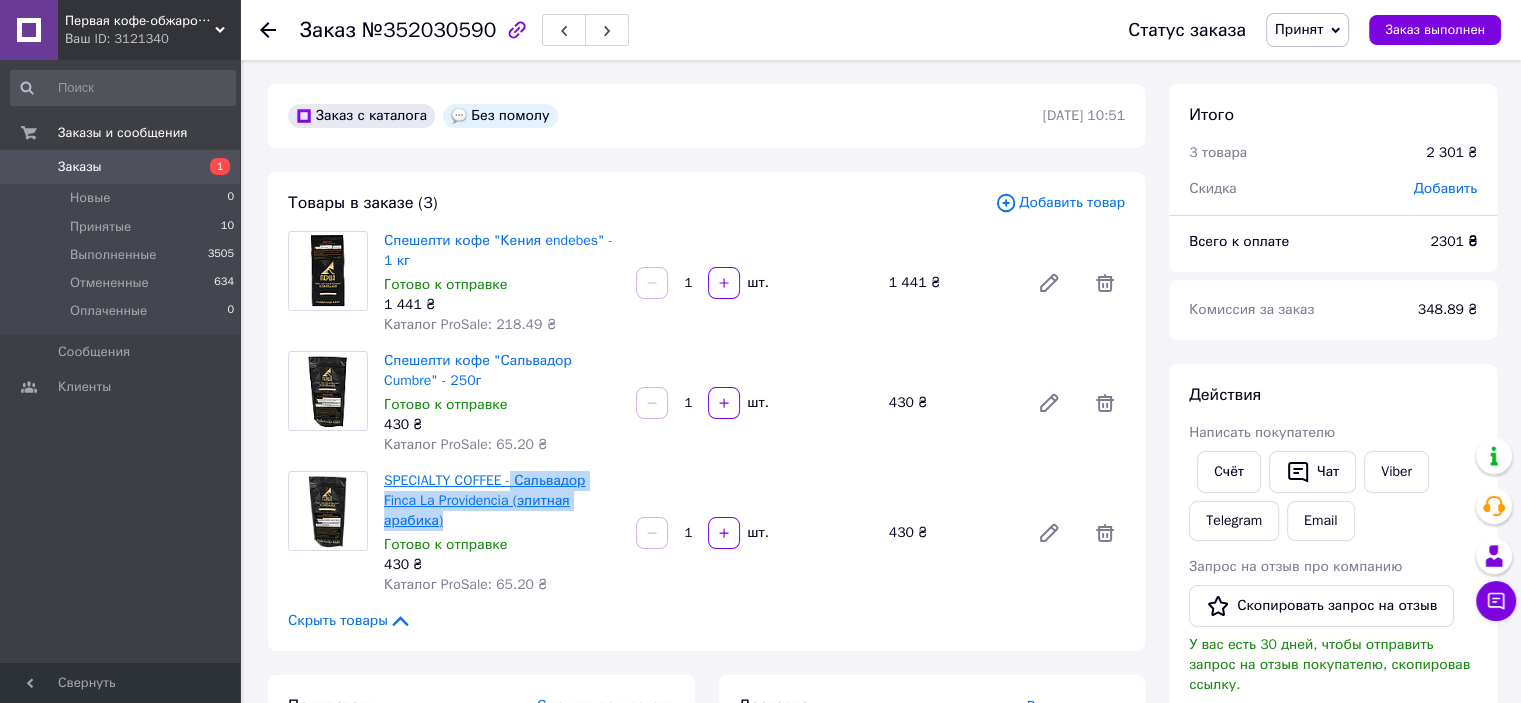 copy on "Сальвадор Finca La Providencia (элитная арабика)" 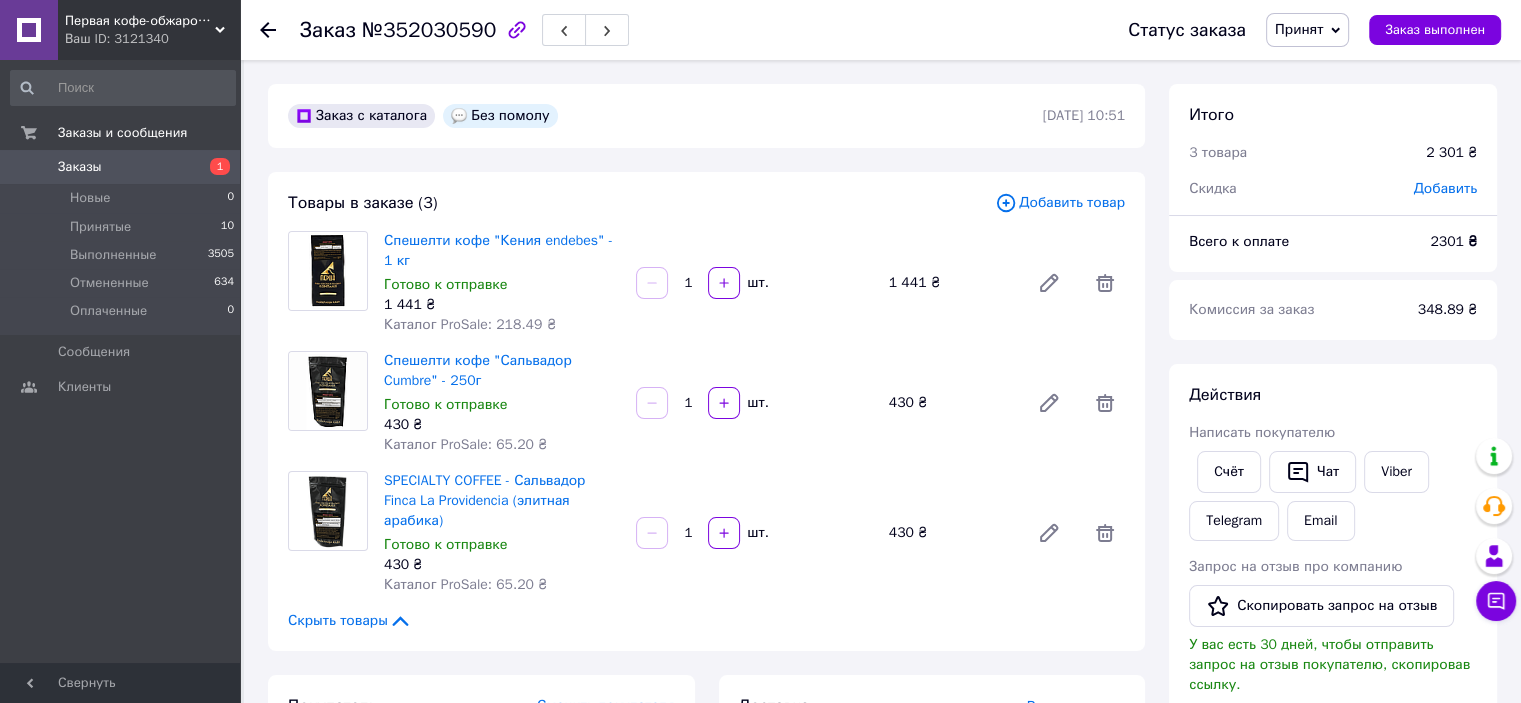 click on "430 ₴" at bounding box center (951, 403) 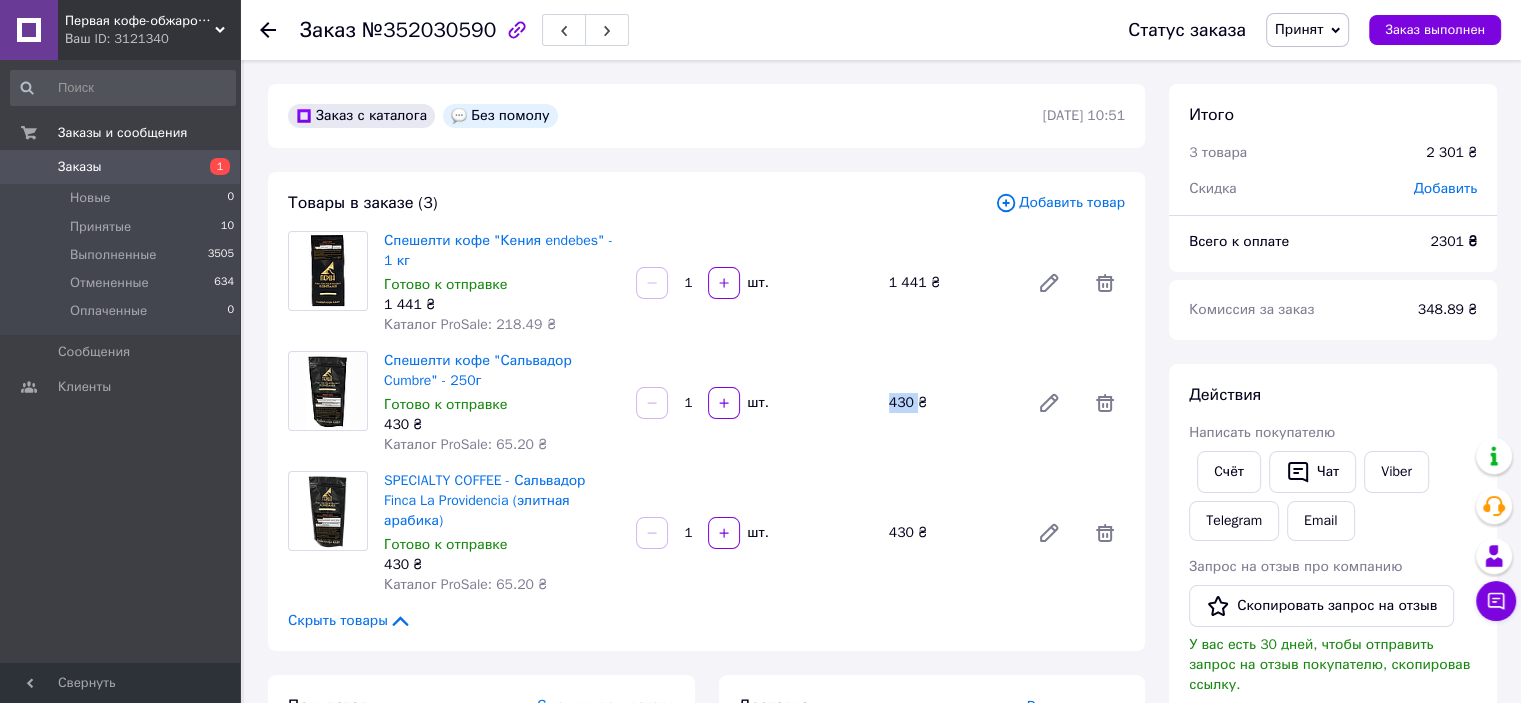 click on "430 ₴" at bounding box center [951, 403] 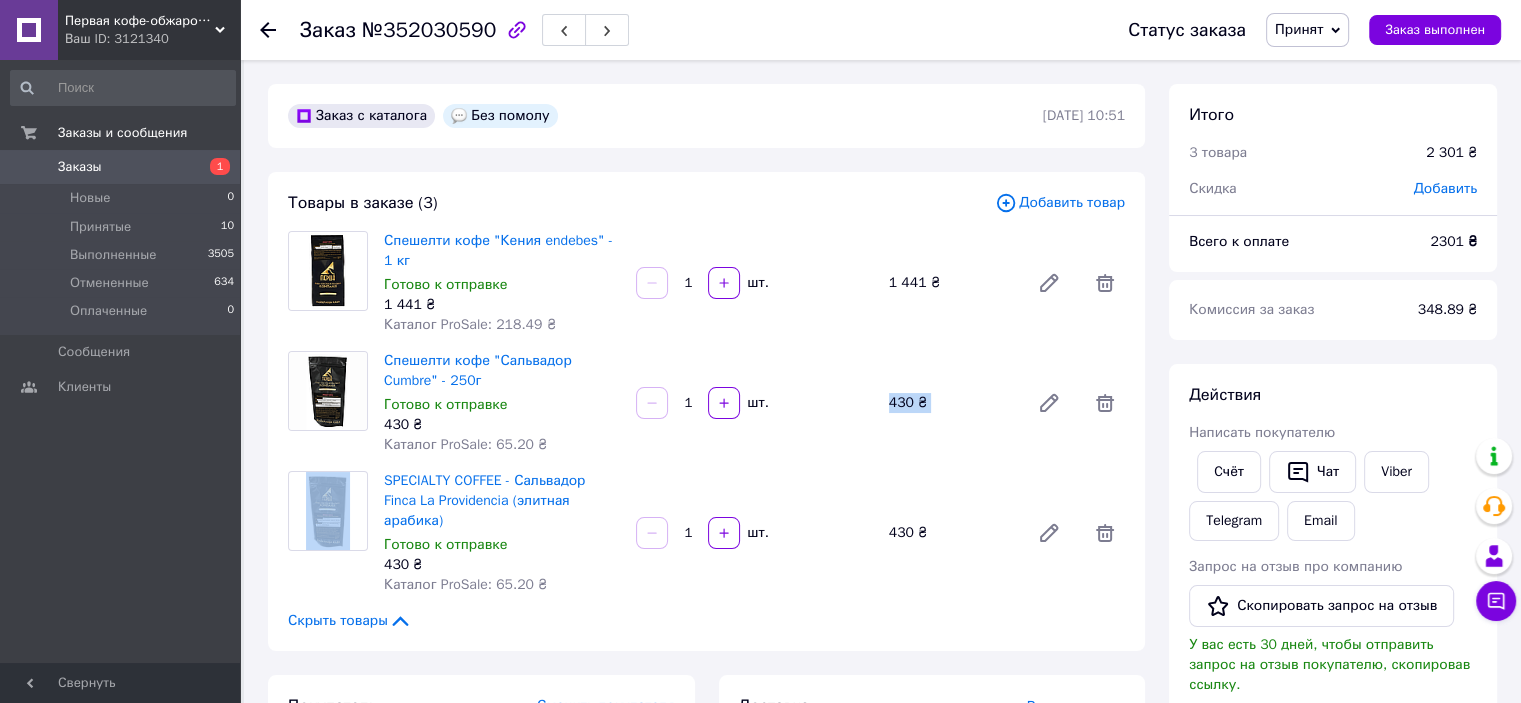 click on "430 ₴" at bounding box center (951, 403) 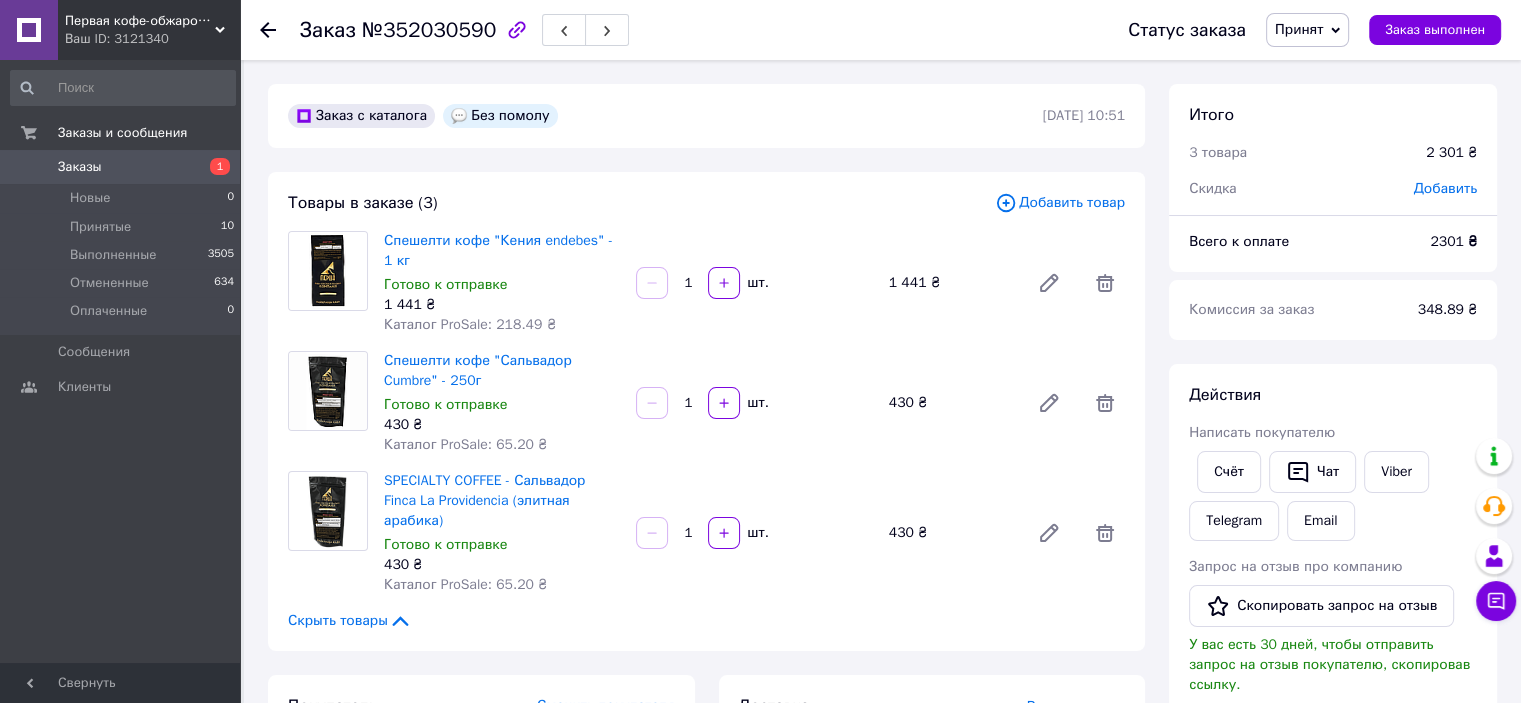 click on "430 ₴" at bounding box center (951, 533) 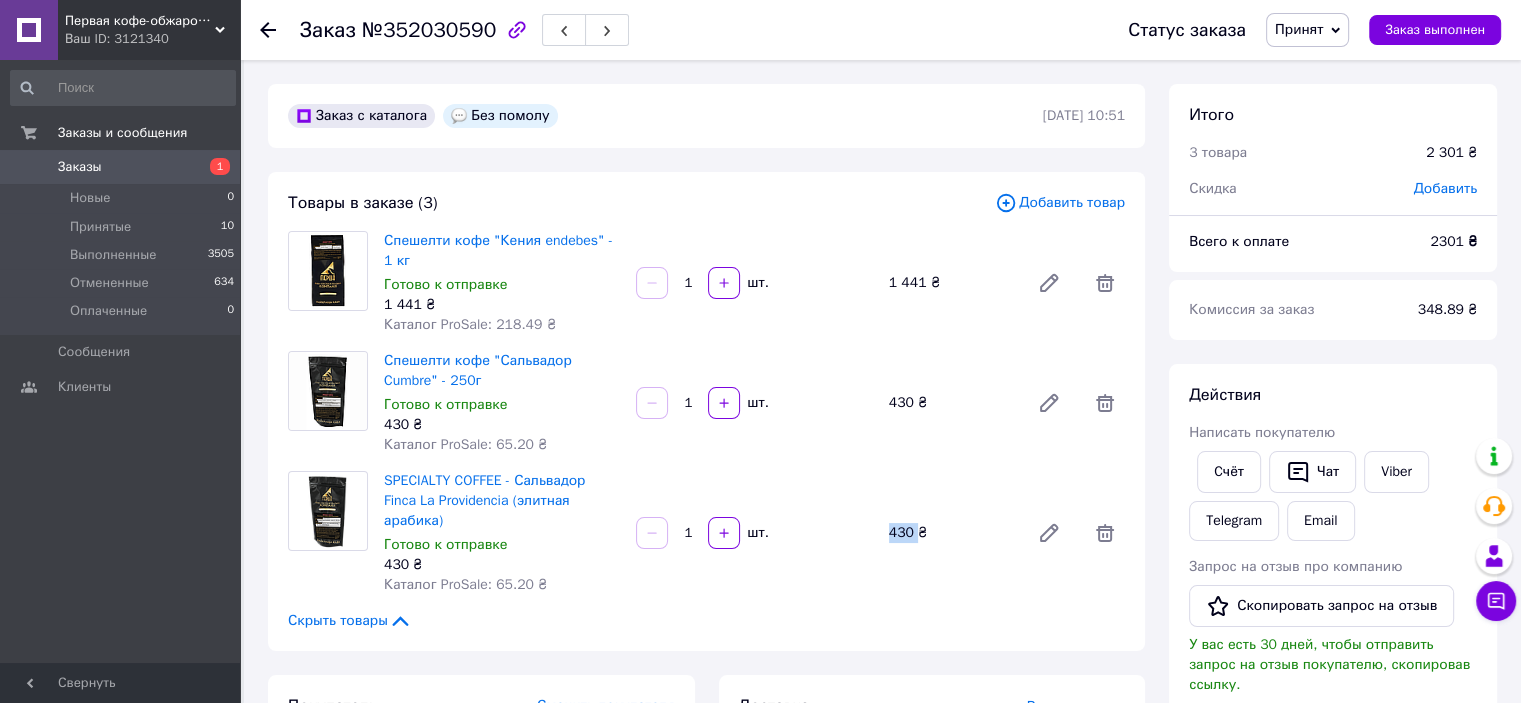 click on "430 ₴" at bounding box center (951, 533) 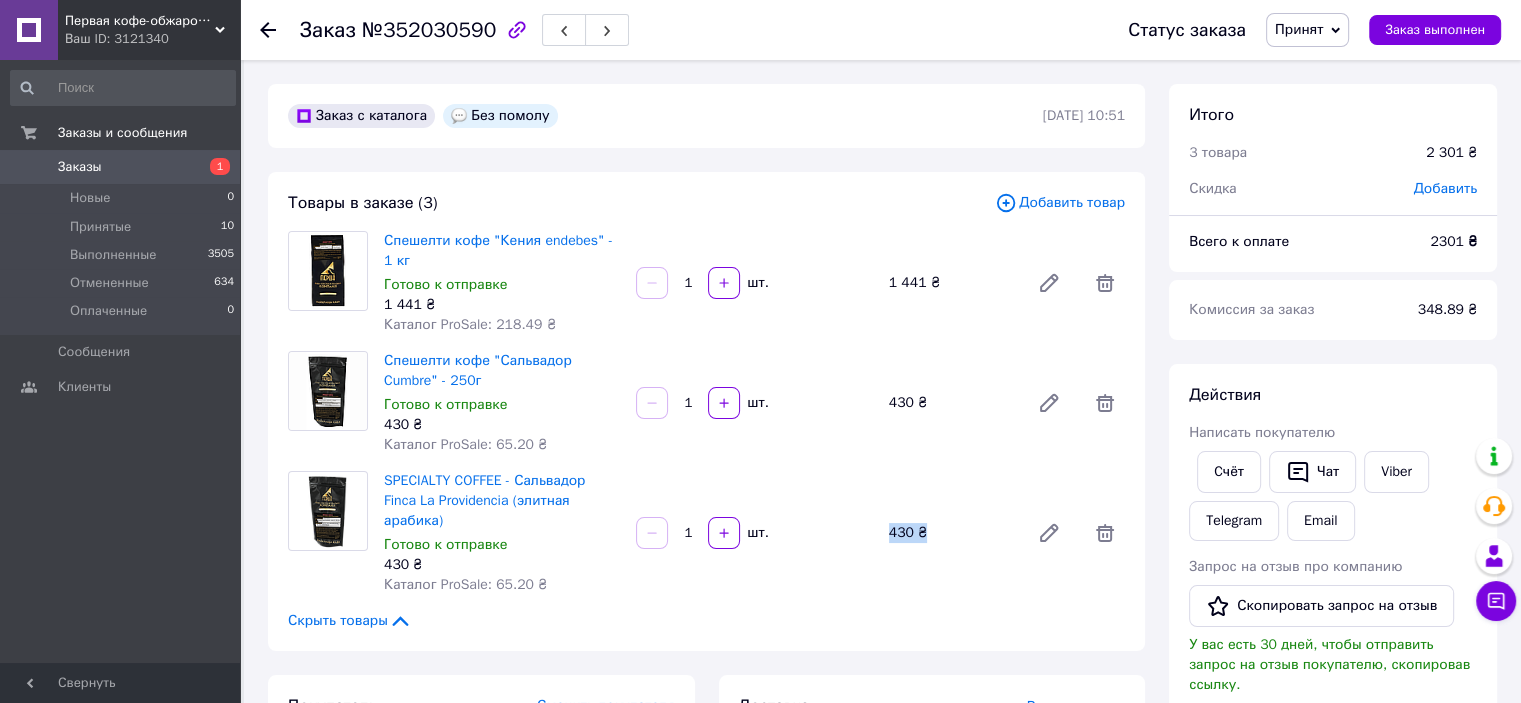 click on "430 ₴" at bounding box center [951, 533] 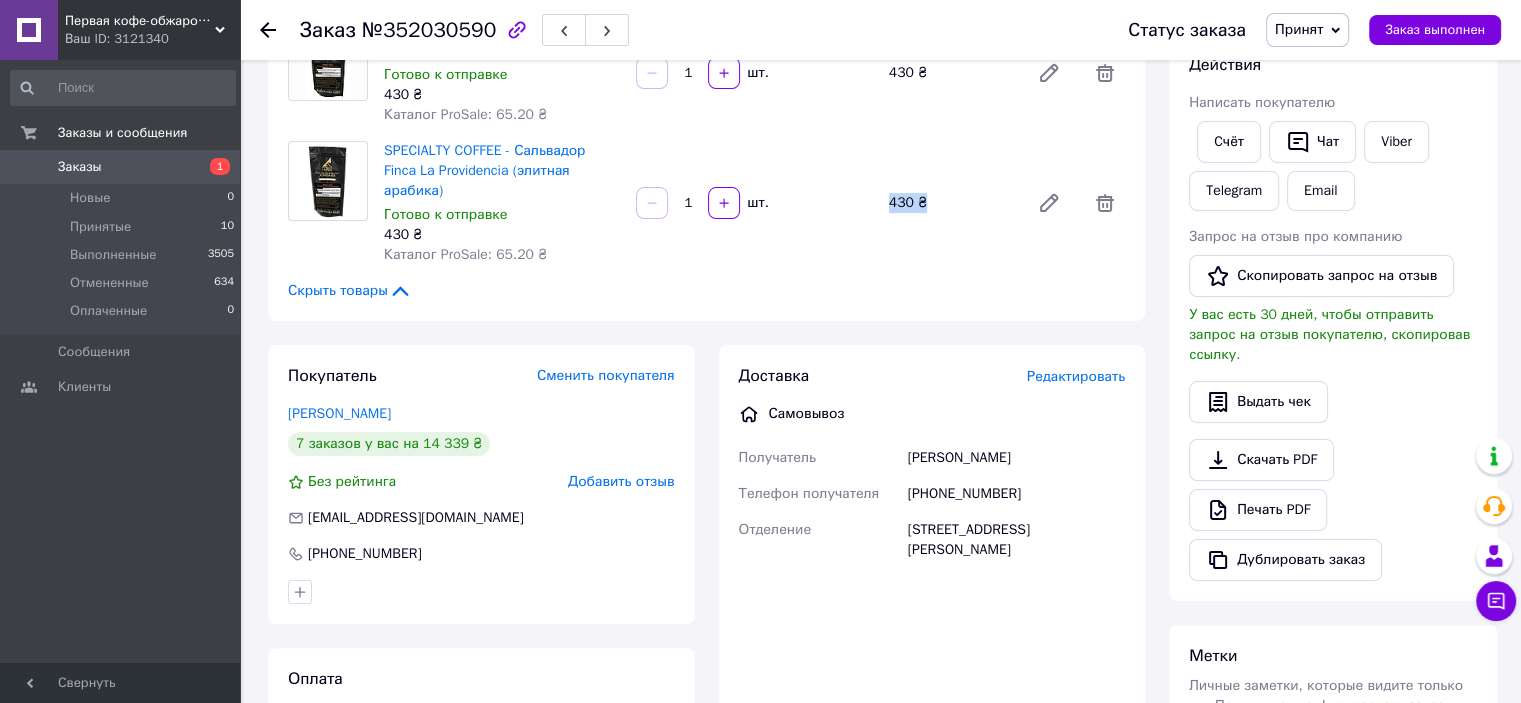 scroll, scrollTop: 300, scrollLeft: 0, axis: vertical 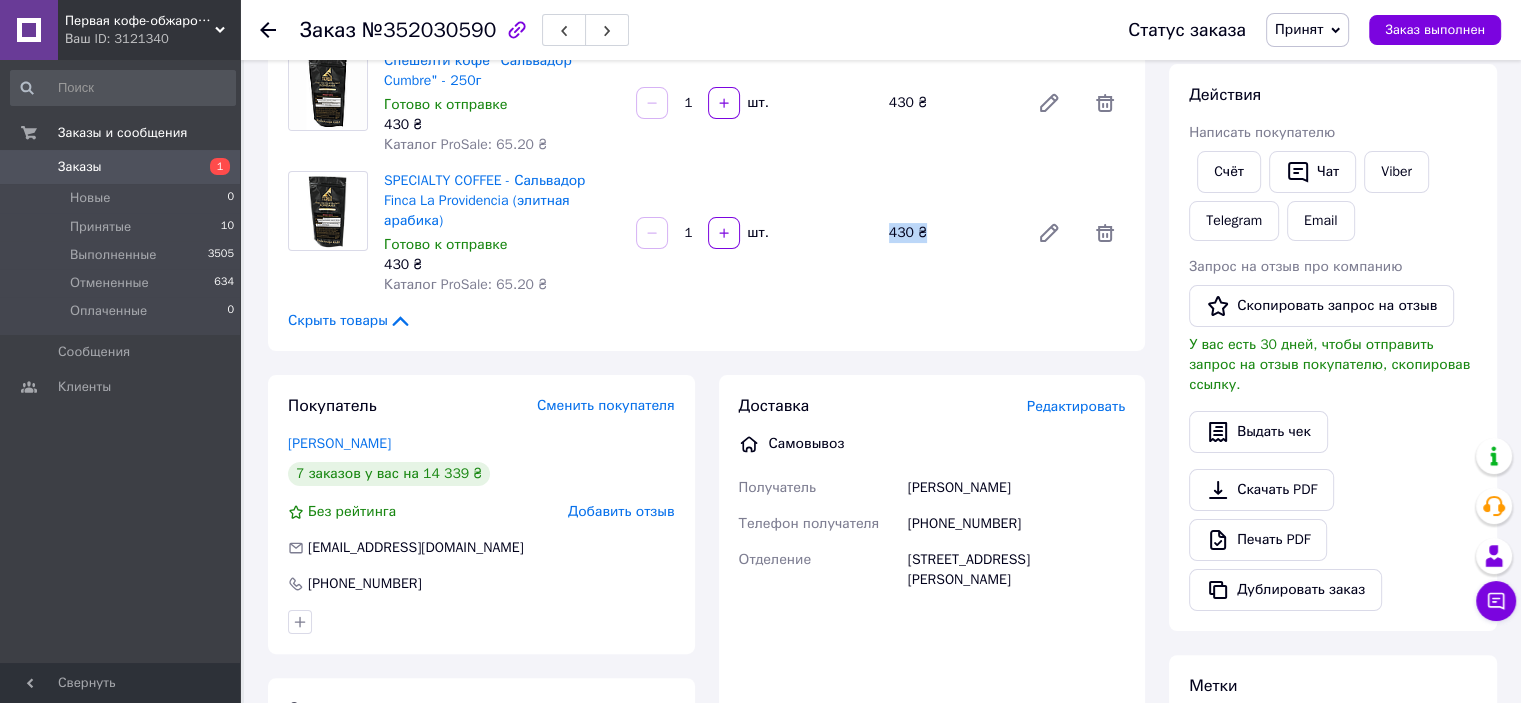 click on "Заказы" at bounding box center [80, 167] 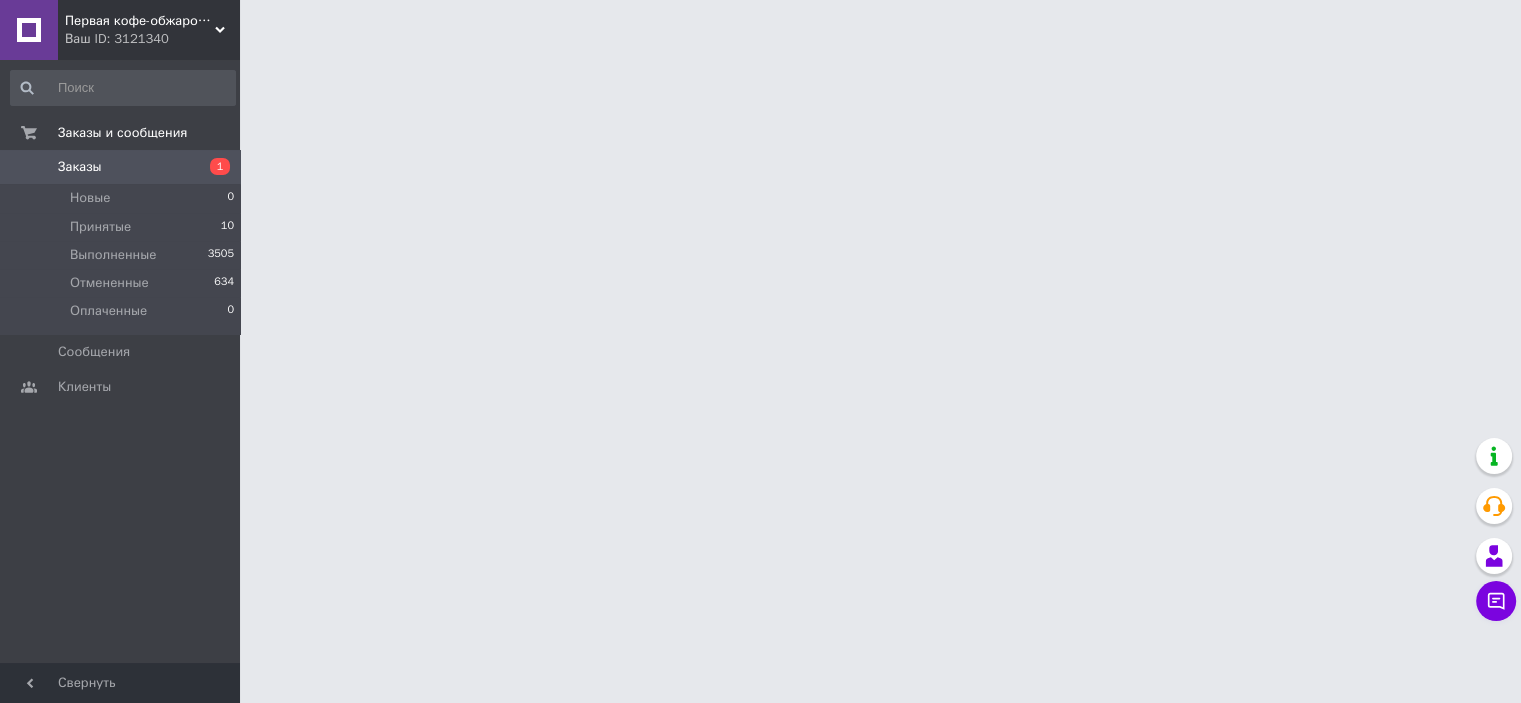 scroll, scrollTop: 0, scrollLeft: 0, axis: both 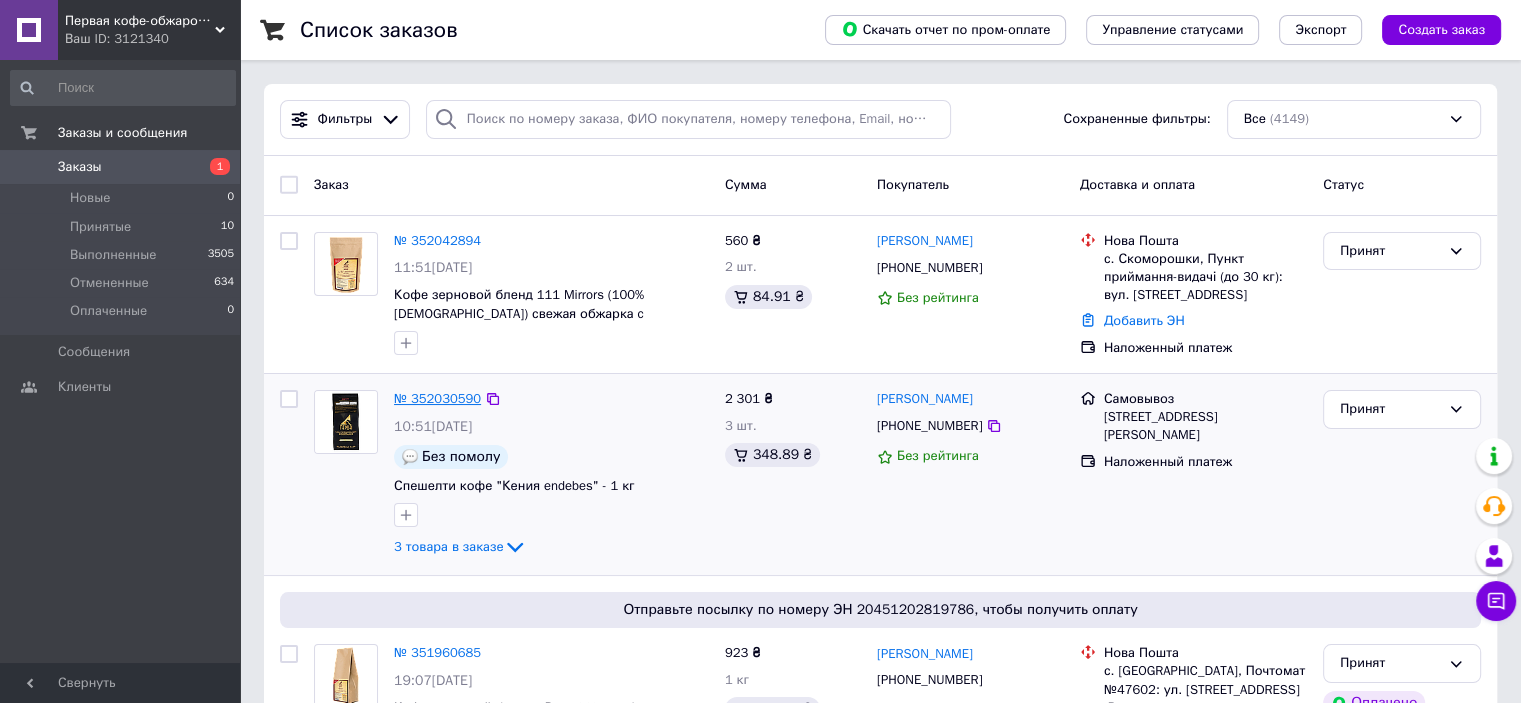 click on "№ 352030590" at bounding box center (437, 398) 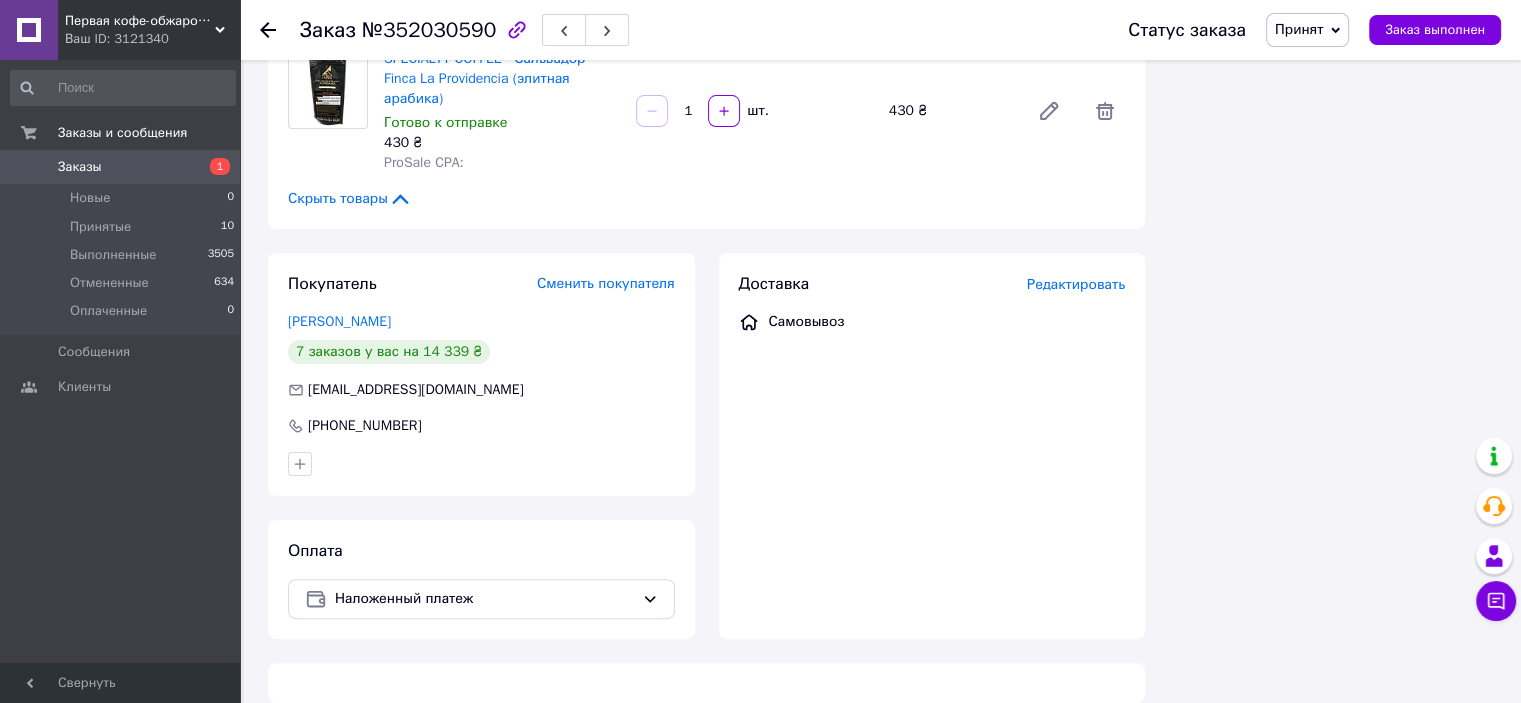 scroll, scrollTop: 426, scrollLeft: 0, axis: vertical 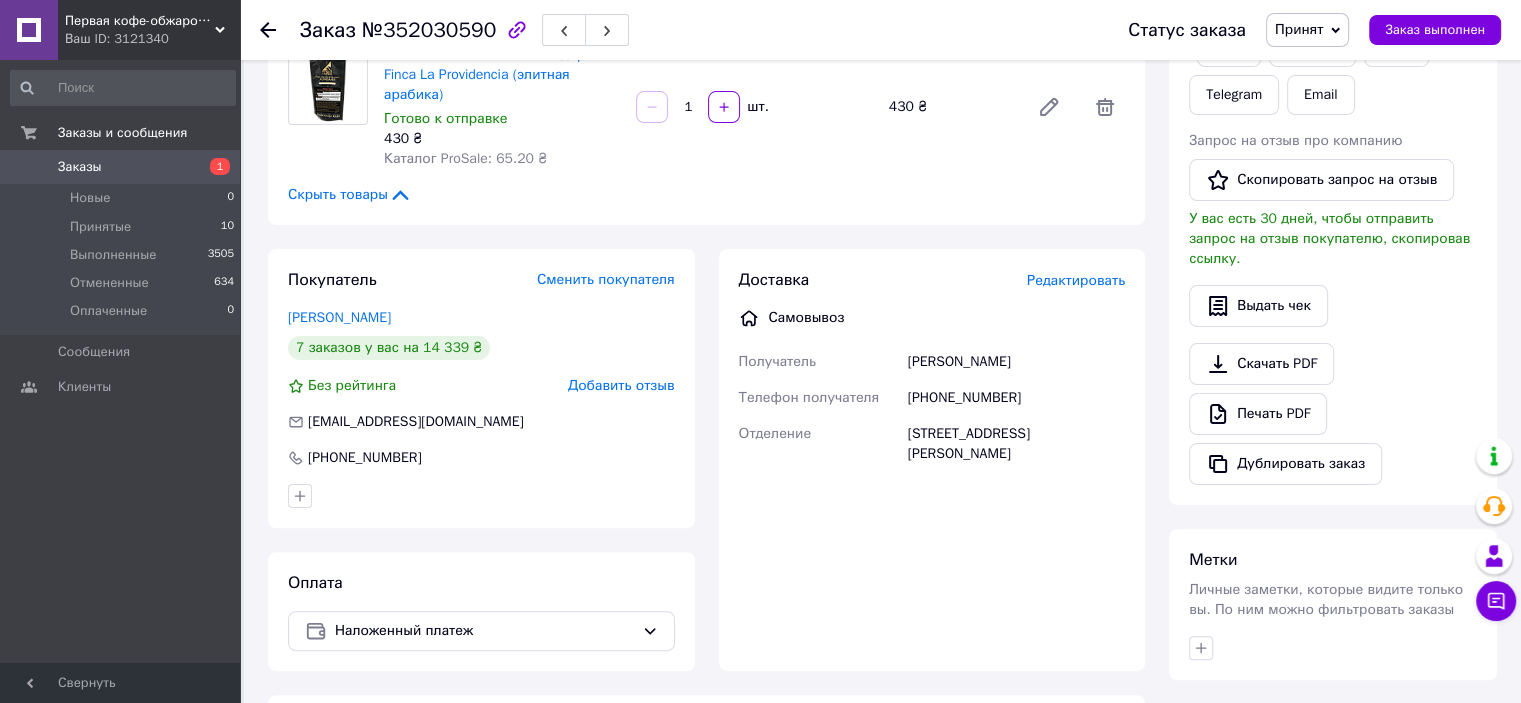 click on "[PHONE_NUMBER]" at bounding box center (1016, 398) 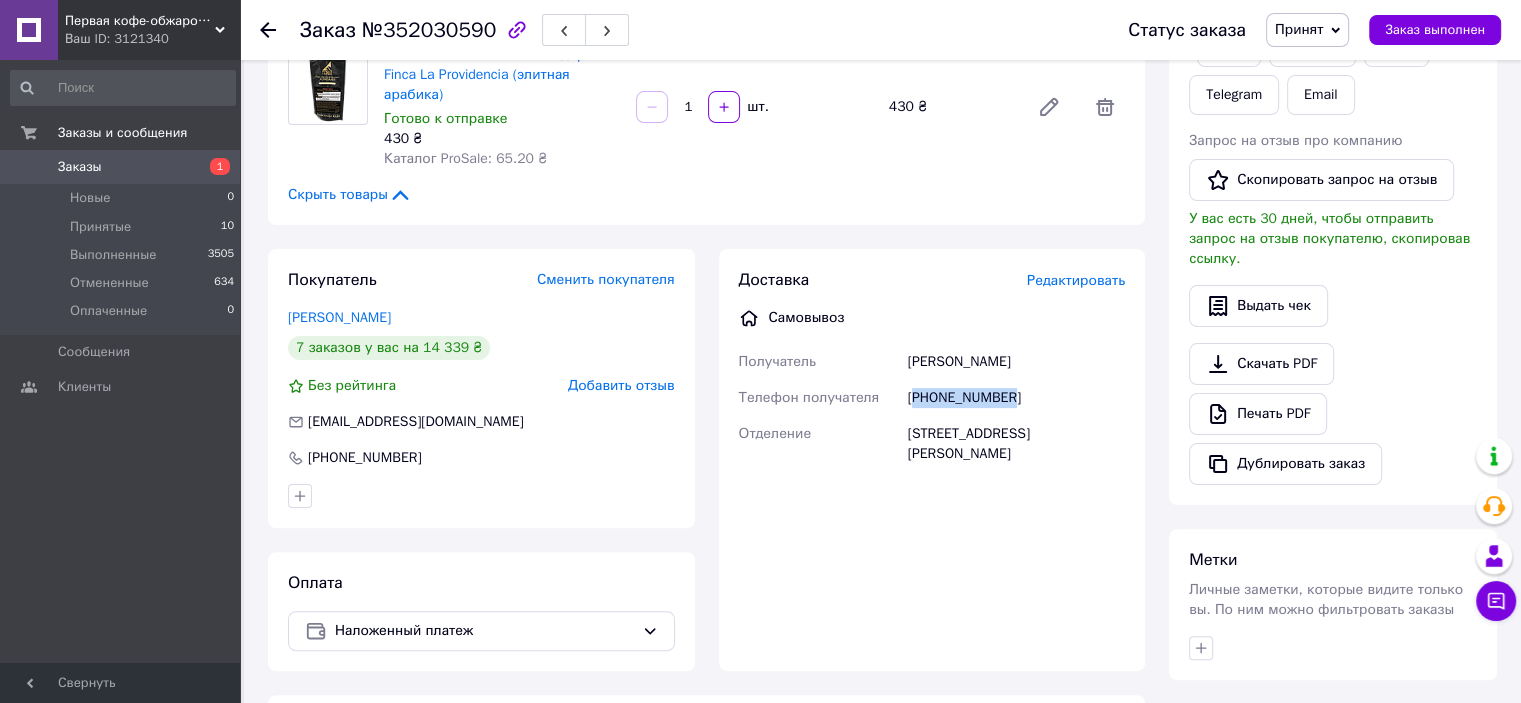 click on "[PHONE_NUMBER]" at bounding box center [1016, 398] 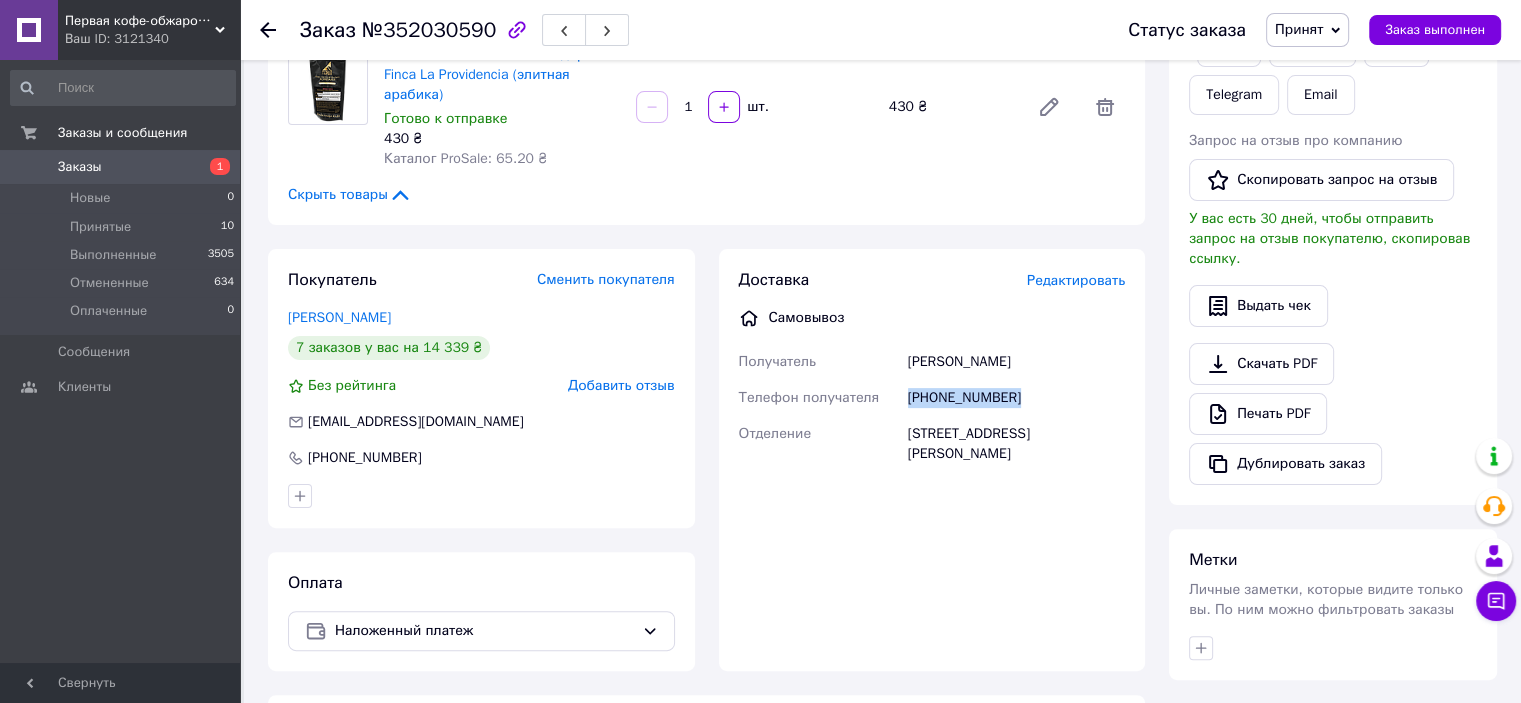 click on "[PHONE_NUMBER]" at bounding box center [1016, 398] 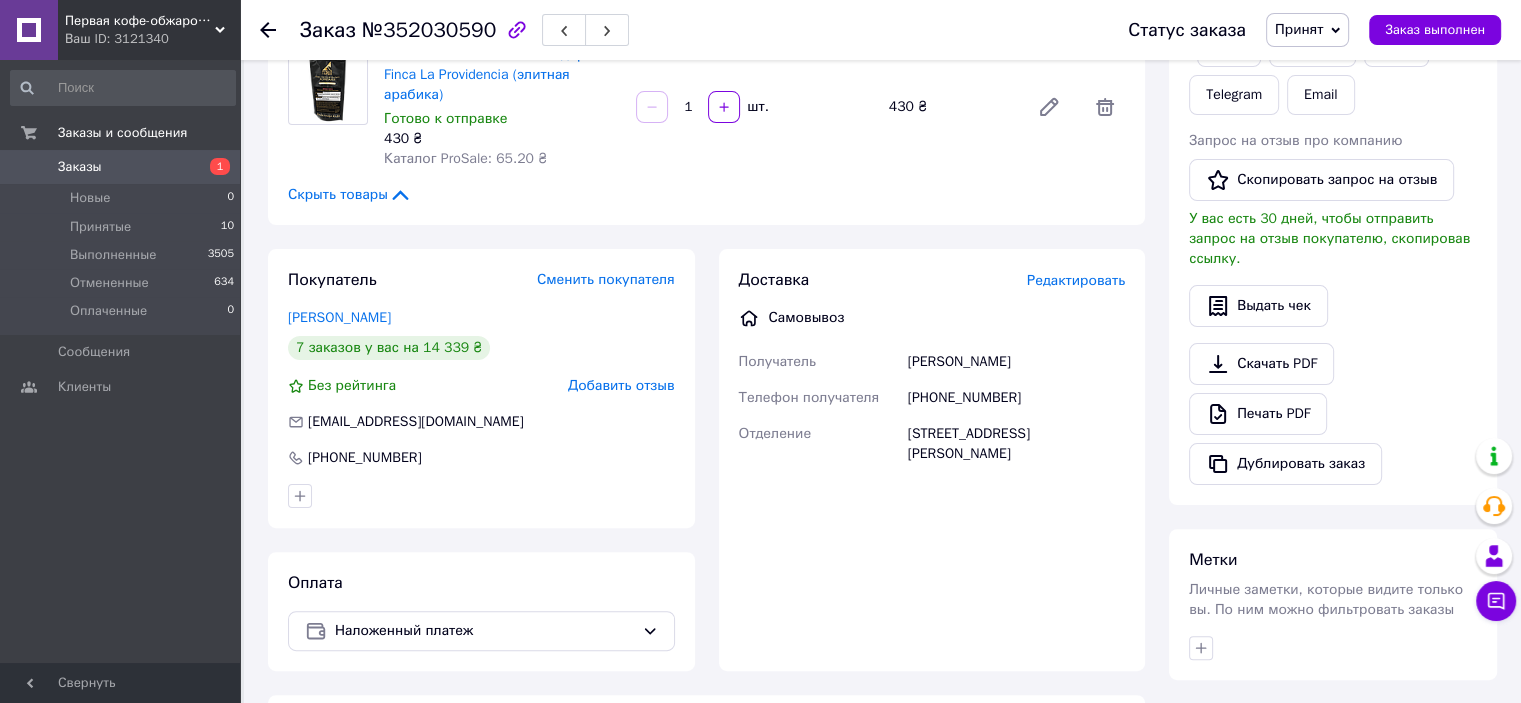 click on "[STREET_ADDRESS][PERSON_NAME]" at bounding box center [1016, 444] 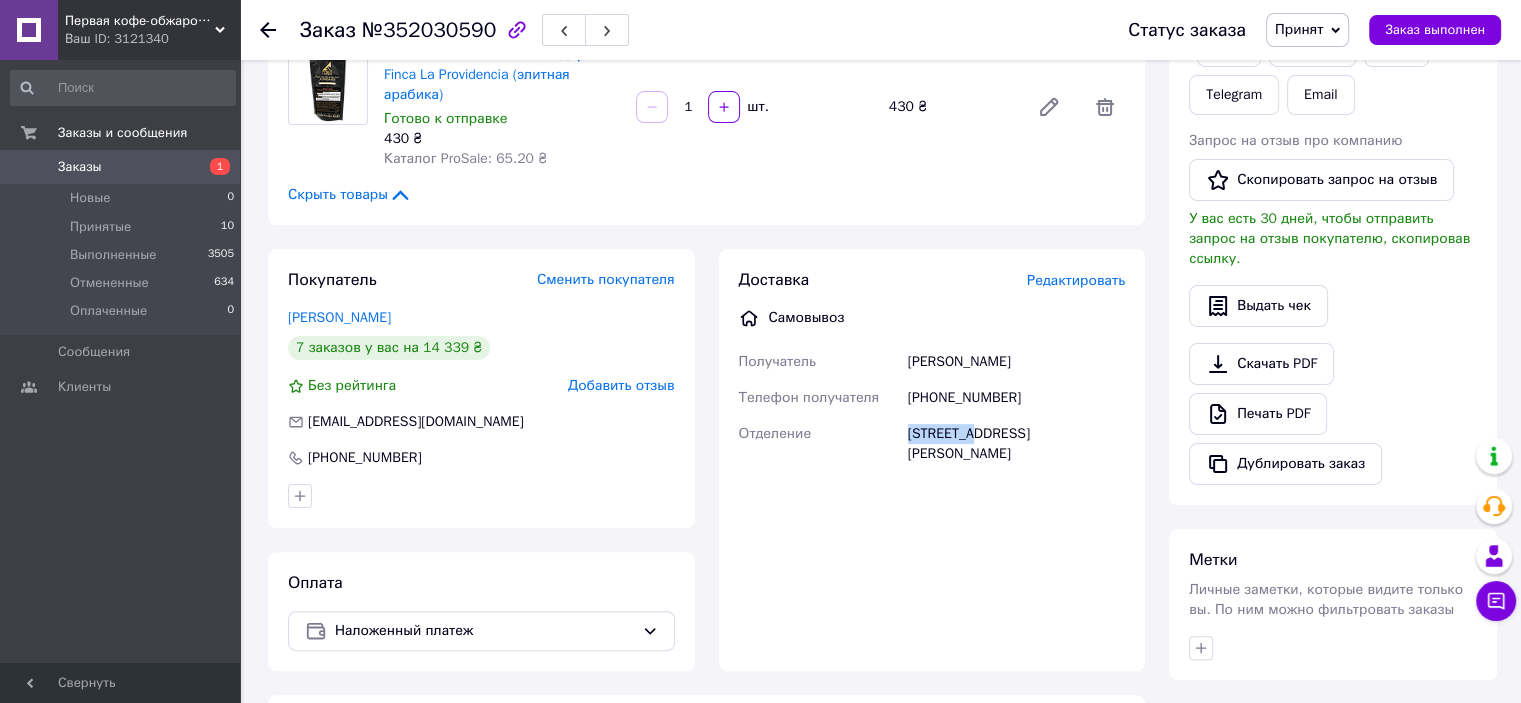 click on "[STREET_ADDRESS][PERSON_NAME]" at bounding box center (1016, 444) 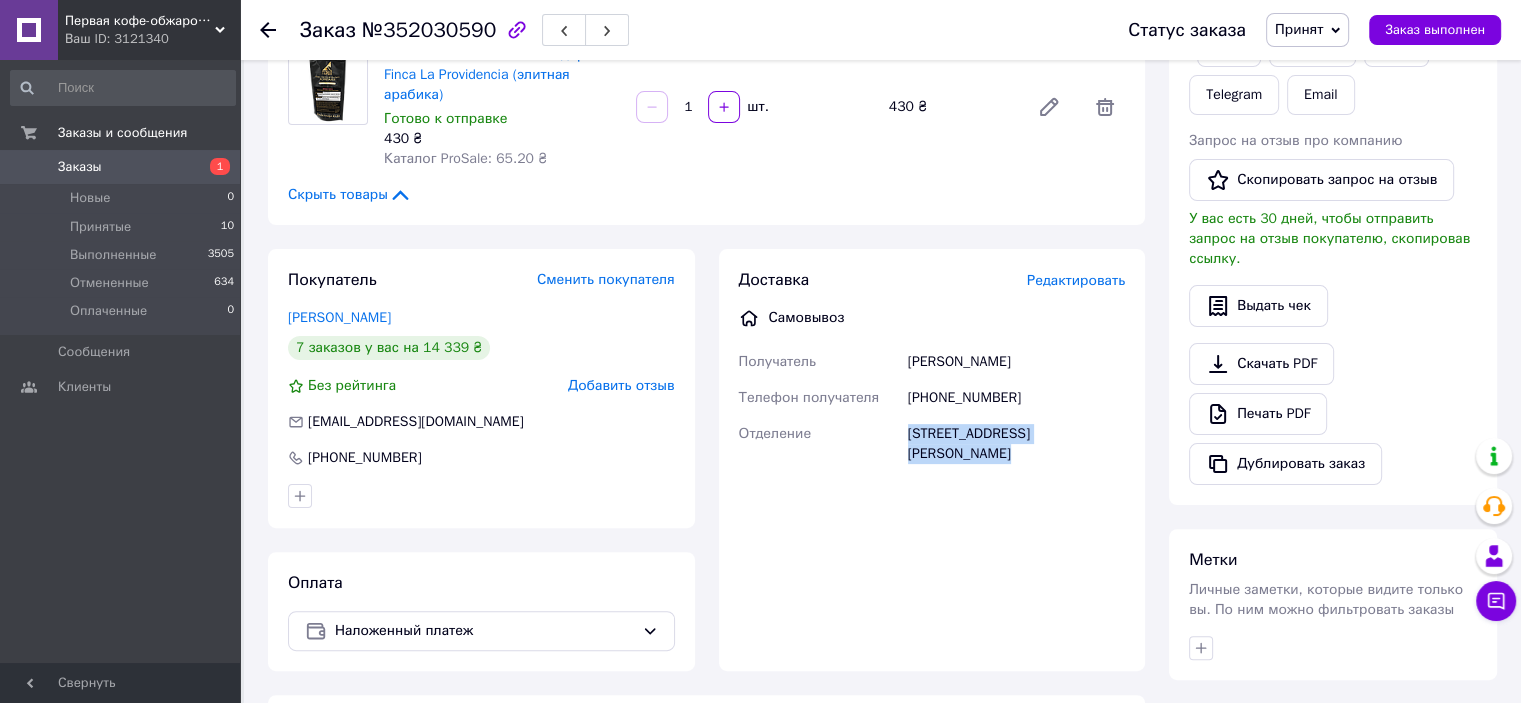 click on "[STREET_ADDRESS][PERSON_NAME]" at bounding box center (1016, 444) 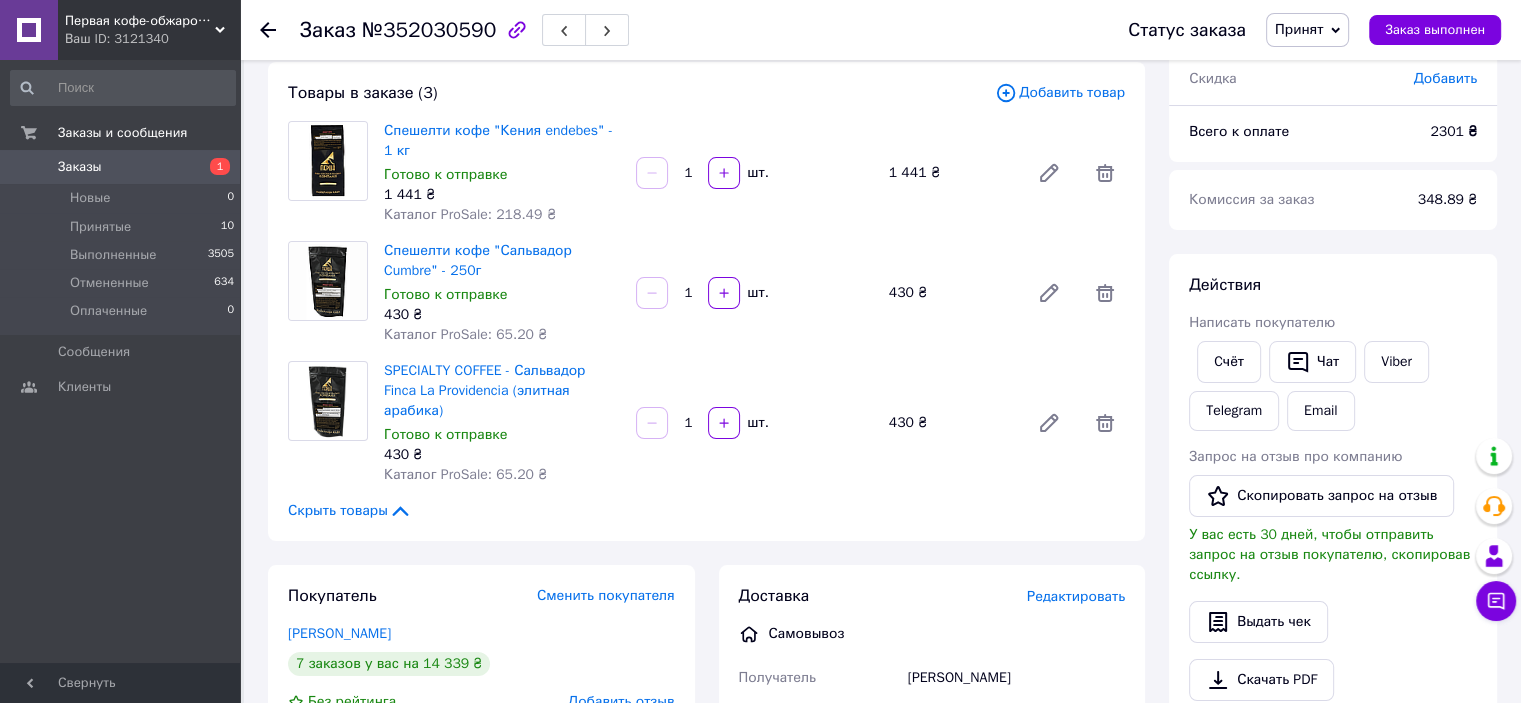 scroll, scrollTop: 100, scrollLeft: 0, axis: vertical 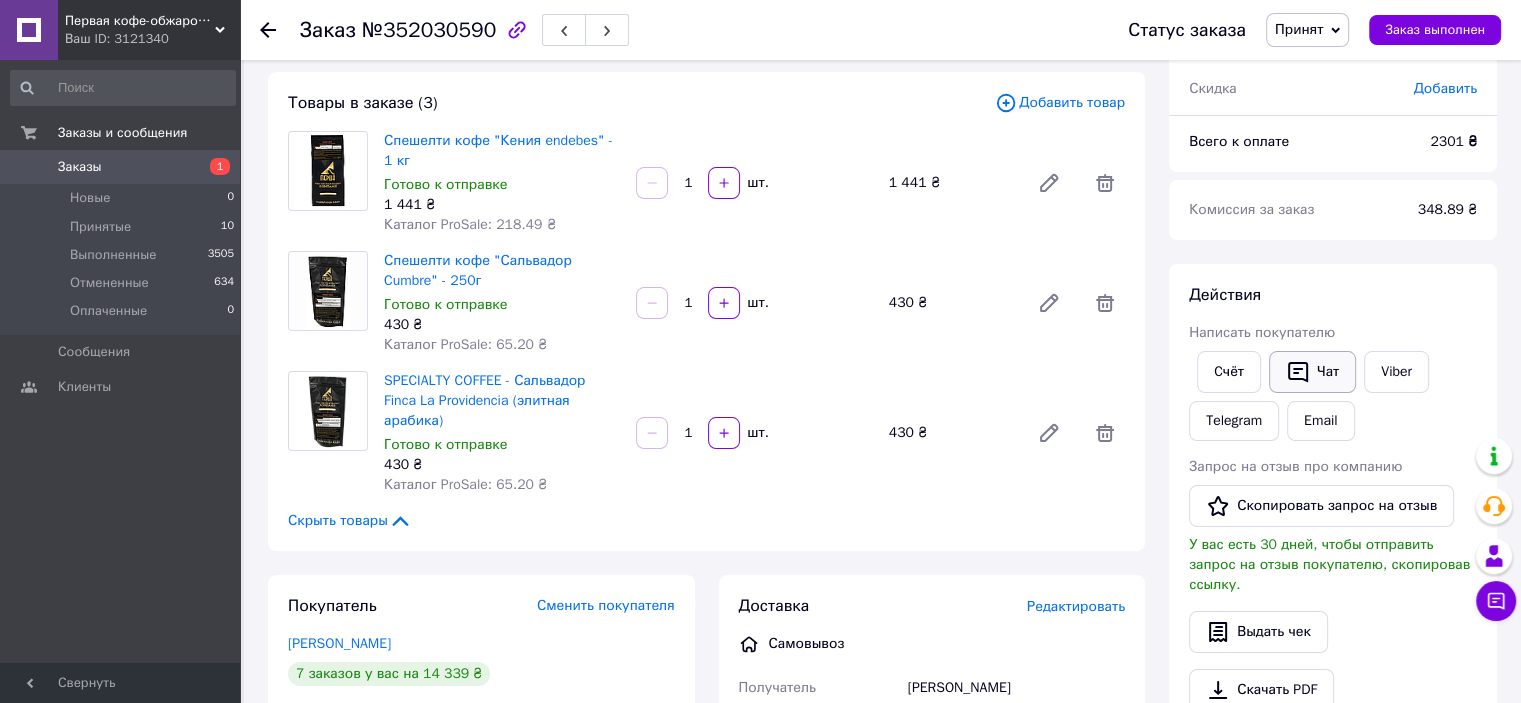 click 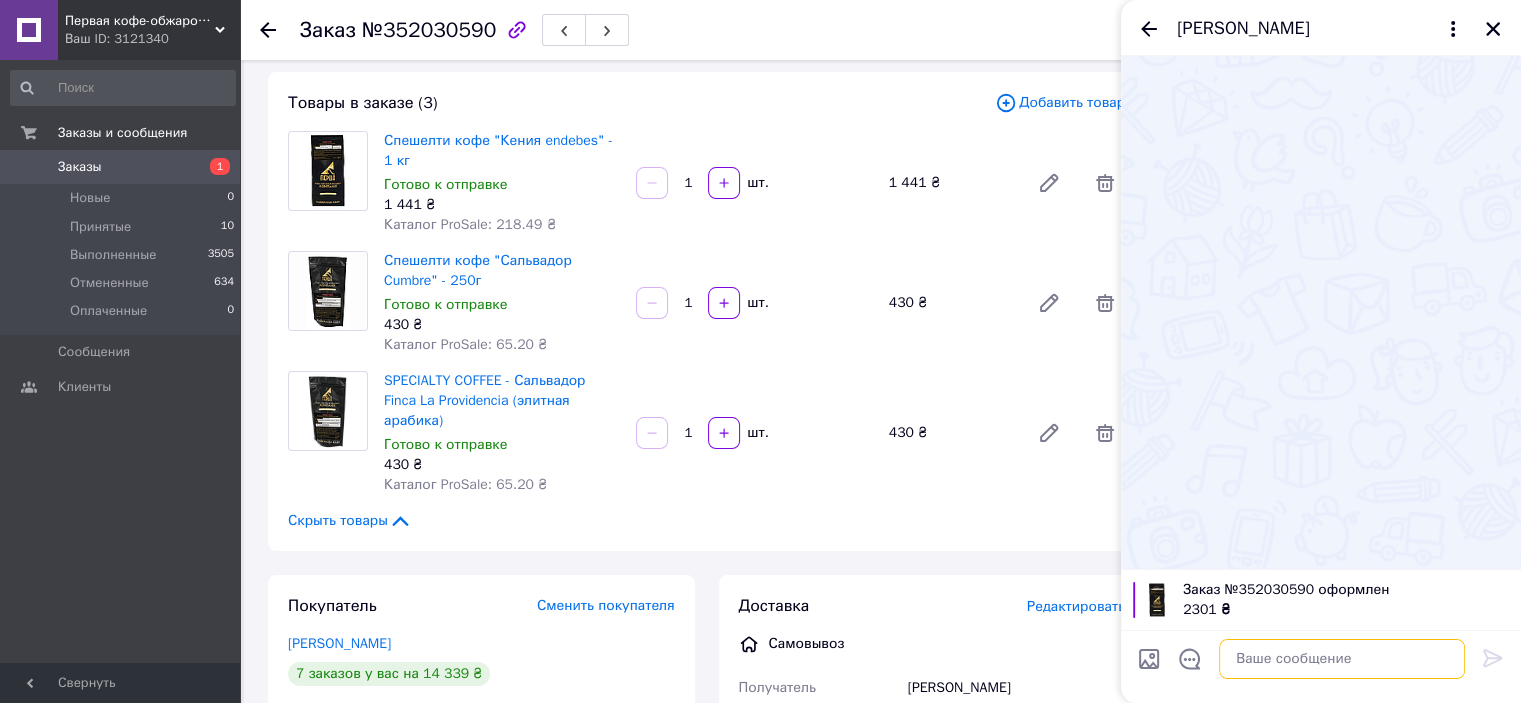 click at bounding box center (1342, 659) 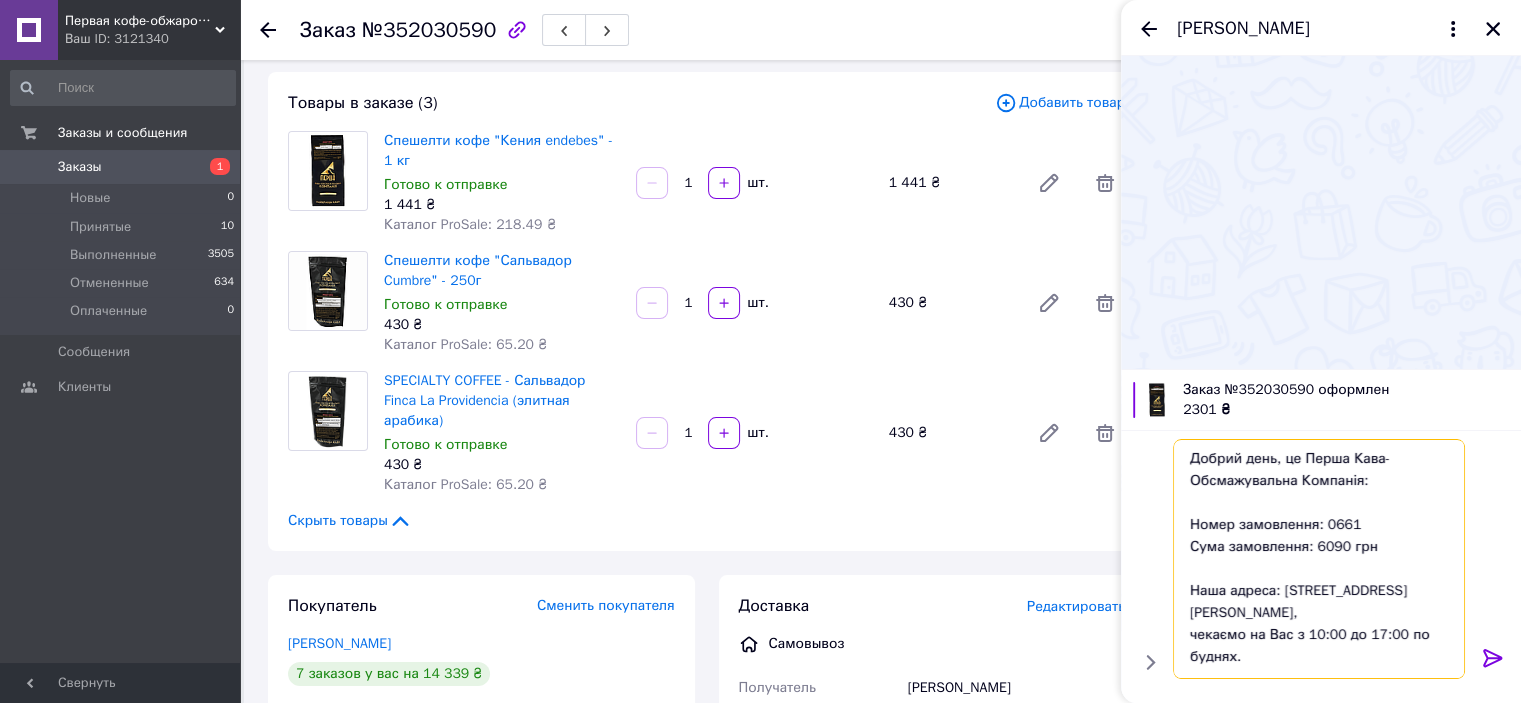 scroll, scrollTop: 240, scrollLeft: 0, axis: vertical 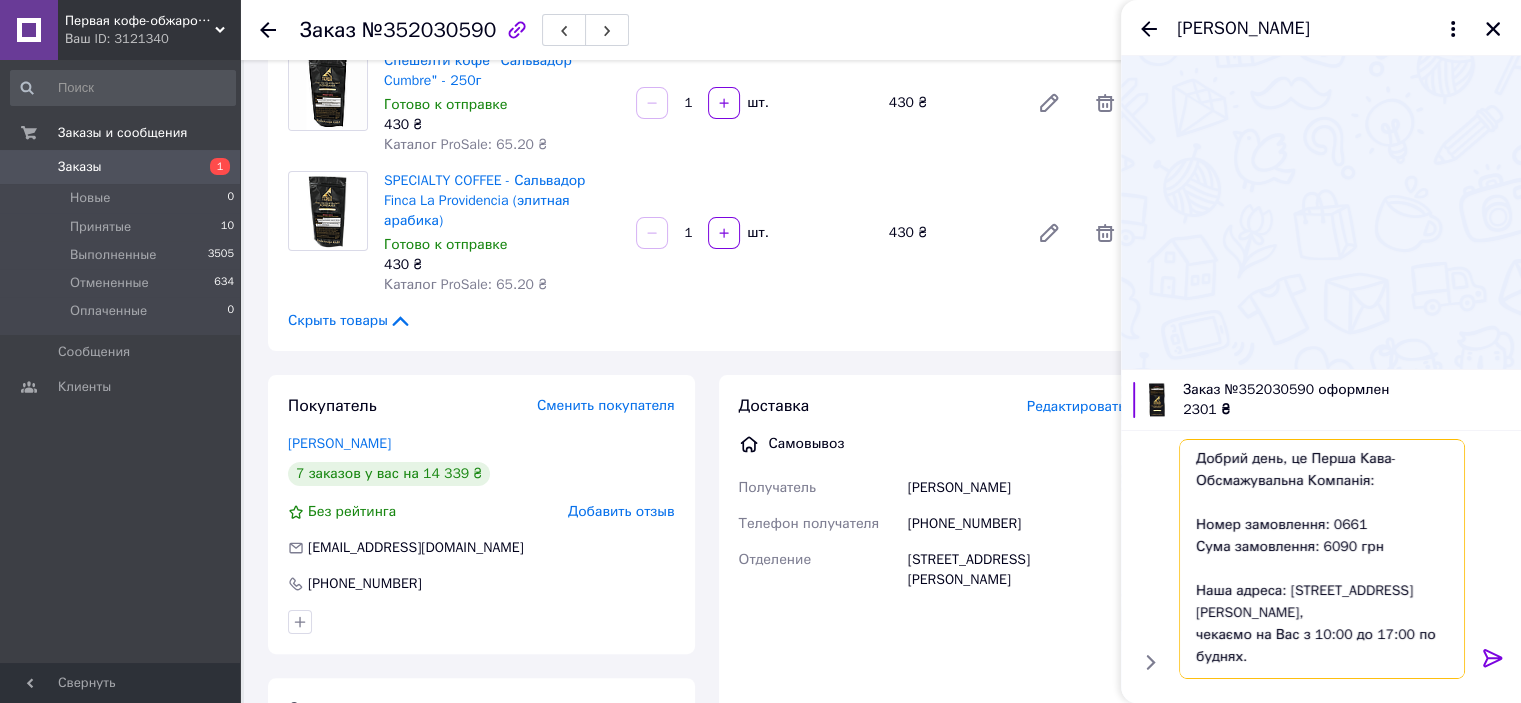 type on "Добрий день, це Перша Кава-Обсмажувальна Компанія:
Номер замовлення: 0661
Сума замовлення: 6090 грн
Наша адреса: [STREET_ADDRESS][PERSON_NAME],
чекаємо на Вас з 10:00 до 17:00 по буднях.
Номер відповідальної особи: [PERSON_NAME],
тел: [PHONE_NUMBER]; [PHONE_NUMBER].
Акція на сезонну арабіку від 569 гривень за кг! ЗАМОВЛЯЙ!
ВАША Перша Кава-Обсмажувальна Компанія.
[DOMAIN_NAME]
Дякуємо за замовлення!" 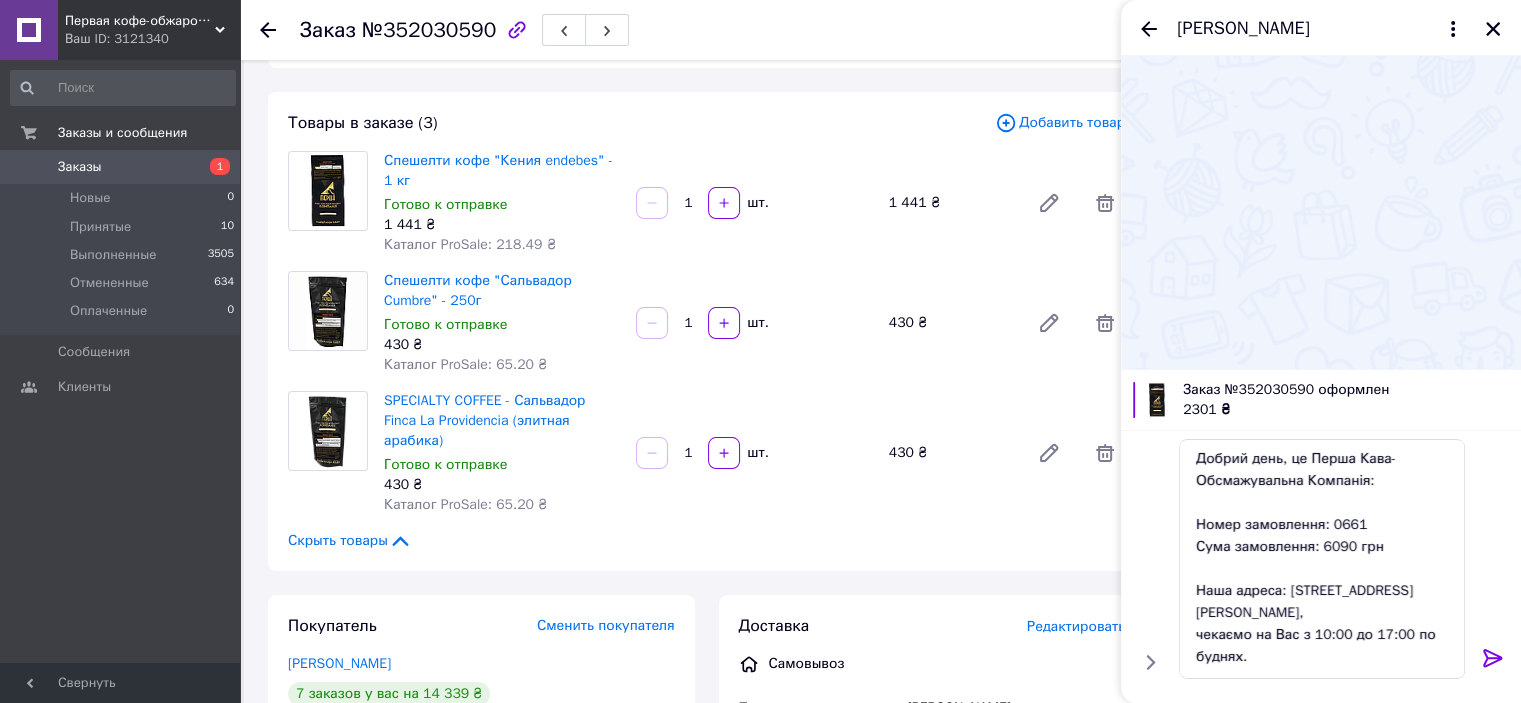 scroll, scrollTop: 0, scrollLeft: 0, axis: both 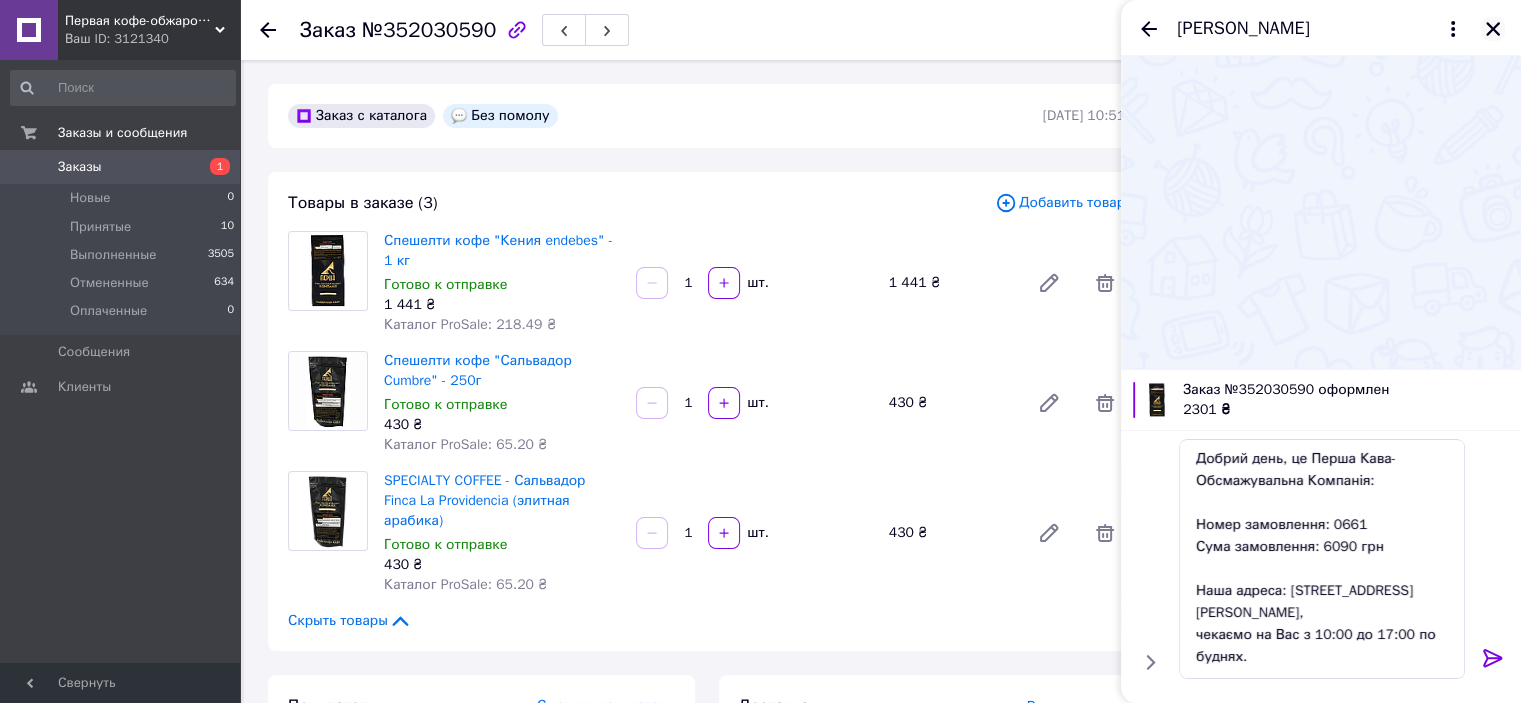 click 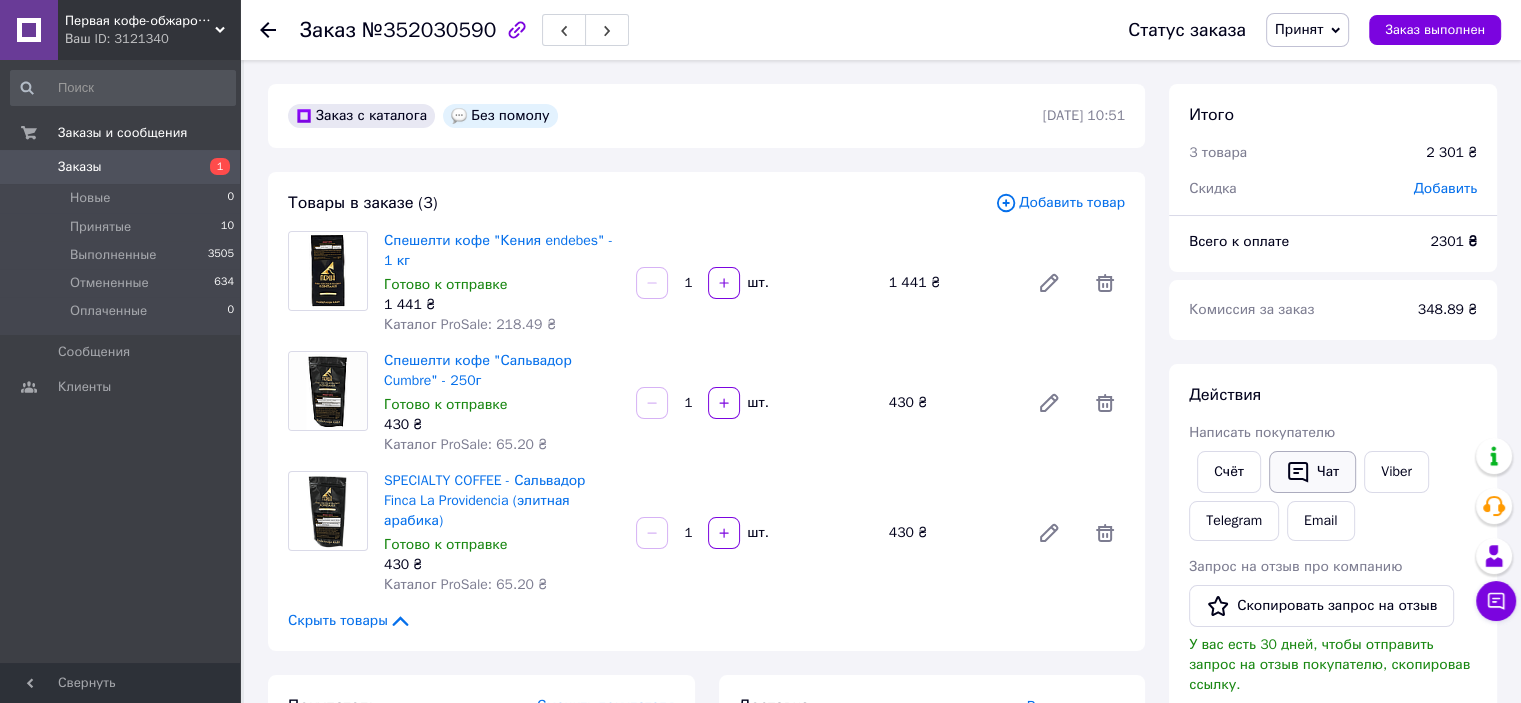 click on "Чат" at bounding box center (1312, 472) 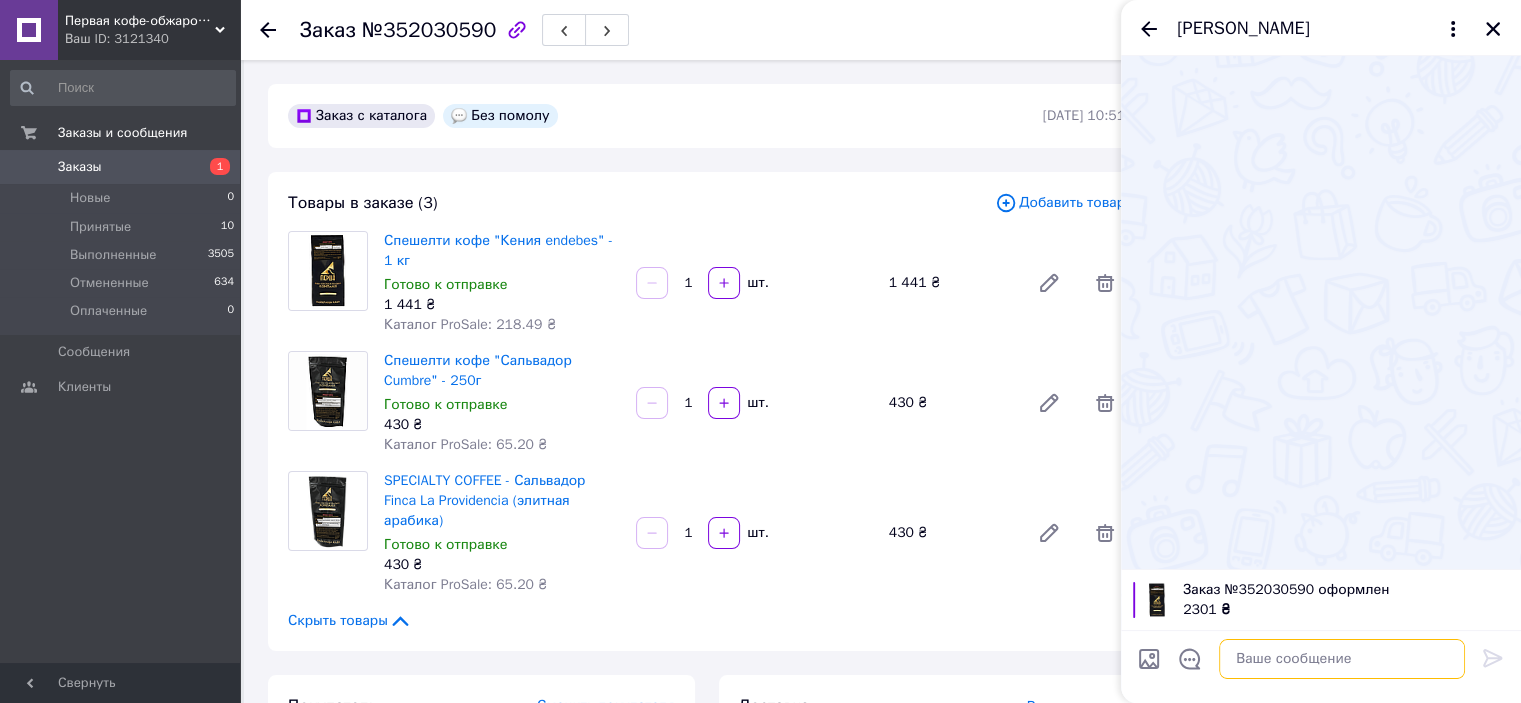 click at bounding box center [1342, 659] 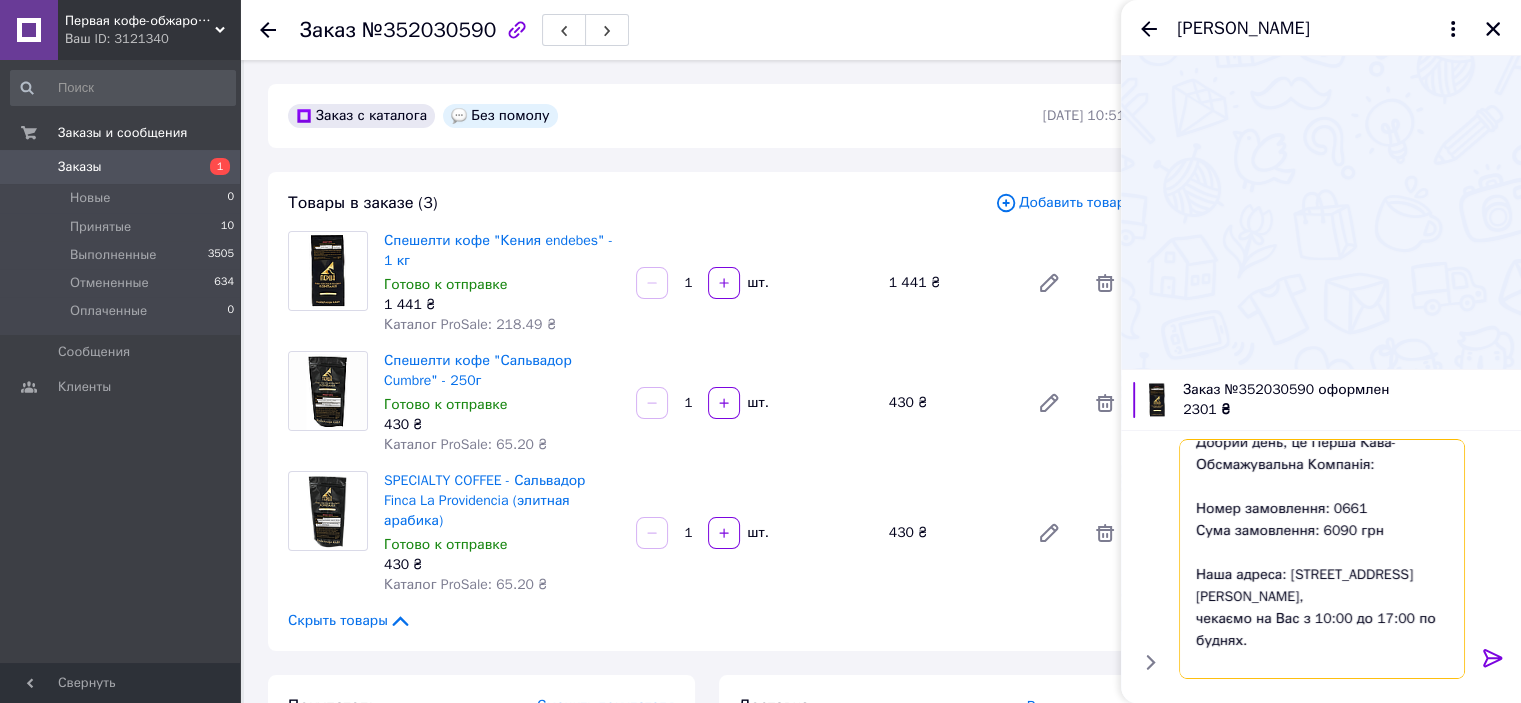 scroll, scrollTop: 0, scrollLeft: 0, axis: both 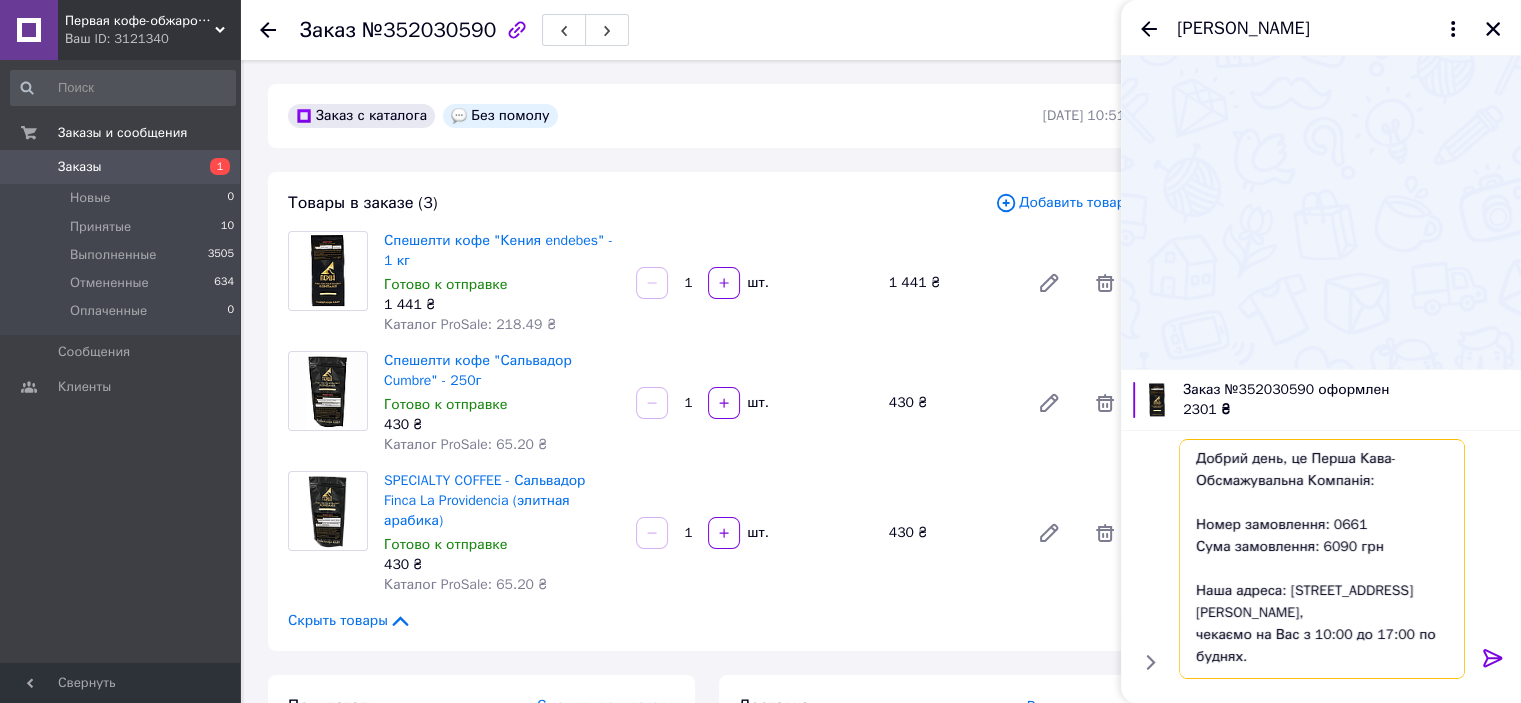 click on "Добрий день, це Перша Кава-Обсмажувальна Компанія:
Номер замовлення: 0661
Сума замовлення: 6090 грн
Наша адреса: [STREET_ADDRESS][PERSON_NAME],
чекаємо на Вас з 10:00 до 17:00 по буднях.
Номер відповідальної особи: [PERSON_NAME],
тел: [PHONE_NUMBER]; [PHONE_NUMBER].
Акція на сезонну арабіку від 569 гривень за кг! ЗАМОВЛЯЙ!
ВАША Перша Кава-Обсмажувальна Компанія.
[DOMAIN_NAME]
Дякуємо за замовлення!" at bounding box center (1322, 559) 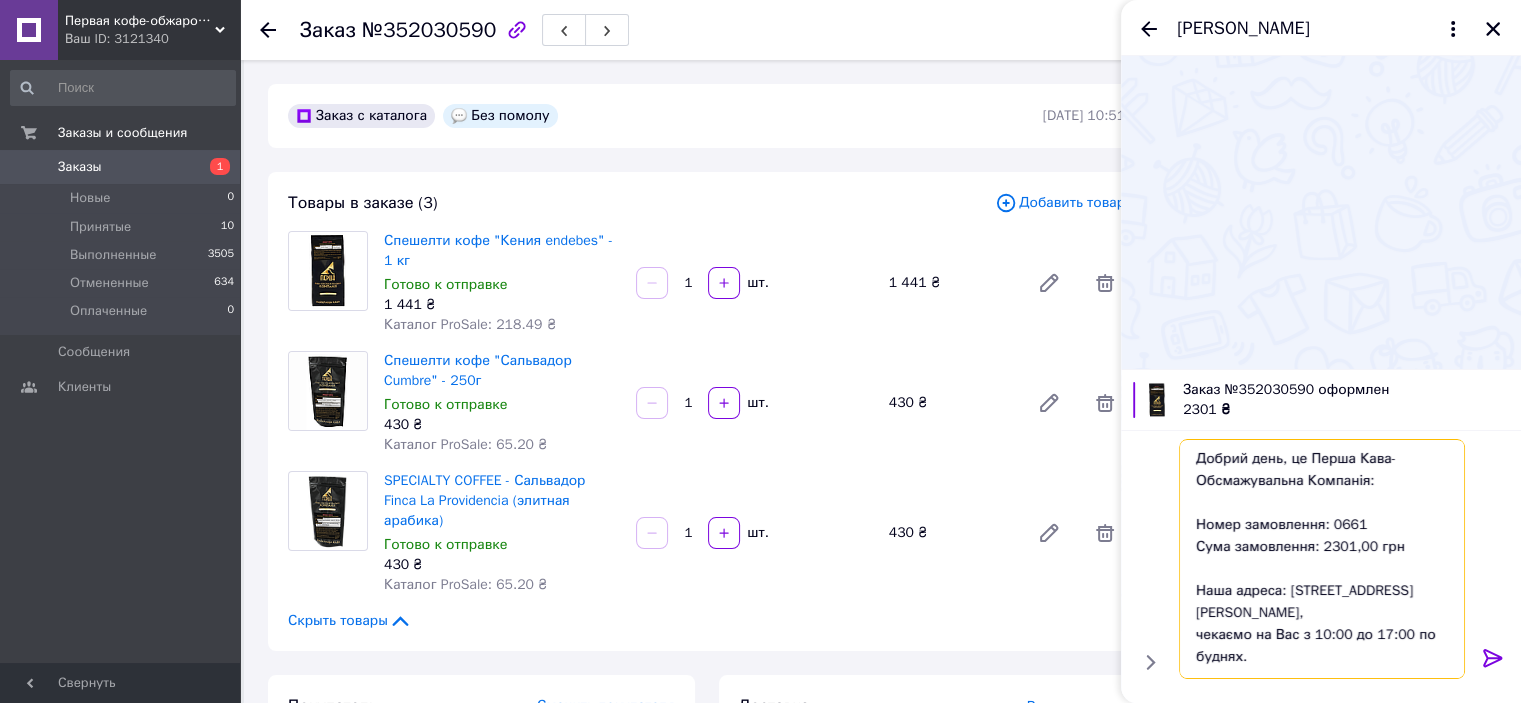 click on "Добрий день, це Перша Кава-Обсмажувальна Компанія:
Номер замовлення: 0661
Сума замовлення: 2301,00 грн
Наша адреса: [STREET_ADDRESS][PERSON_NAME],
чекаємо на Вас з 10:00 до 17:00 по буднях.
Номер відповідальної особи: [PERSON_NAME],
тел: [PHONE_NUMBER]; [PHONE_NUMBER].
Акція на сезонну арабіку від 569 гривень за кг! ЗАМОВЛЯЙ!
ВАША Перша Кава-Обсмажувальна Компанія.
[DOMAIN_NAME]
Дякуємо за замовлення!" at bounding box center [1322, 559] 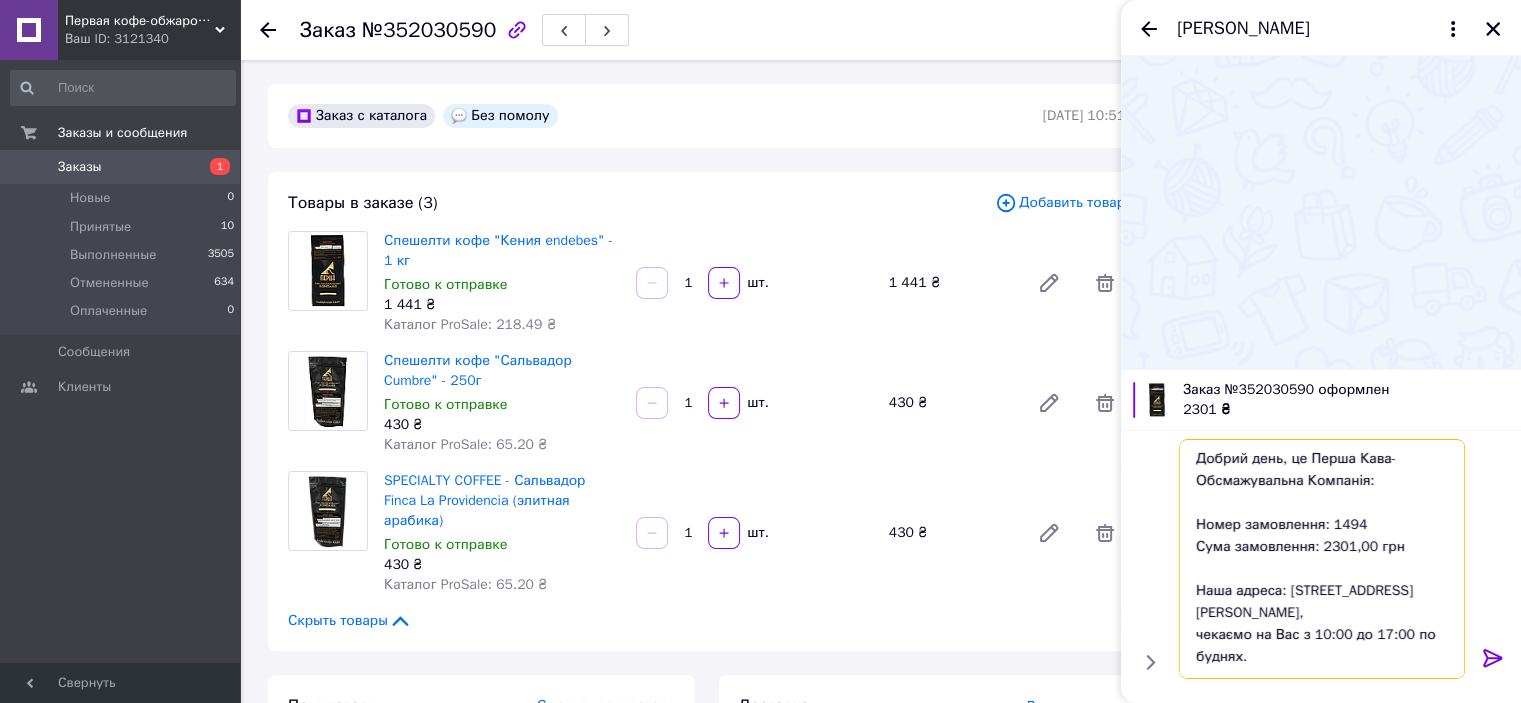 type on "Добрий день, це Перша Кава-Обсмажувальна Компанія:
Номер замовлення: 1494
Сума замовлення: 2301,00 грн
Наша адреса: [STREET_ADDRESS][PERSON_NAME],
чекаємо на Вас з 10:00 до 17:00 по буднях.
Номер відповідальної особи: [PERSON_NAME],
тел: [PHONE_NUMBER]; [PHONE_NUMBER].
Акція на сезонну арабіку від 569 гривень за кг! ЗАМОВЛЯЙ!
ВАША Перша Кава-Обсмажувальна Компанія.
[DOMAIN_NAME]
Дякуємо за замовлення!" 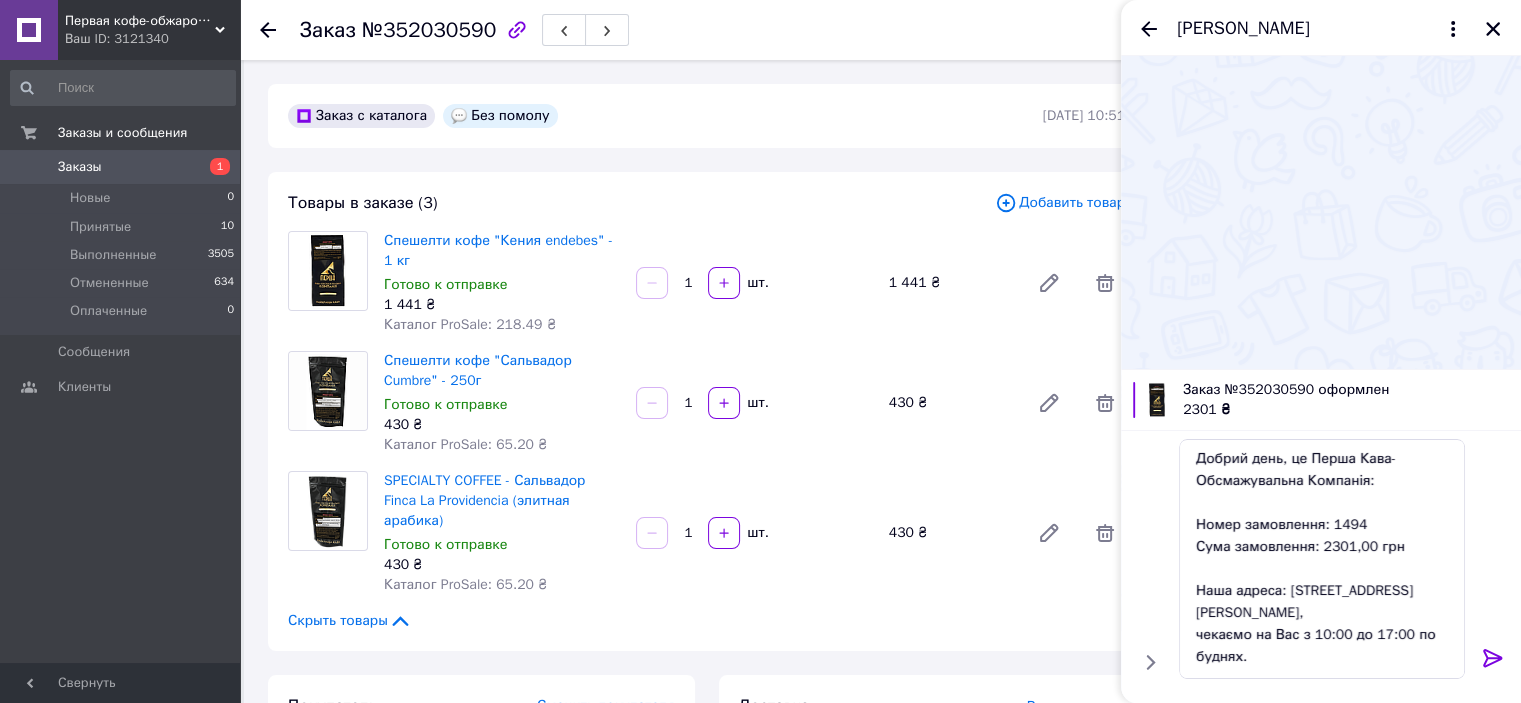 click 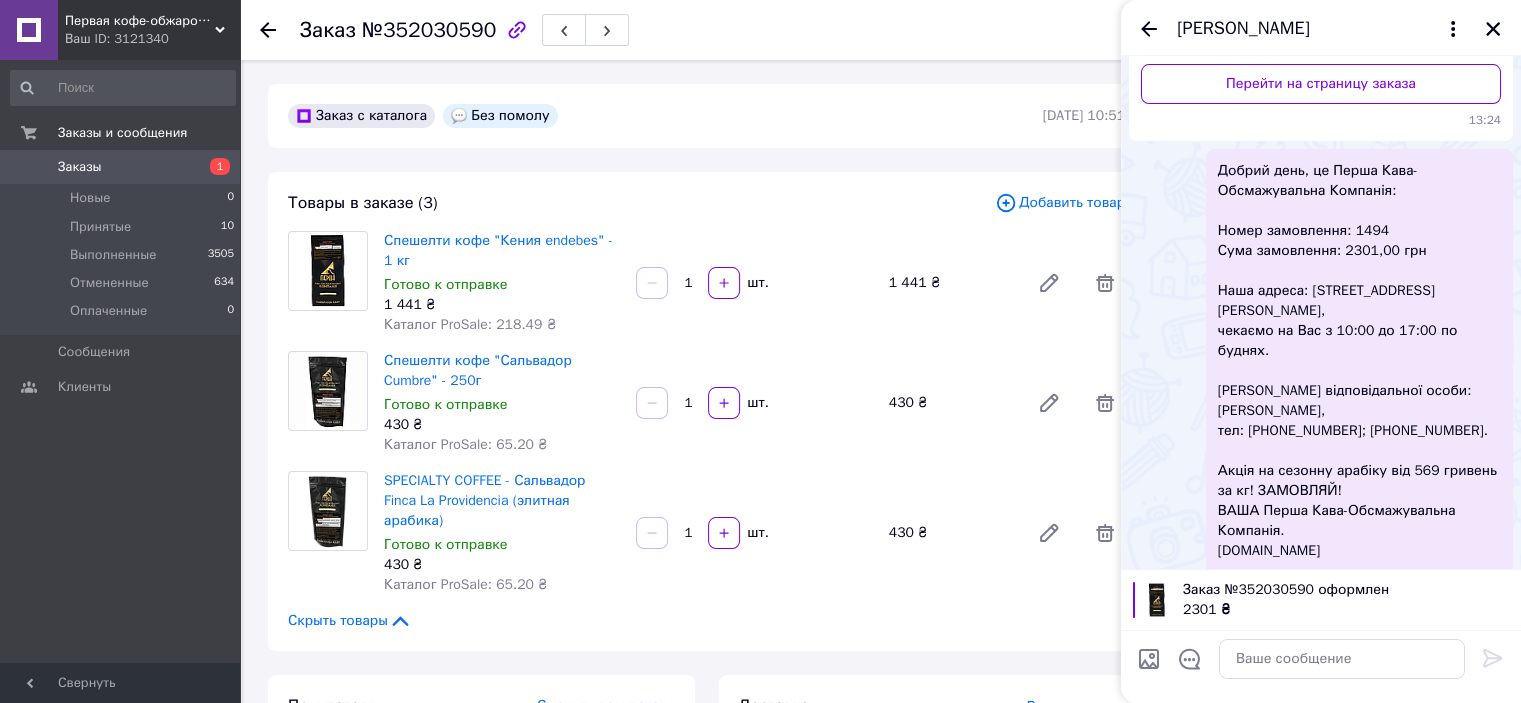 scroll, scrollTop: 332, scrollLeft: 0, axis: vertical 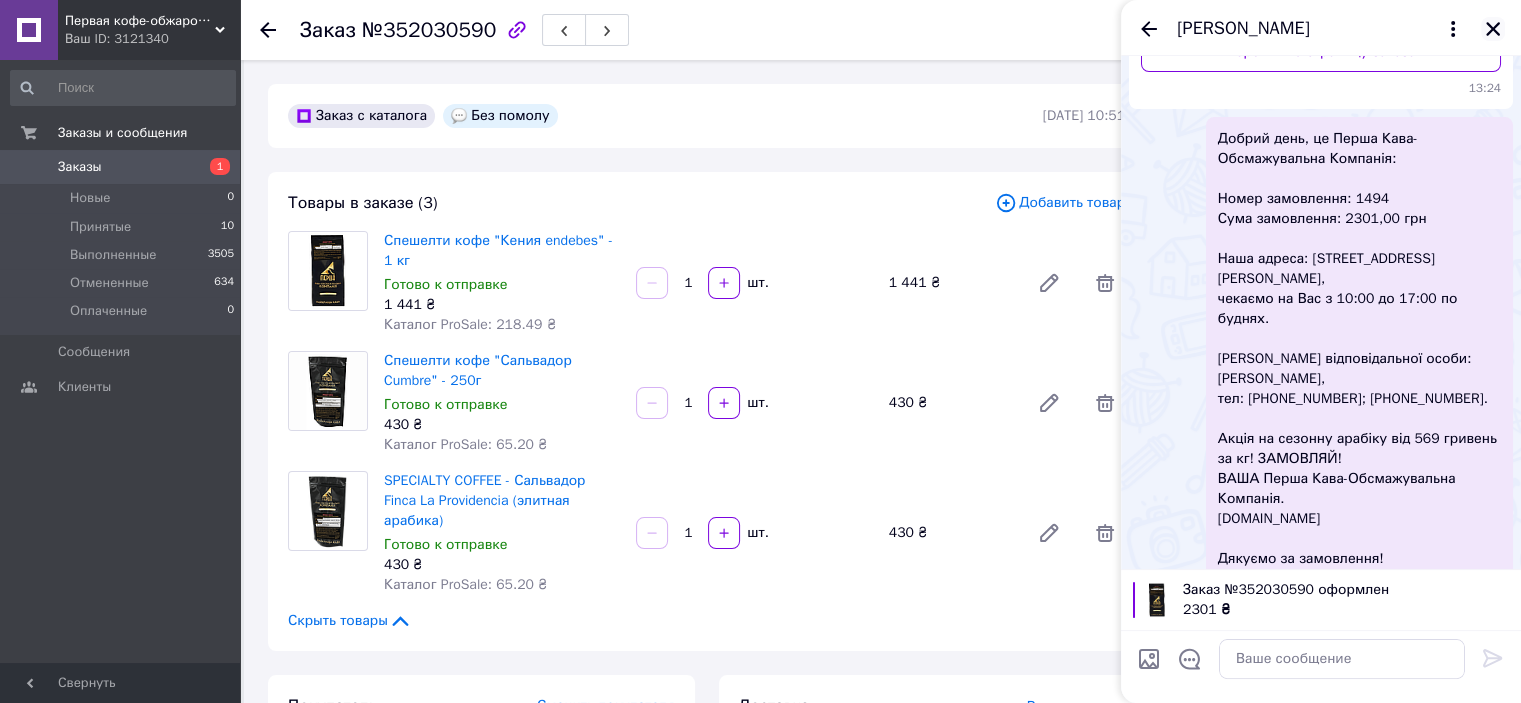 click at bounding box center [1493, 29] 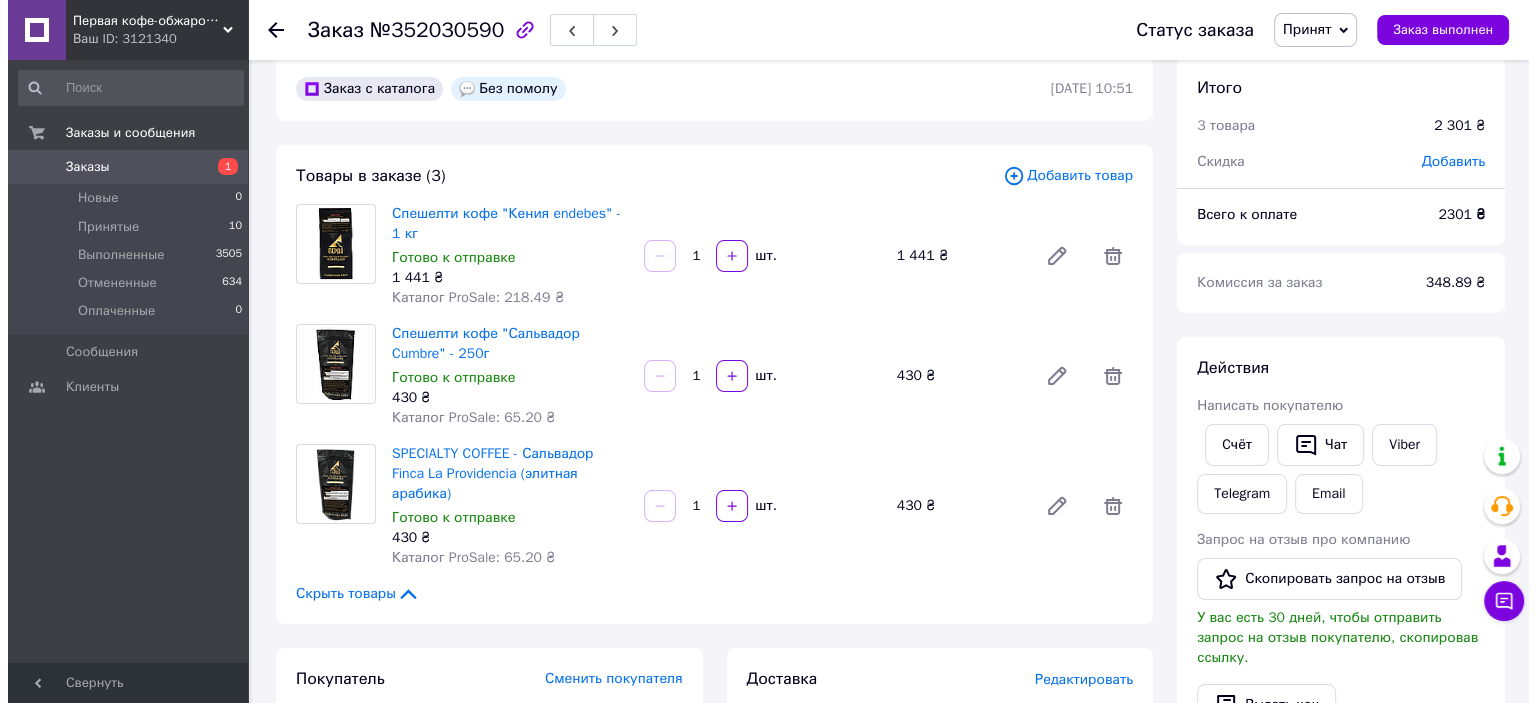 scroll, scrollTop: 0, scrollLeft: 0, axis: both 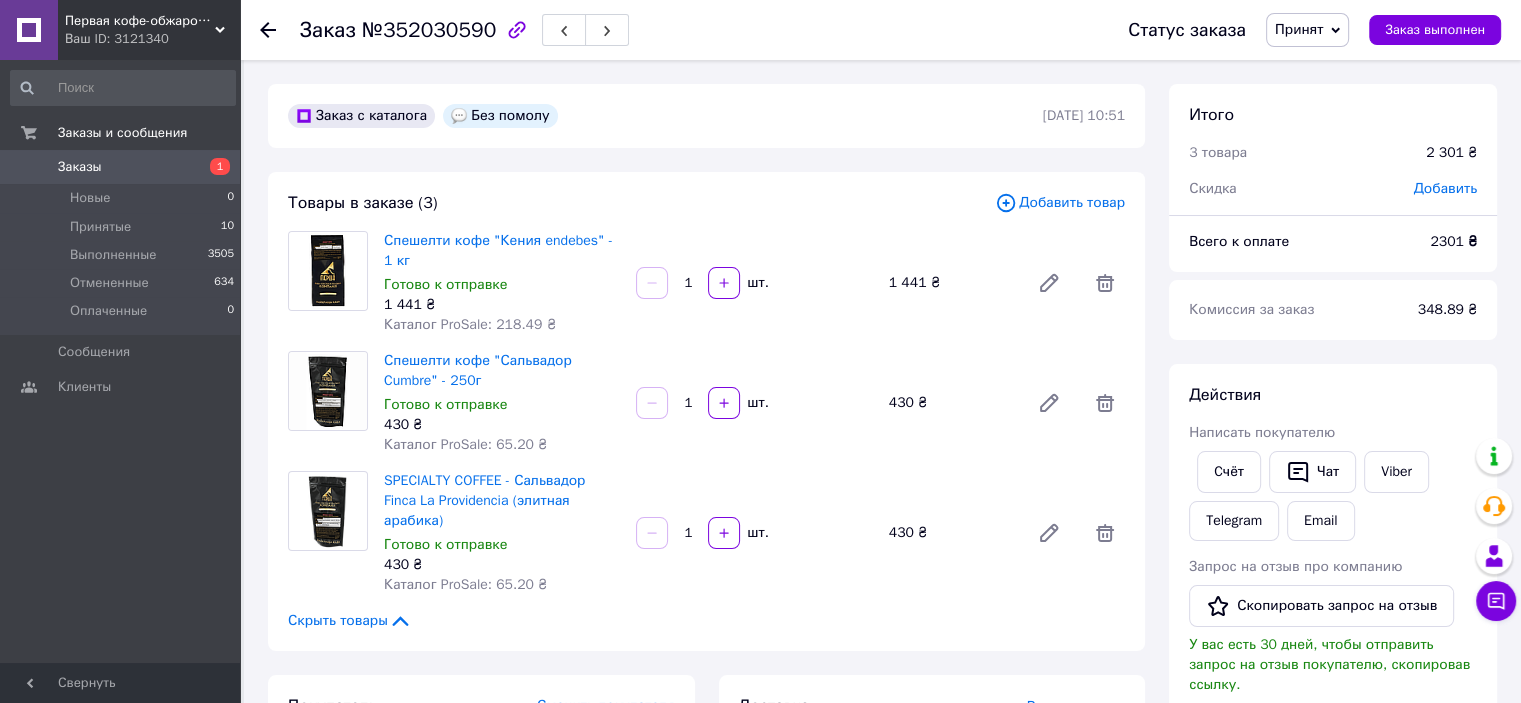 click on "Заказы" at bounding box center (121, 167) 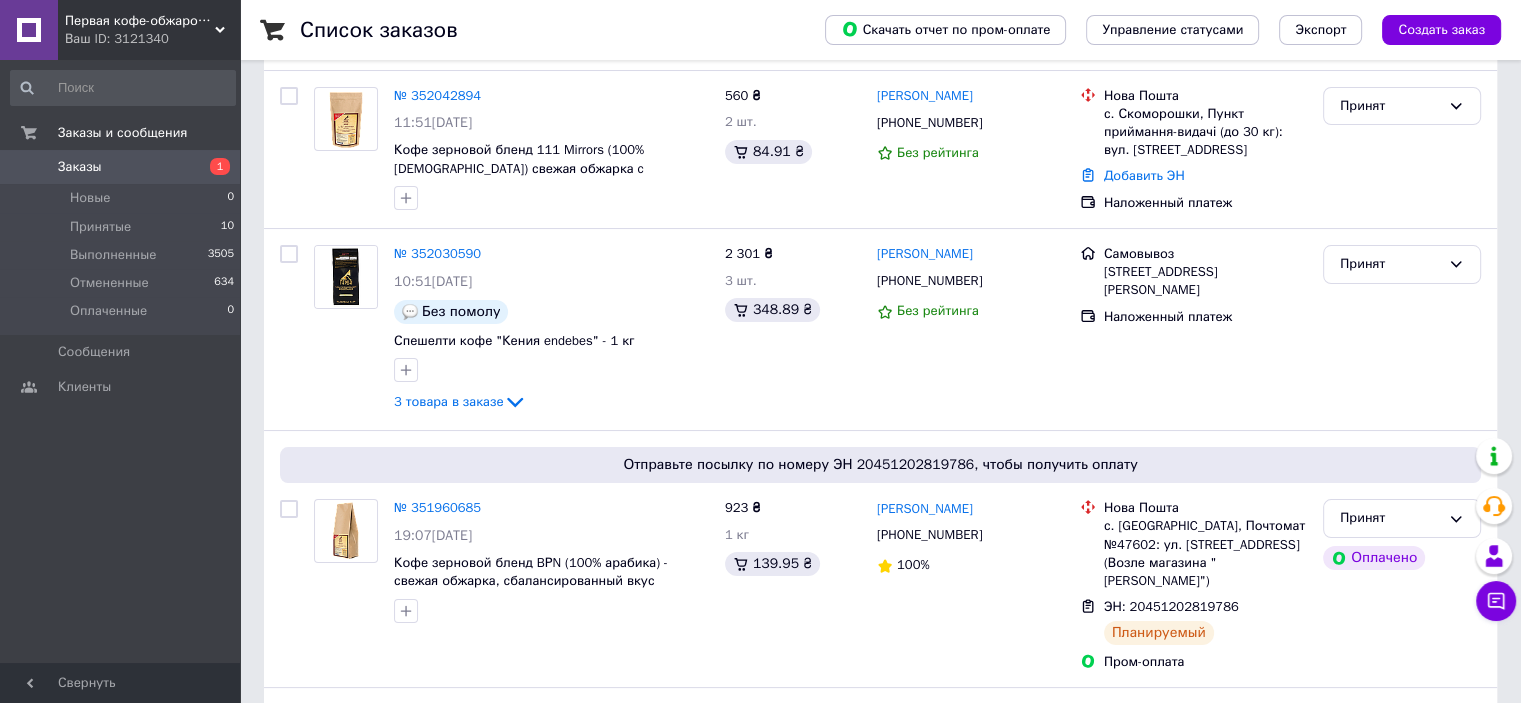 scroll, scrollTop: 100, scrollLeft: 0, axis: vertical 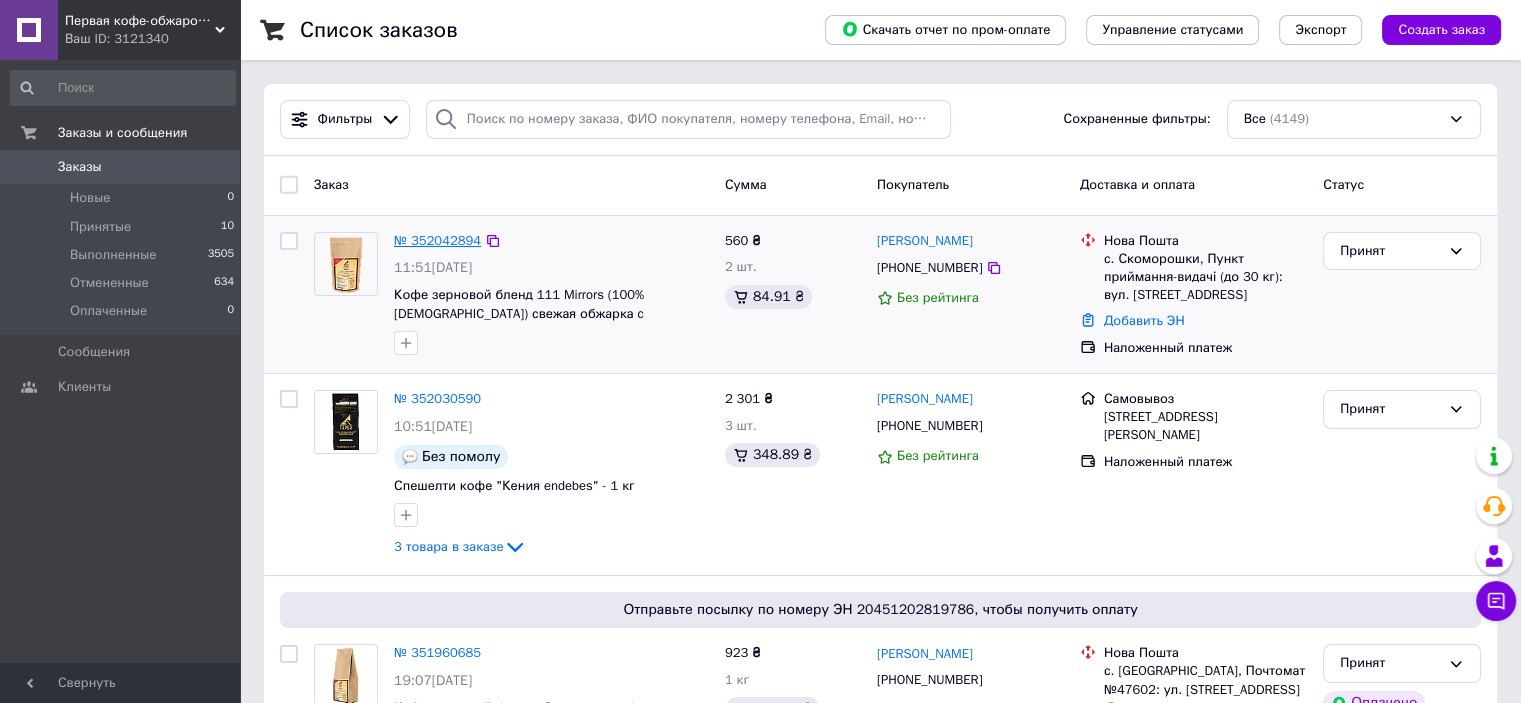click on "№ 352042894" at bounding box center (437, 240) 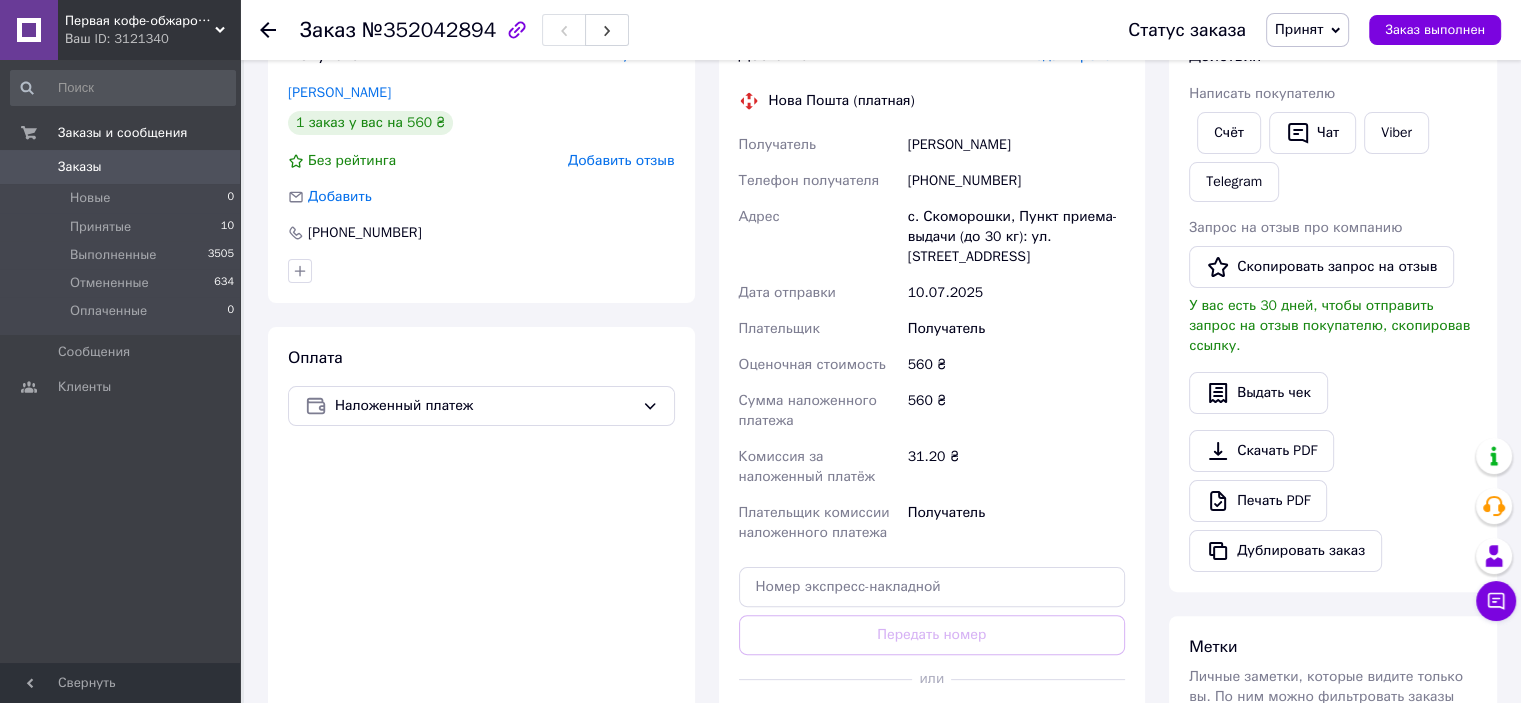 scroll, scrollTop: 400, scrollLeft: 0, axis: vertical 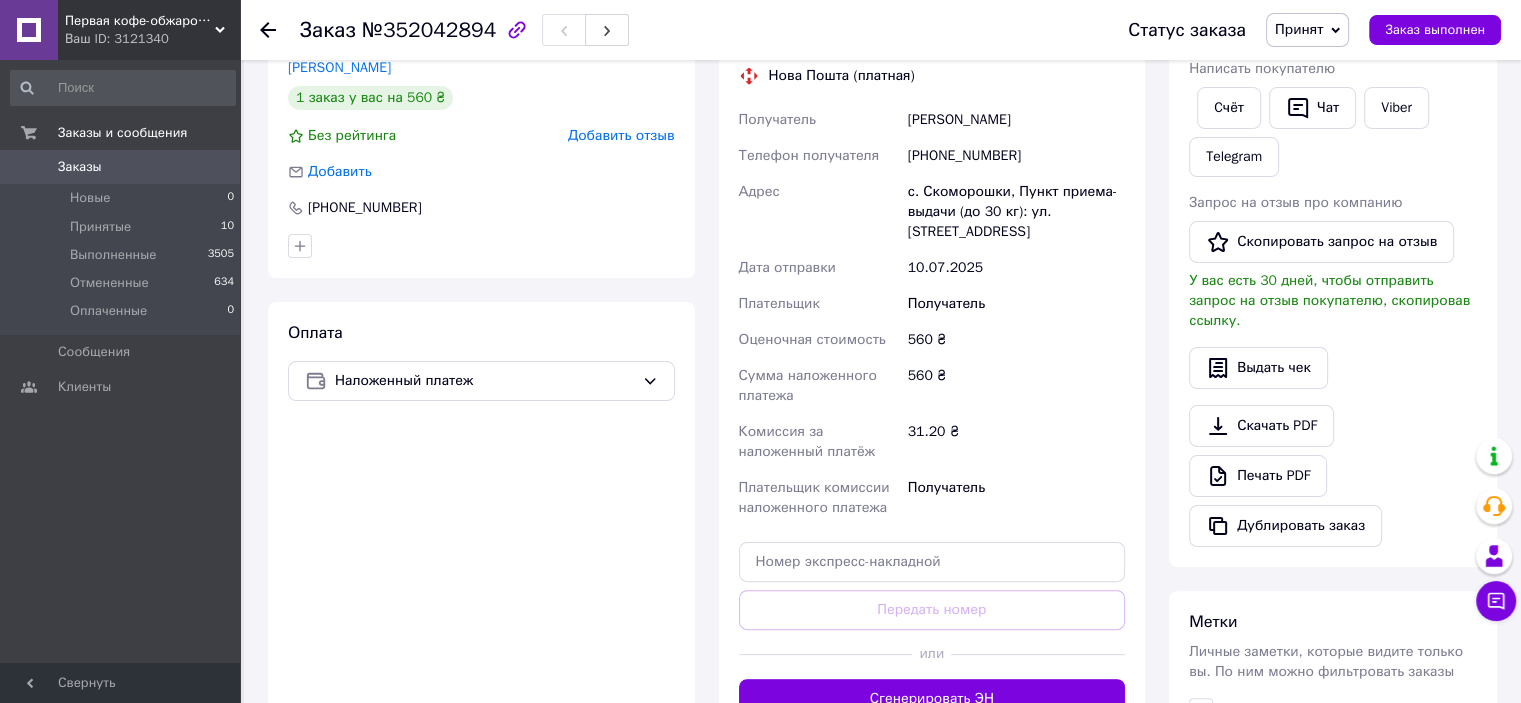 click on "Заказы" at bounding box center [121, 167] 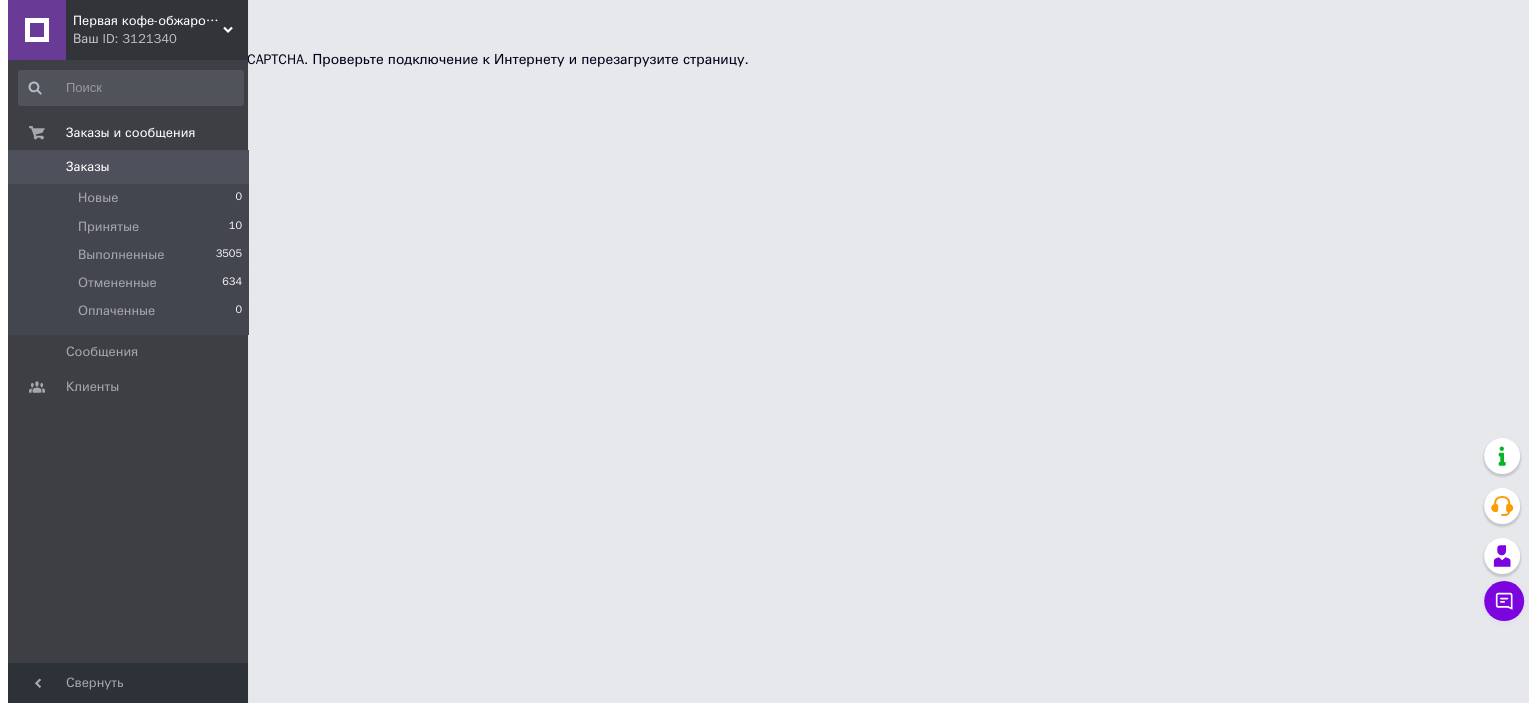 scroll, scrollTop: 0, scrollLeft: 0, axis: both 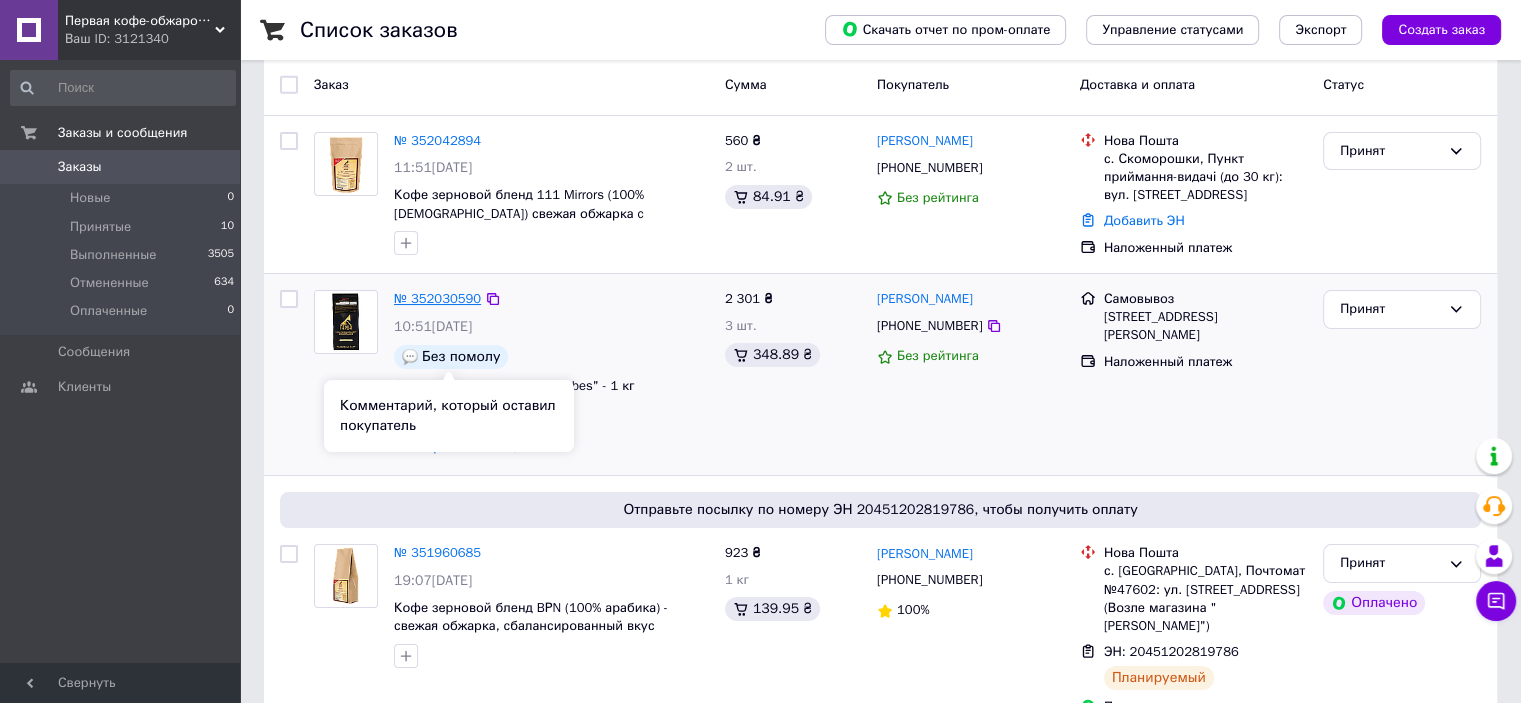 click on "№ 352030590" at bounding box center [437, 298] 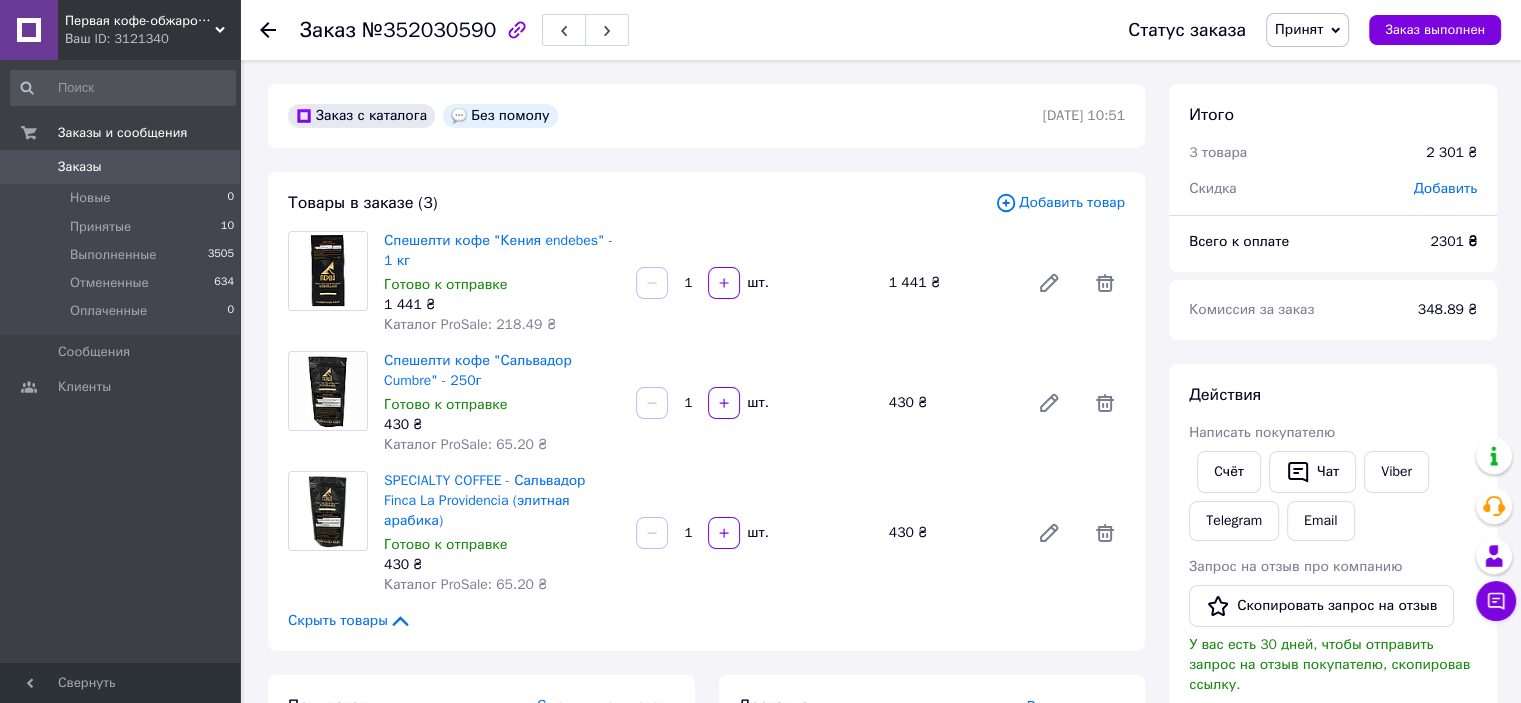 scroll, scrollTop: 100, scrollLeft: 0, axis: vertical 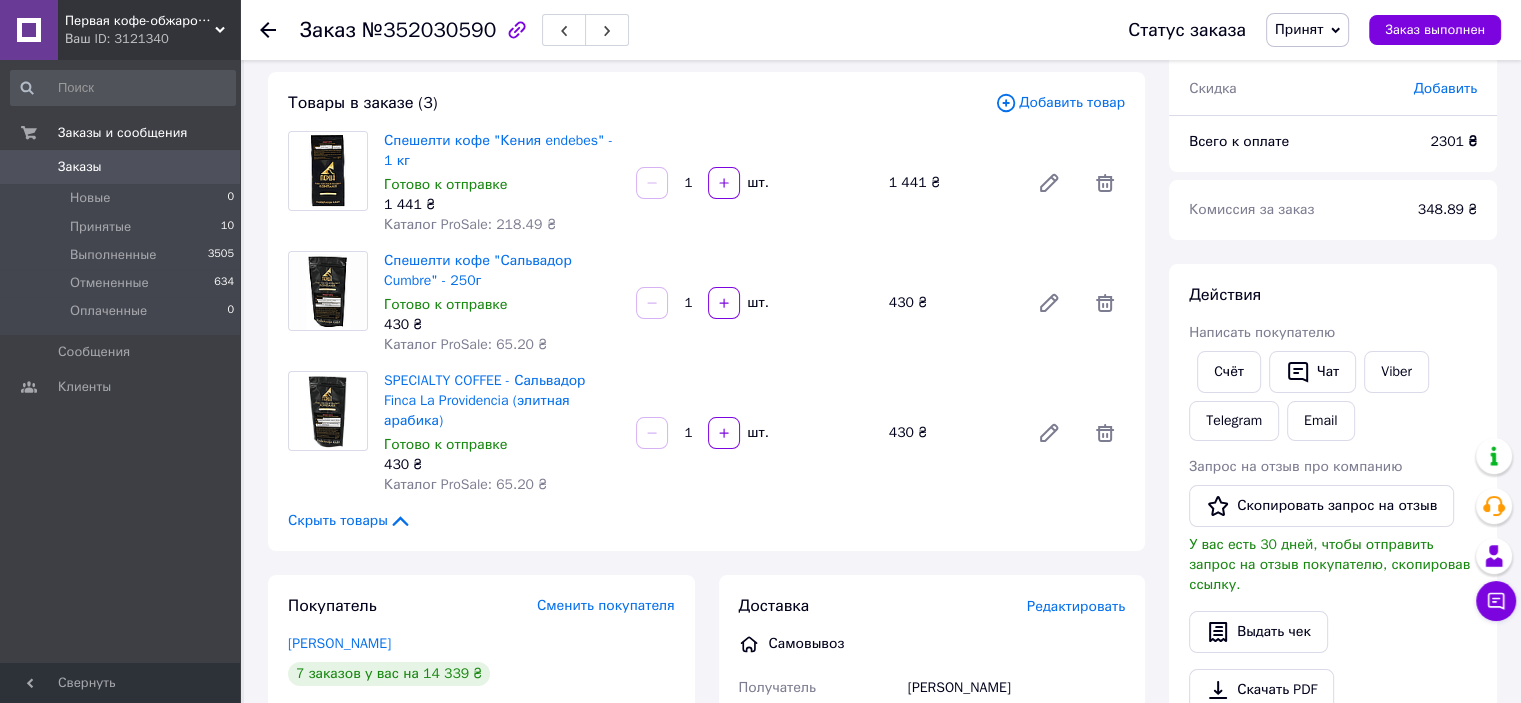 click on "Заказы" at bounding box center [121, 167] 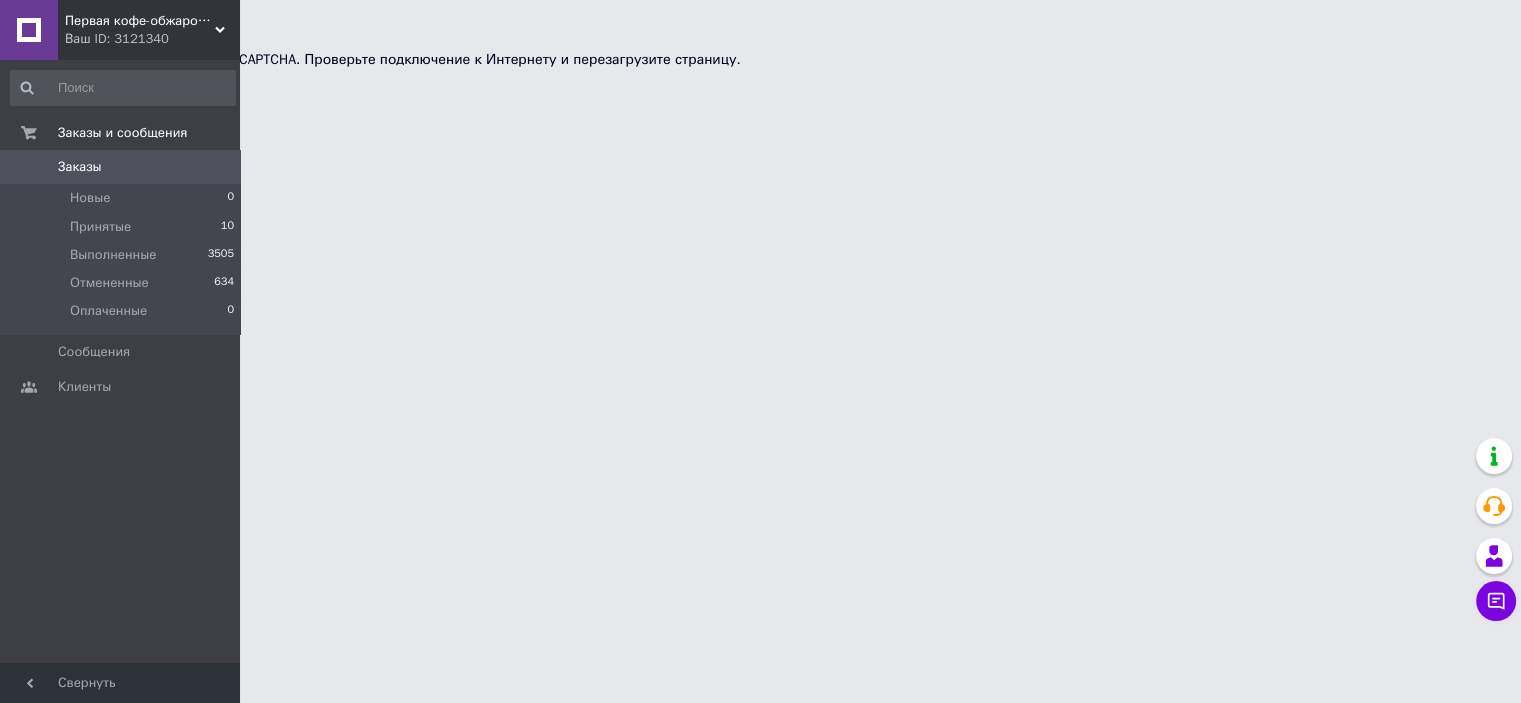 scroll, scrollTop: 0, scrollLeft: 0, axis: both 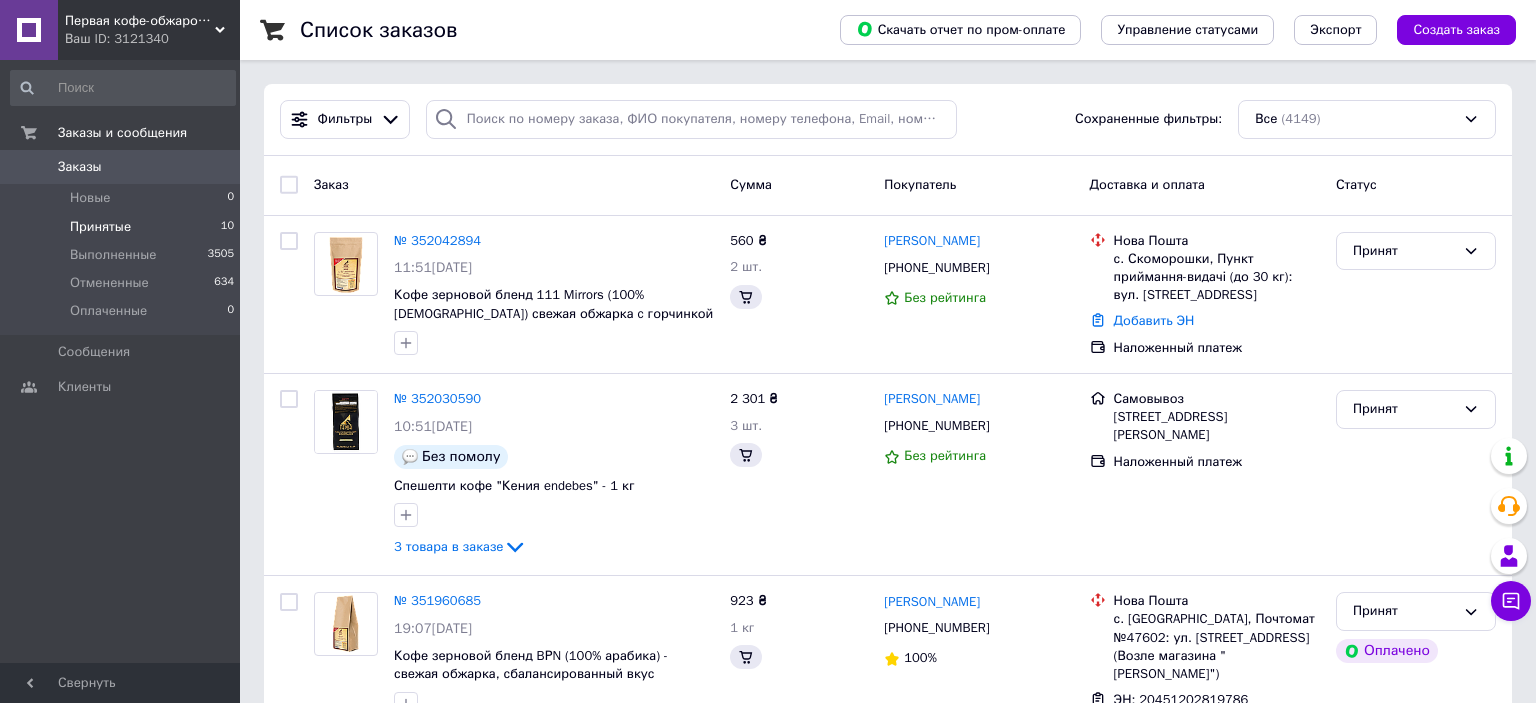 click on "Принятые" at bounding box center (100, 227) 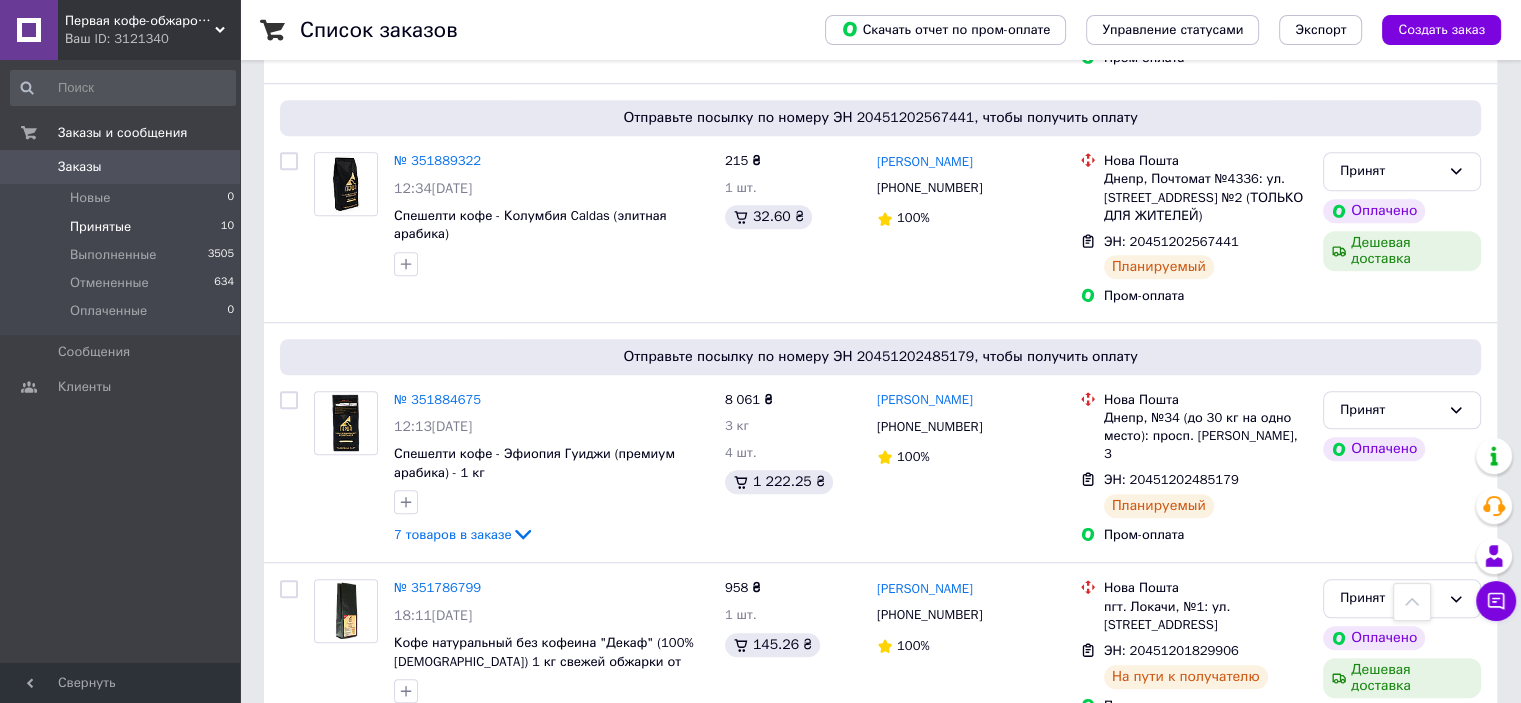 scroll, scrollTop: 1721, scrollLeft: 0, axis: vertical 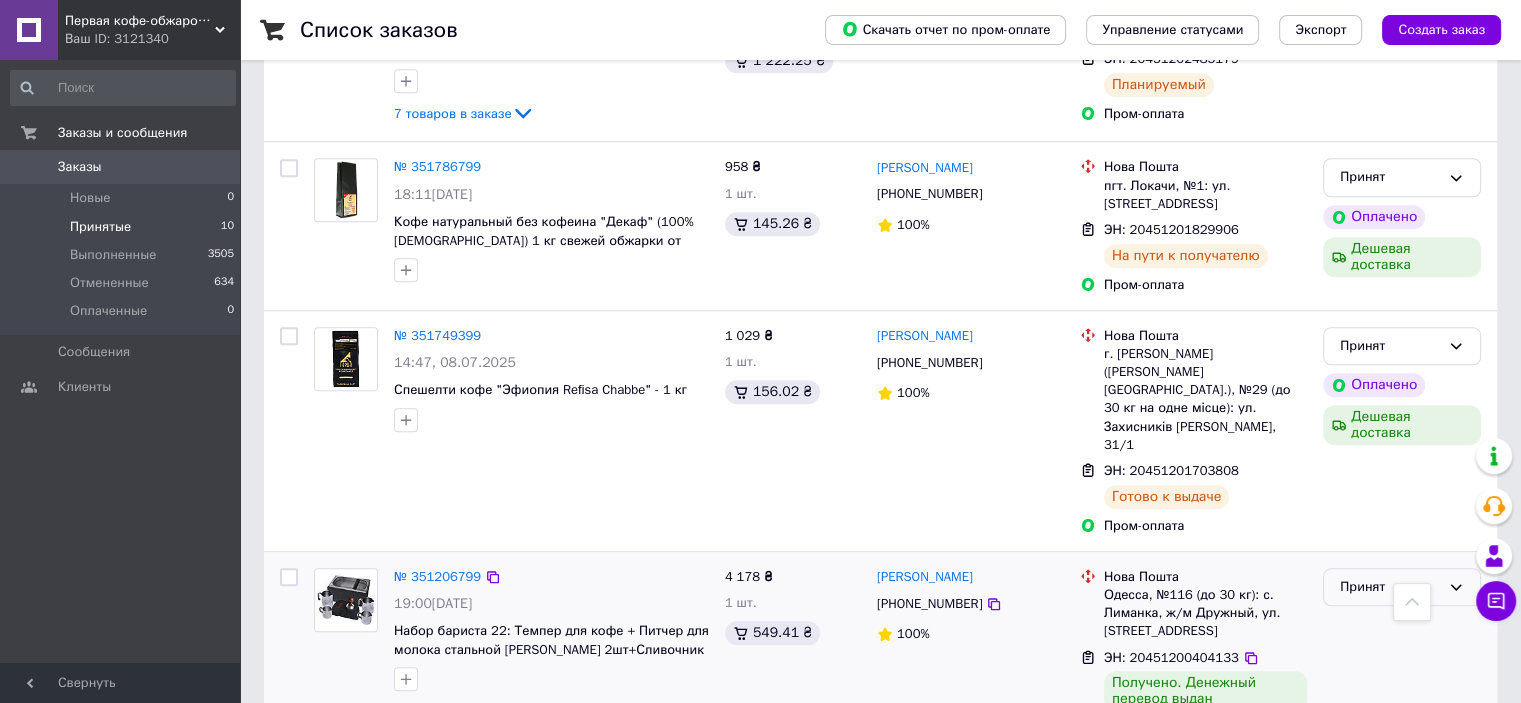 click on "Принят" at bounding box center (1390, 587) 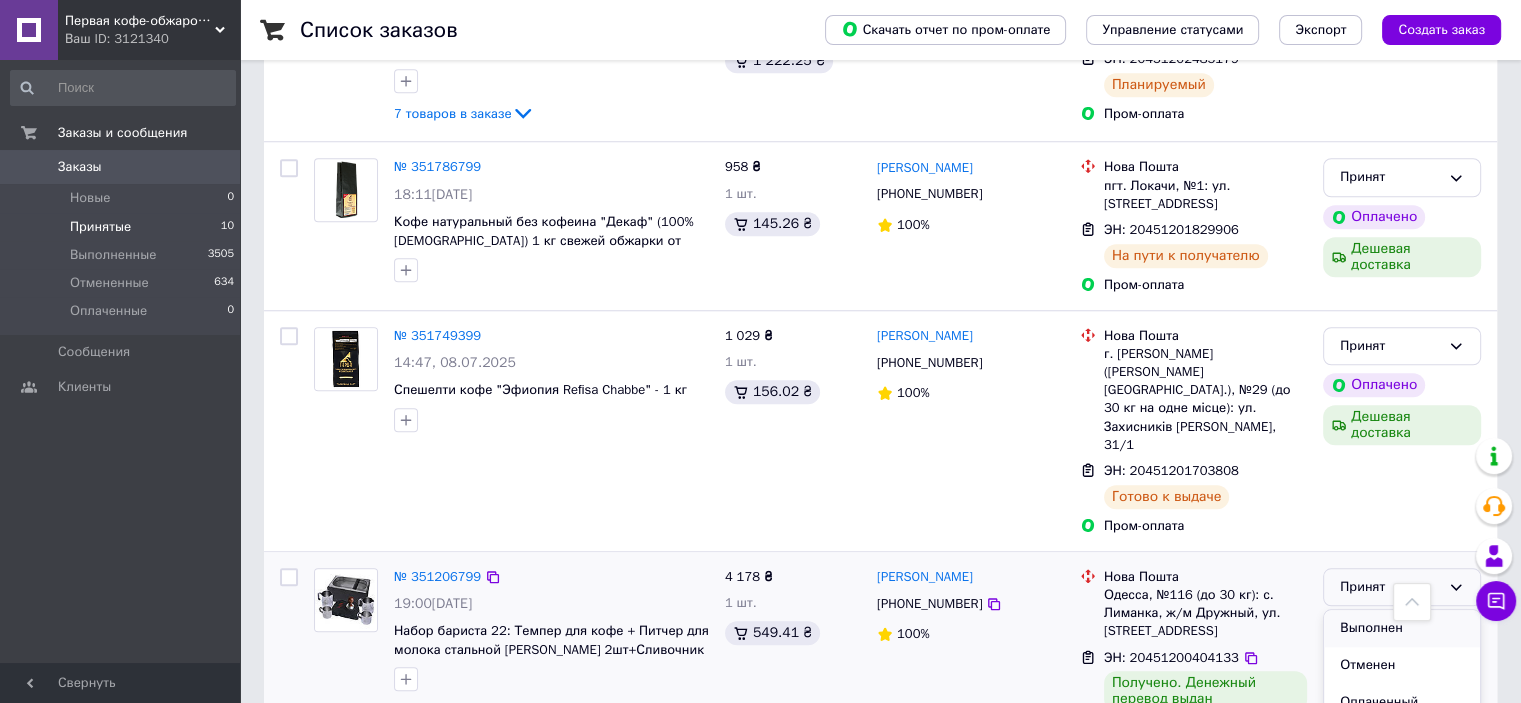 click on "Выполнен" at bounding box center (1402, 628) 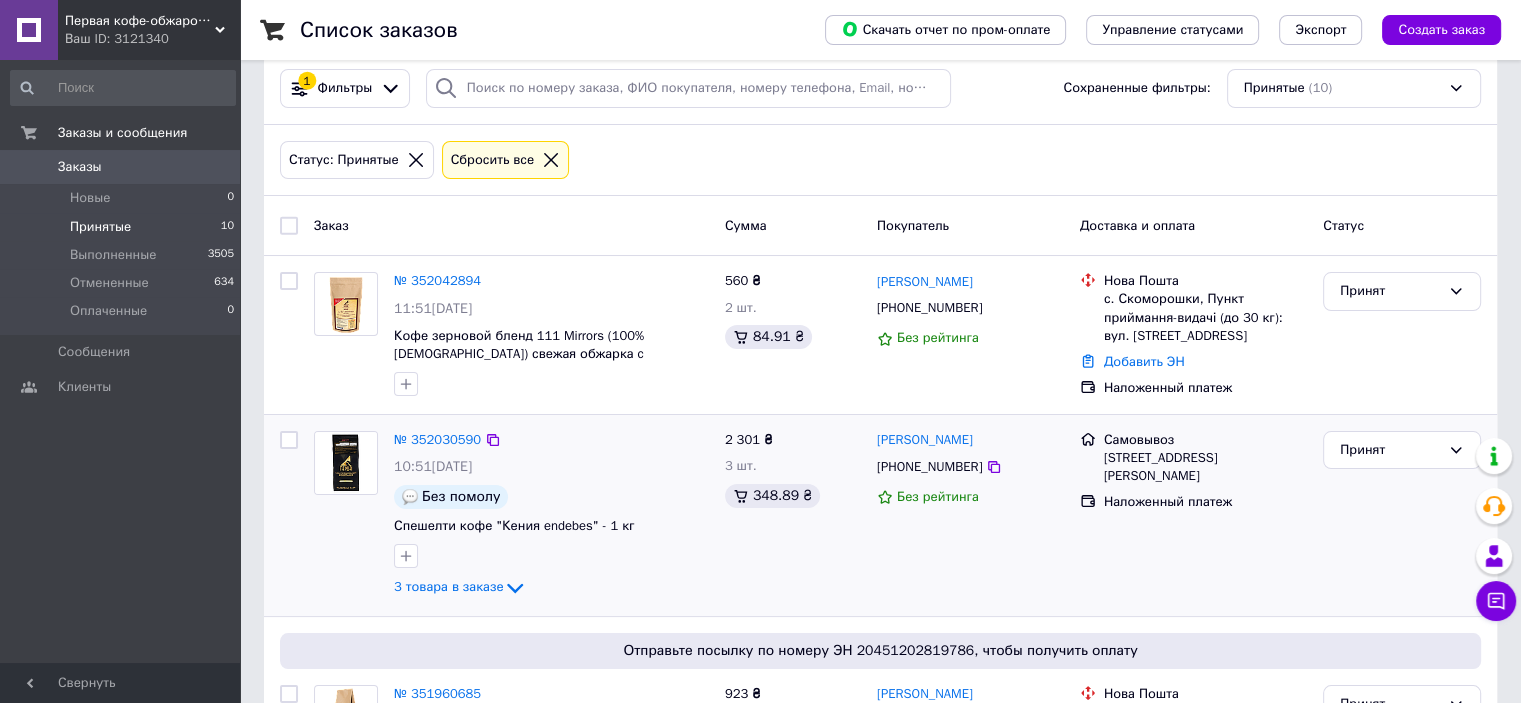 scroll, scrollTop: 0, scrollLeft: 0, axis: both 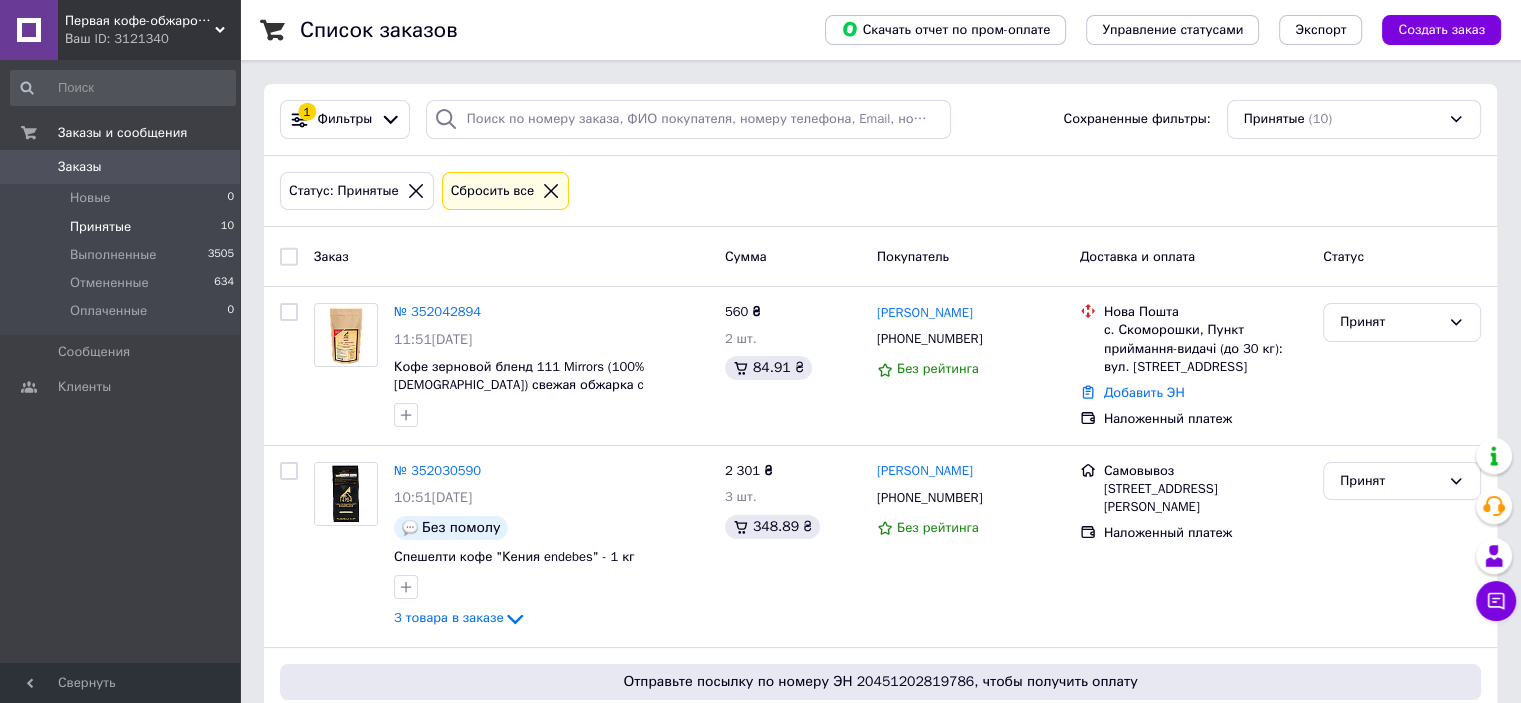 click on "Заказы" at bounding box center [121, 167] 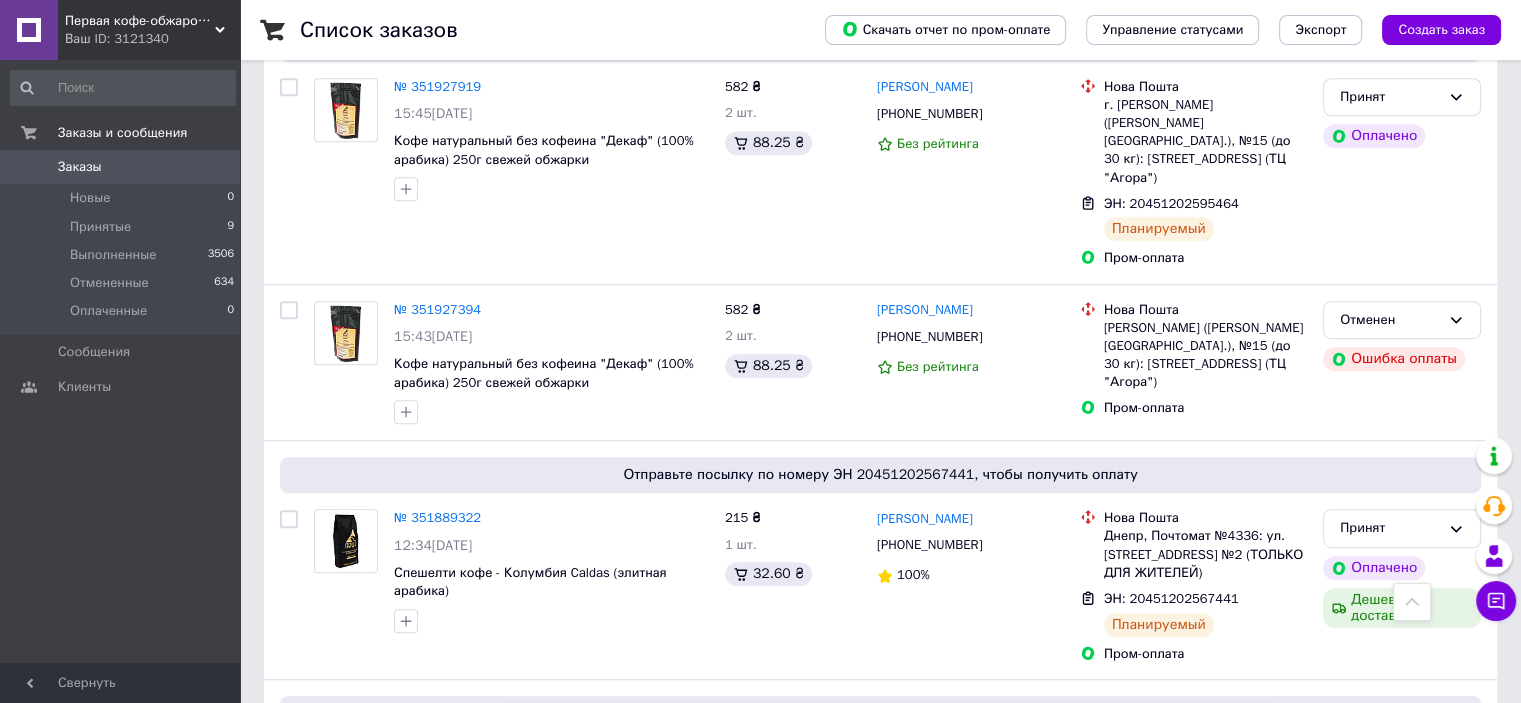scroll, scrollTop: 1200, scrollLeft: 0, axis: vertical 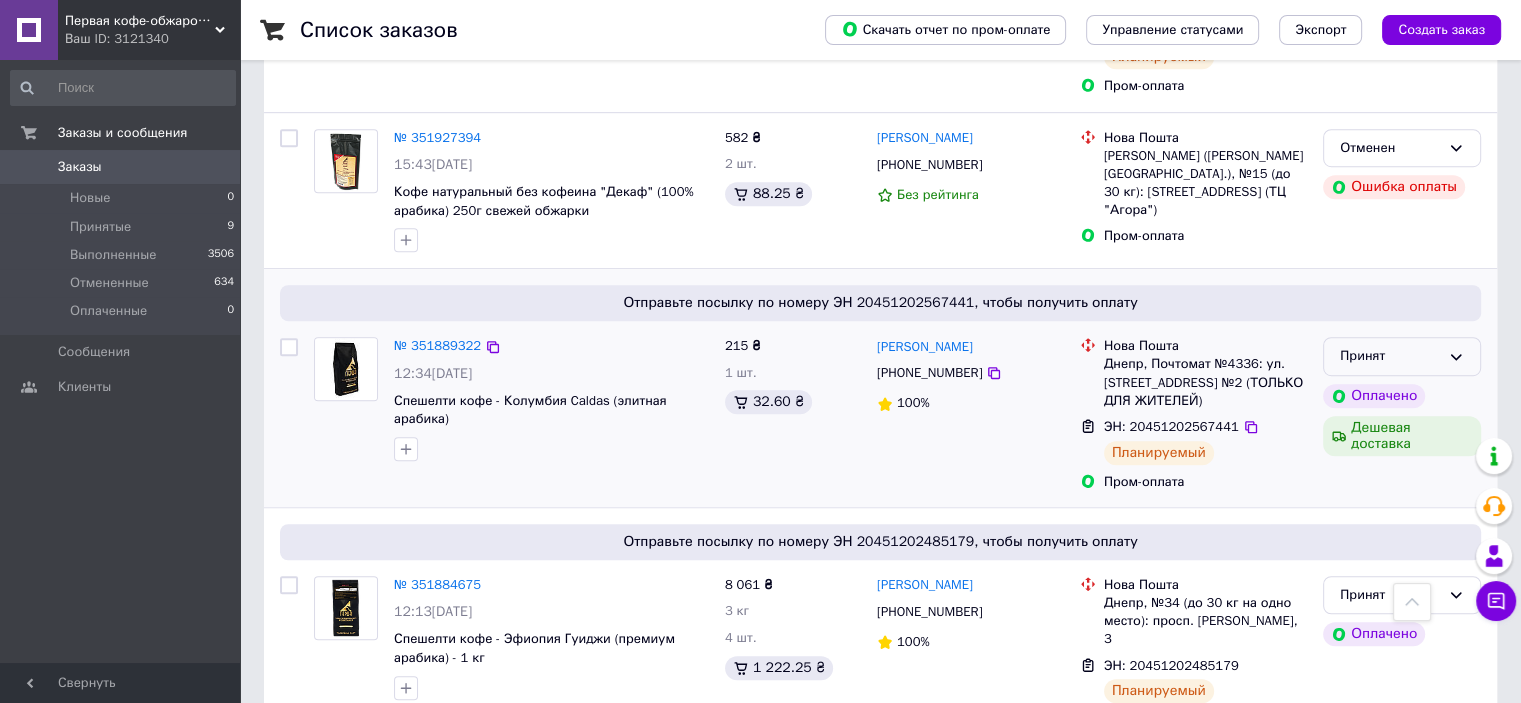 click on "Принят" at bounding box center (1390, 356) 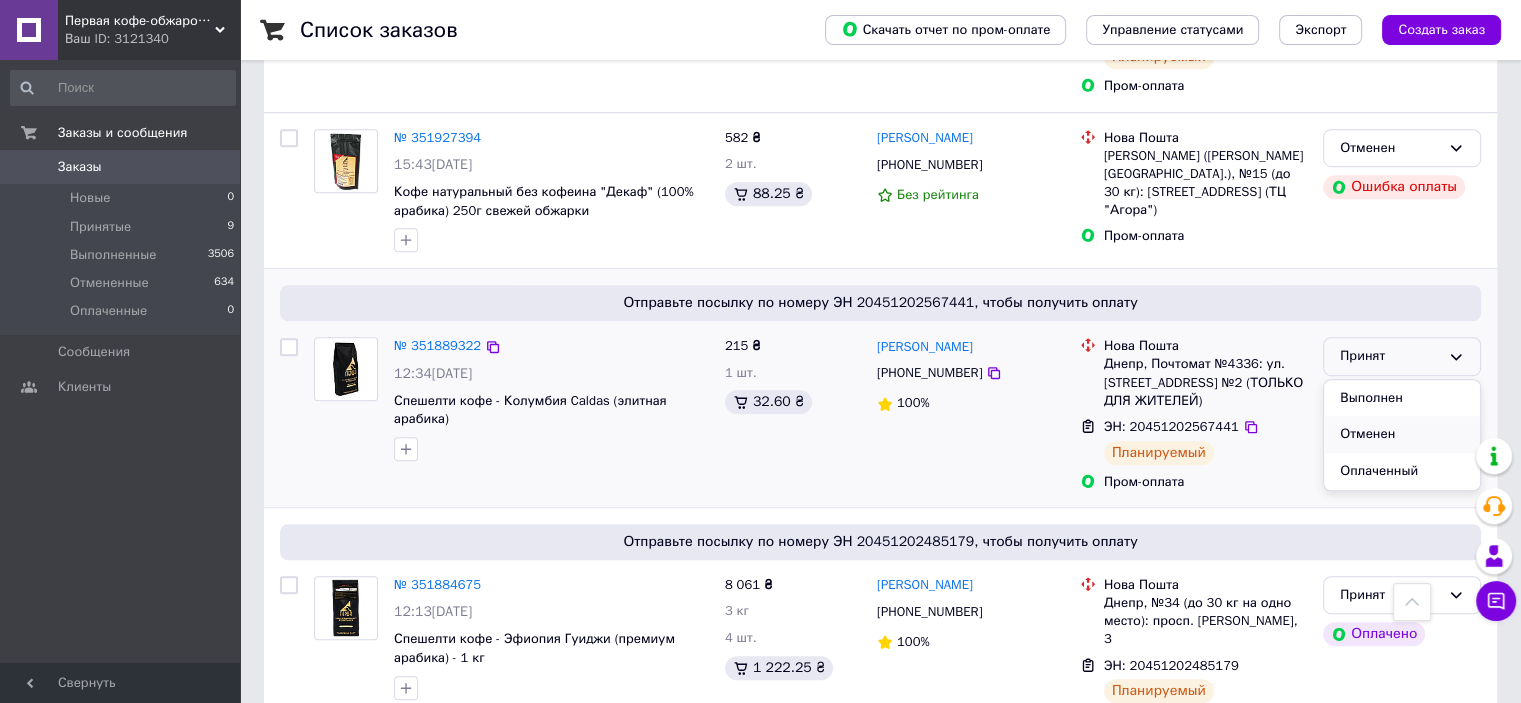 click on "Отменен" at bounding box center (1402, 434) 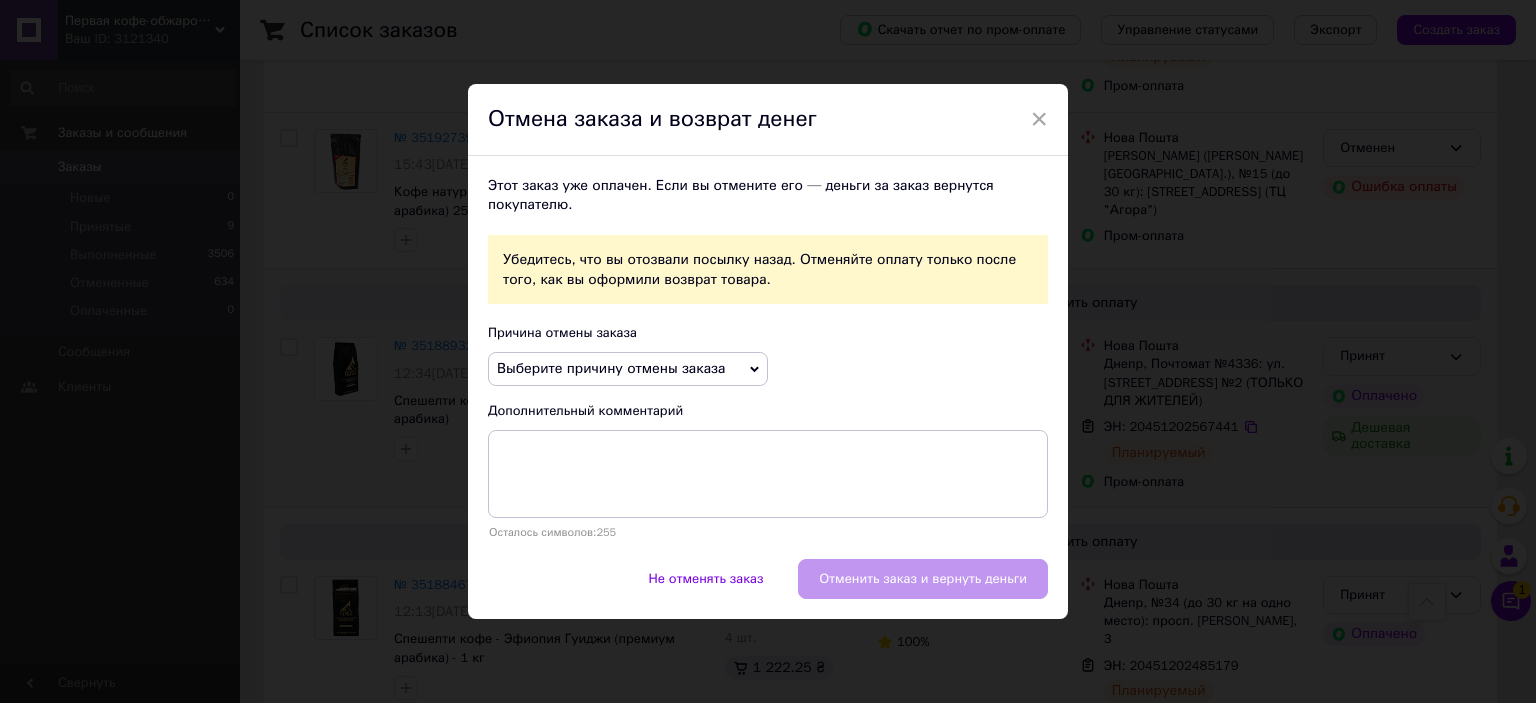 click on "Выберите причину отмены заказа" at bounding box center [628, 369] 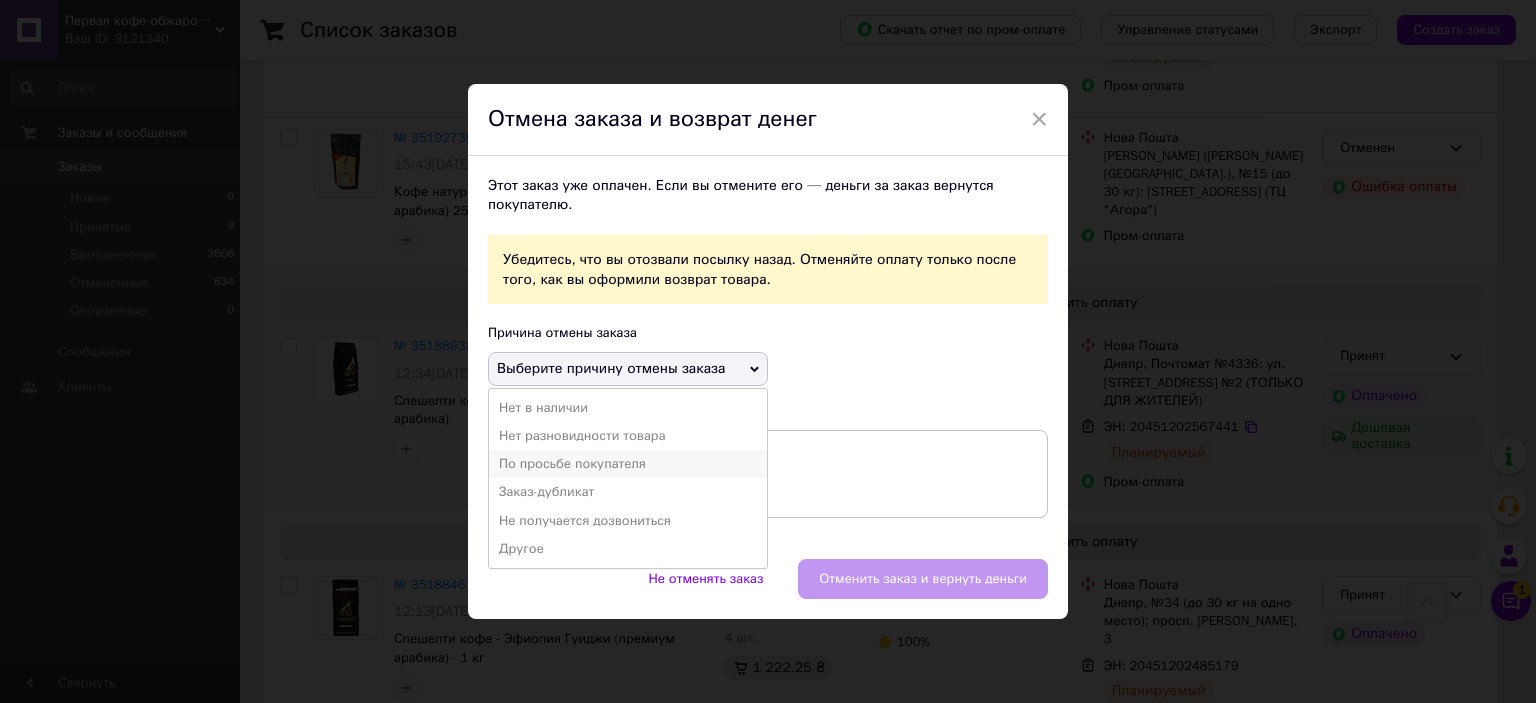 click on "По просьбе покупателя" at bounding box center [628, 464] 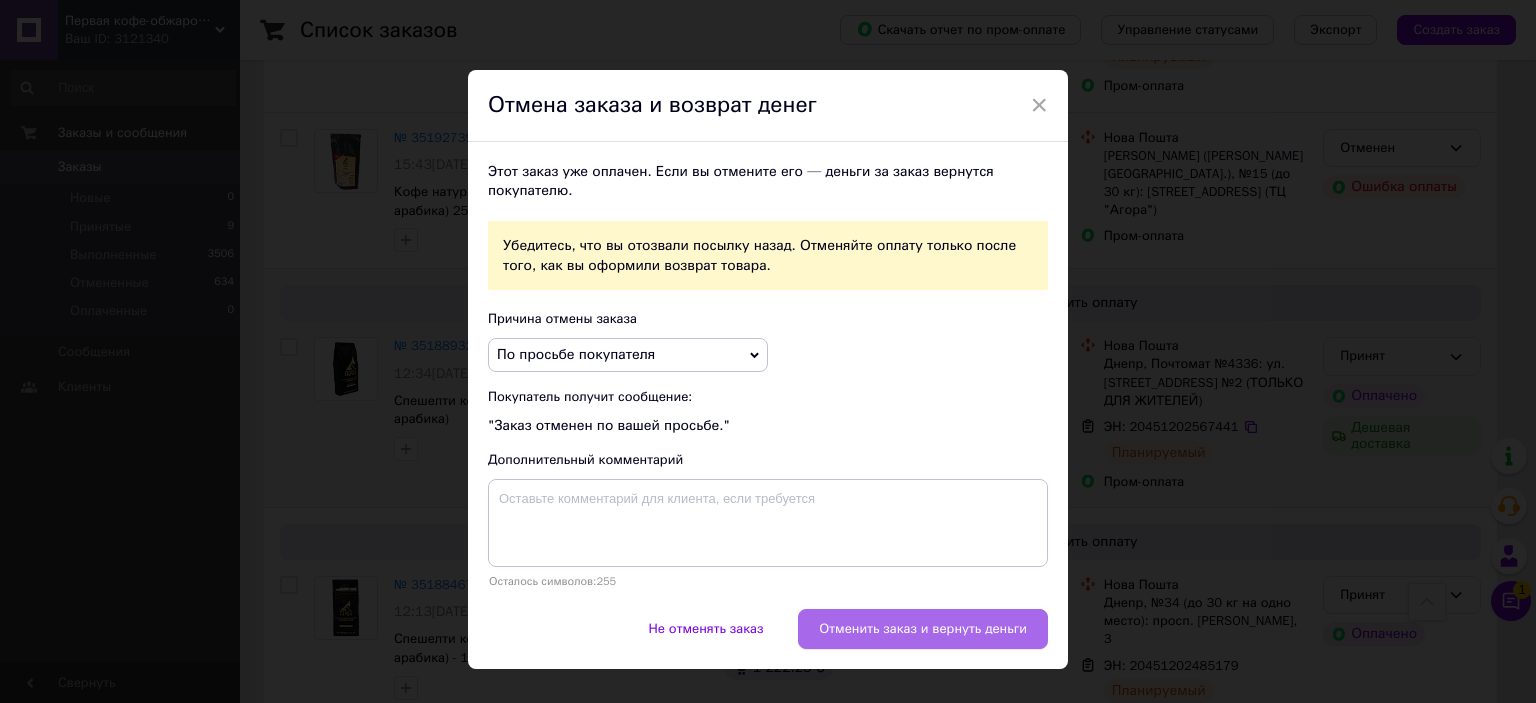 click on "Отменить заказ и вернуть деньги" at bounding box center [923, 629] 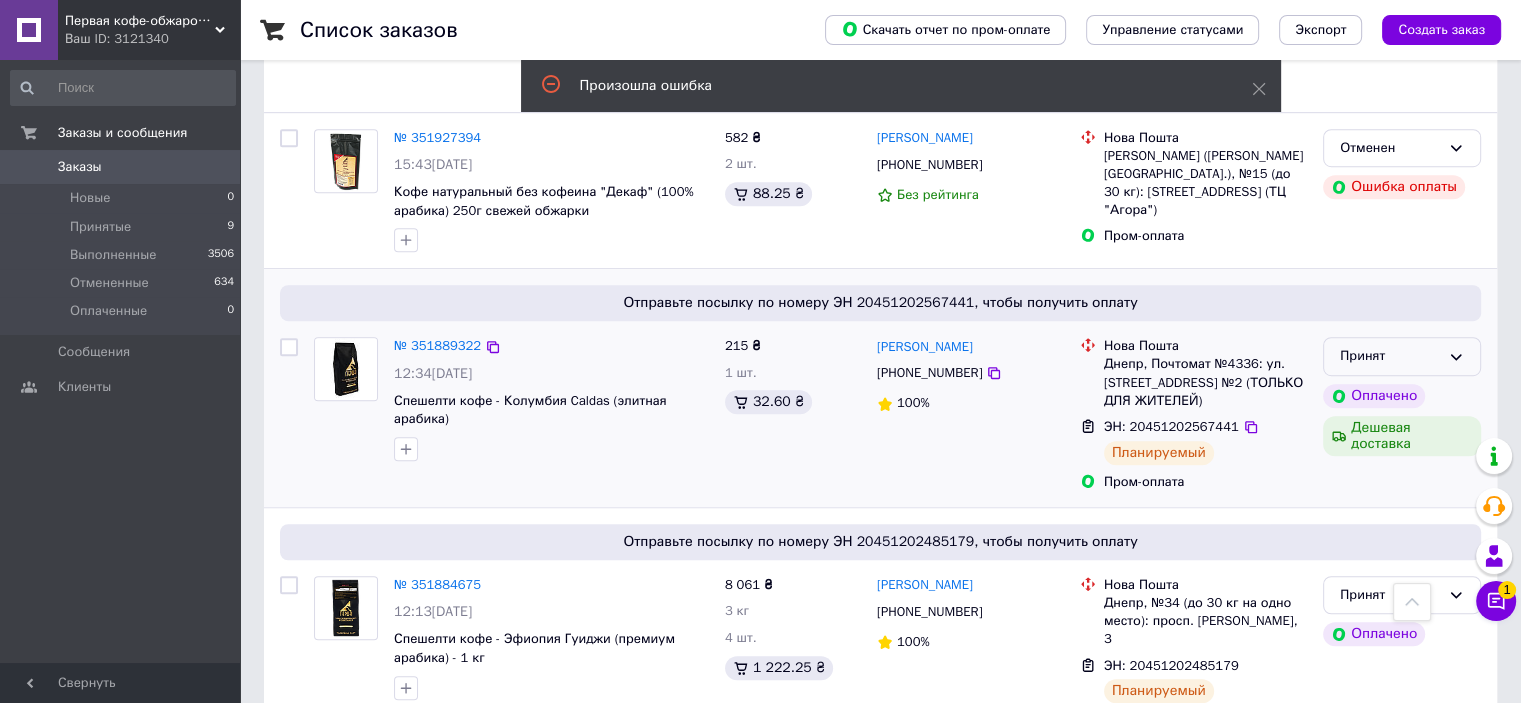 click on "Принят" at bounding box center (1390, 356) 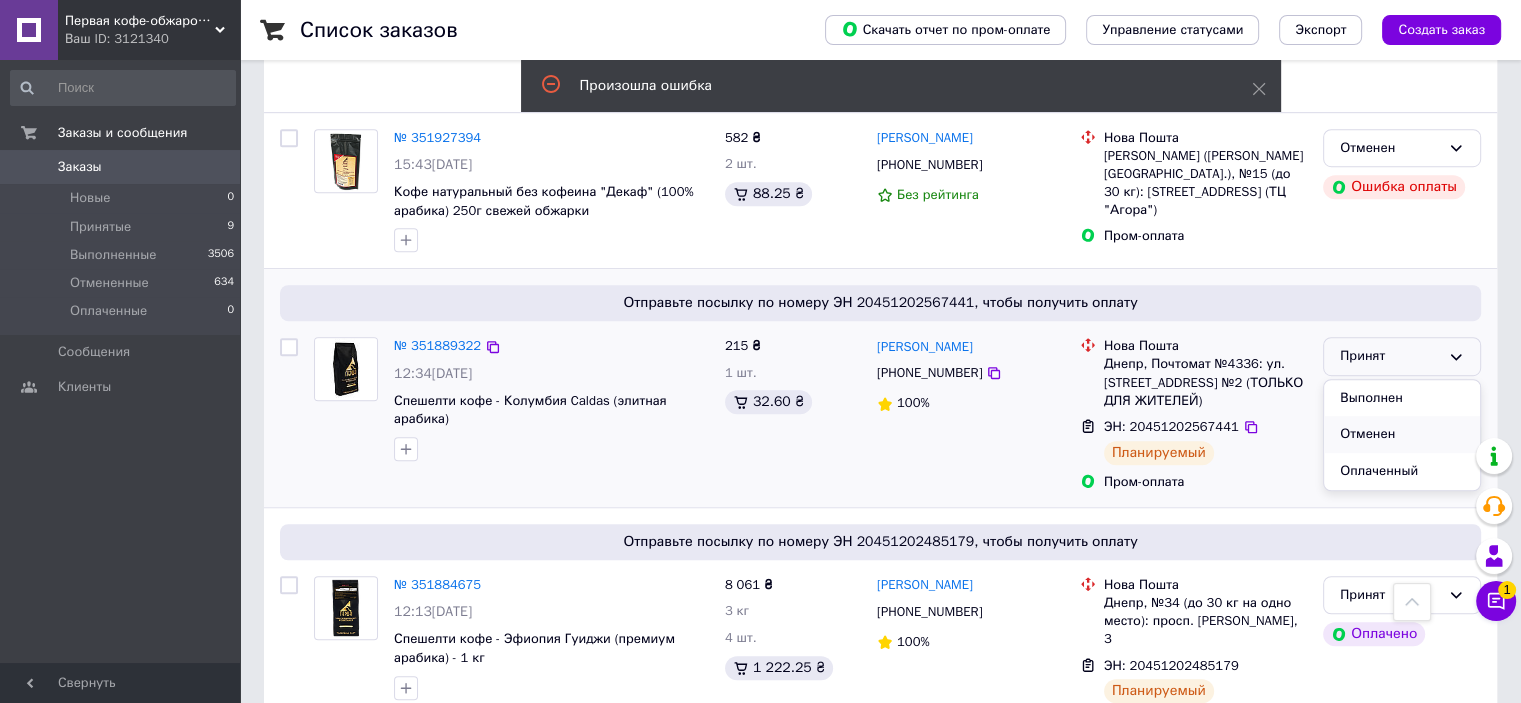 click on "Отменен" at bounding box center (1402, 434) 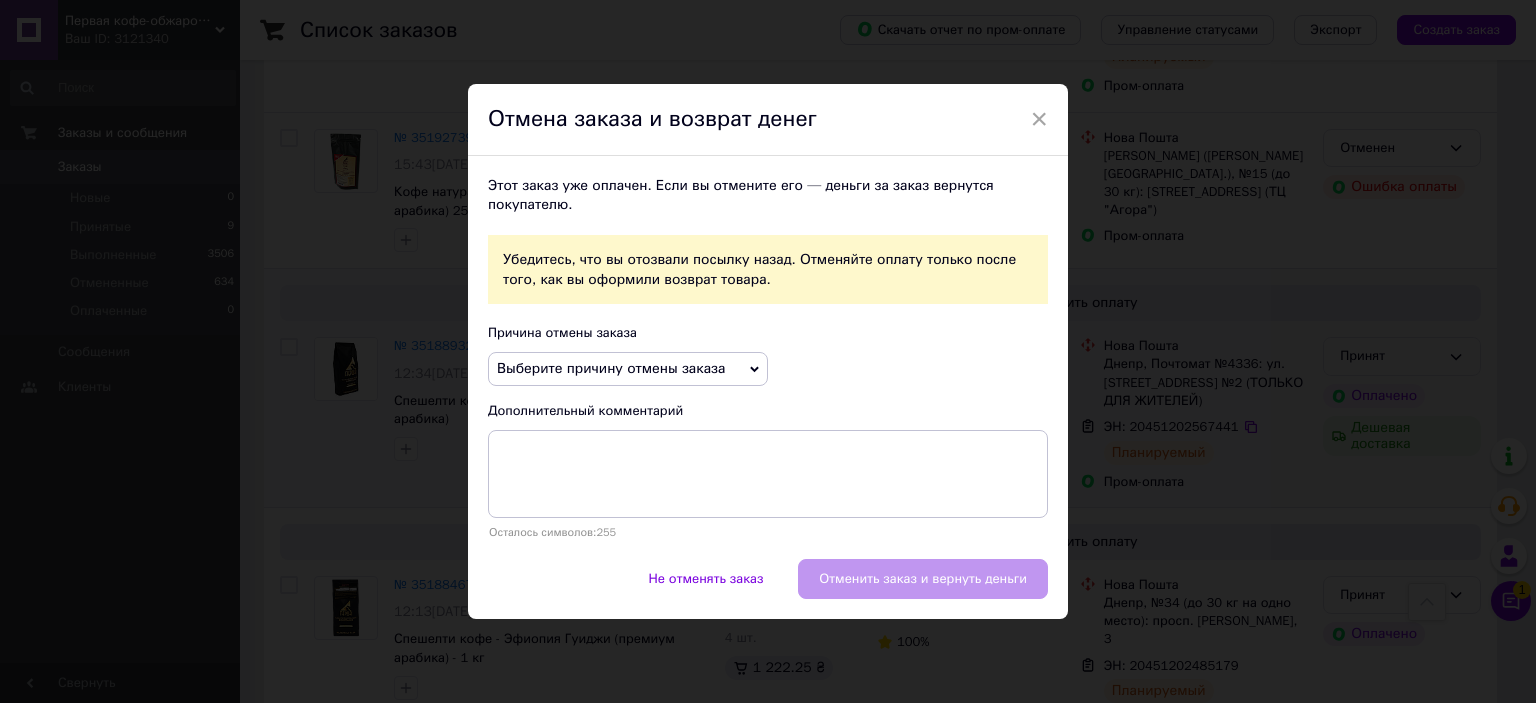 click 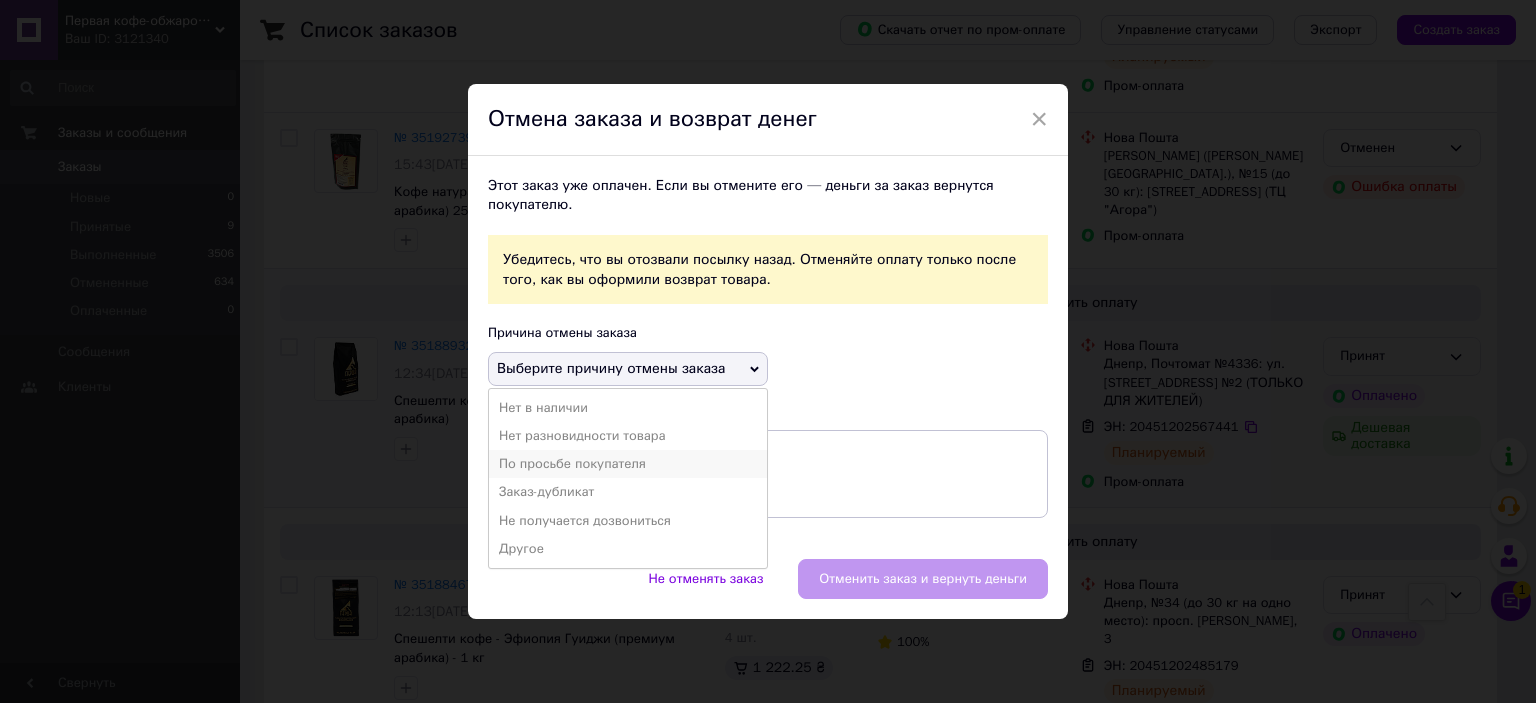 click on "По просьбе покупателя" at bounding box center [628, 464] 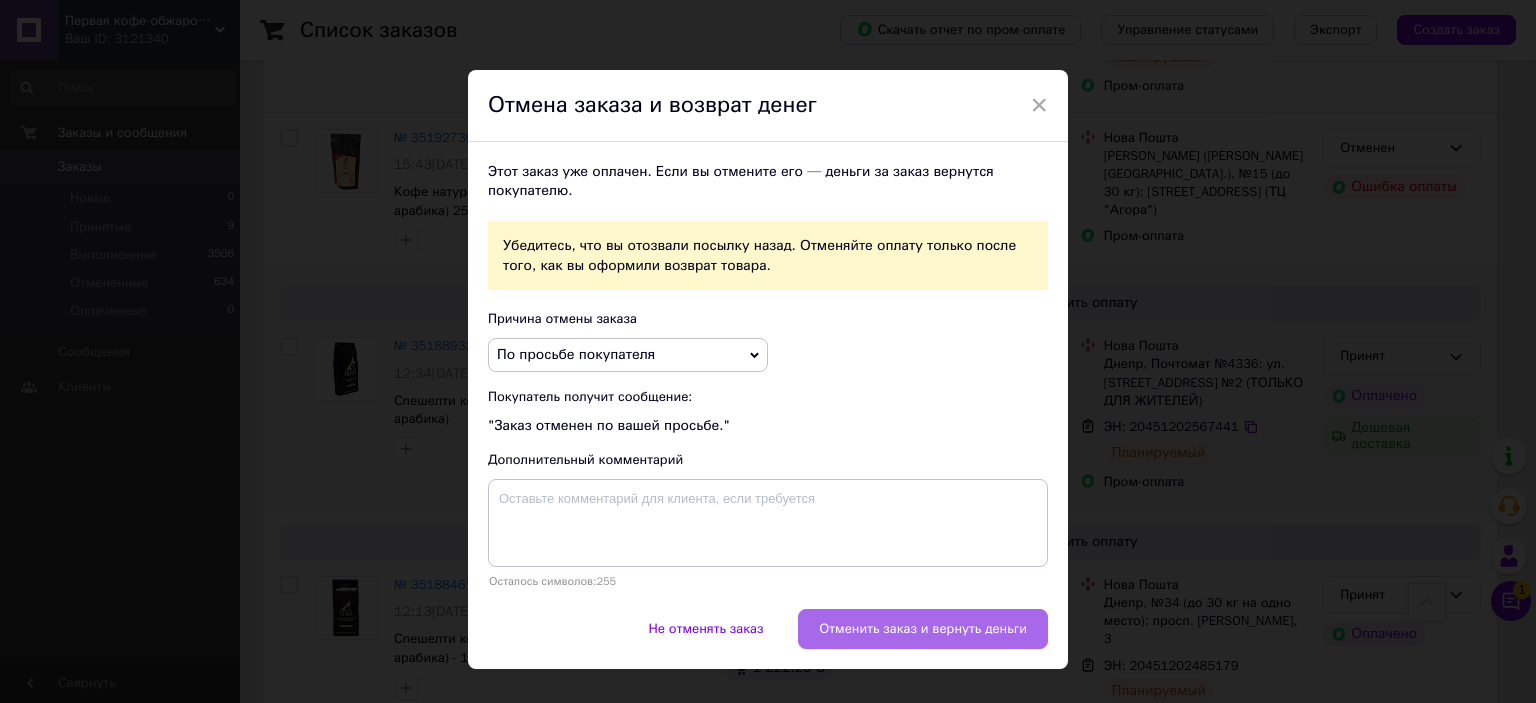 click on "Отменить заказ и вернуть деньги" at bounding box center (923, 629) 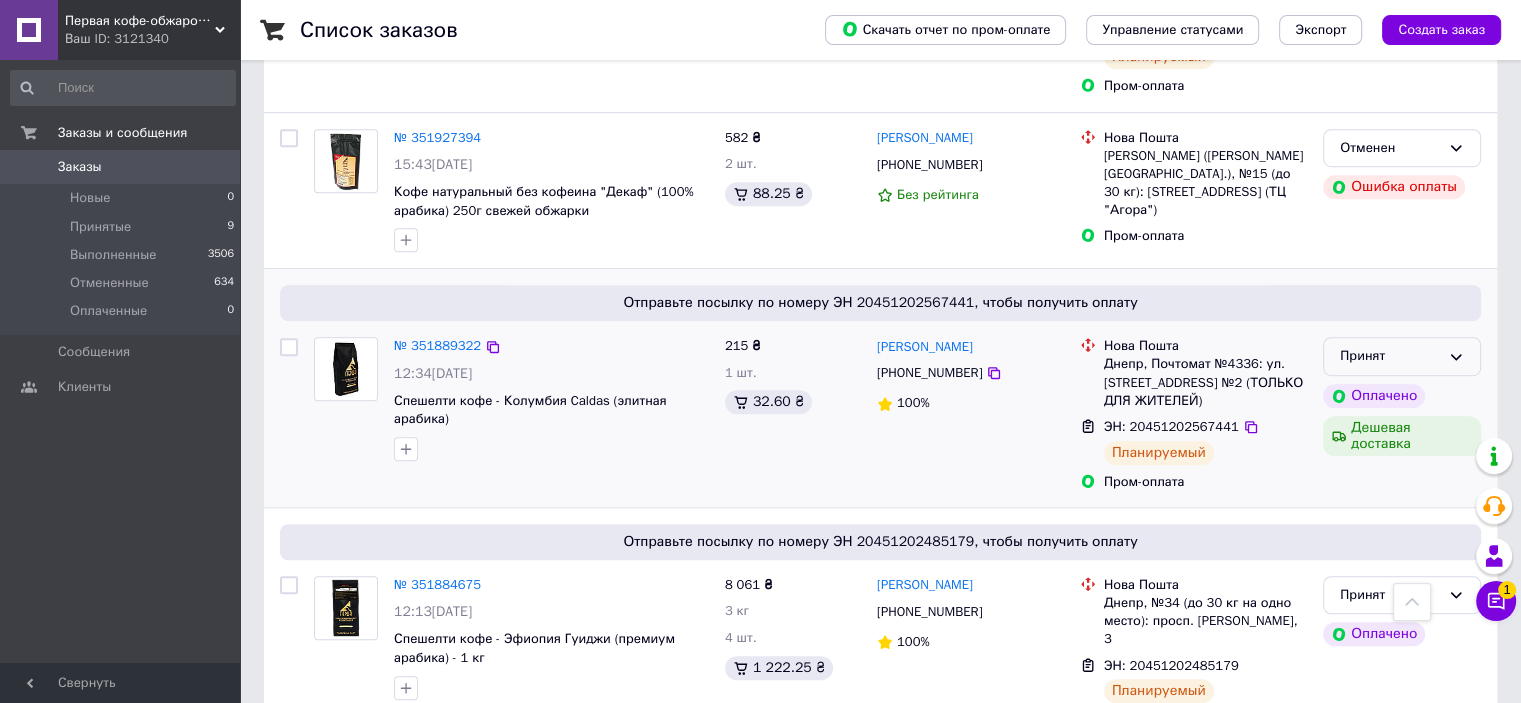 click on "Принят" at bounding box center [1390, 356] 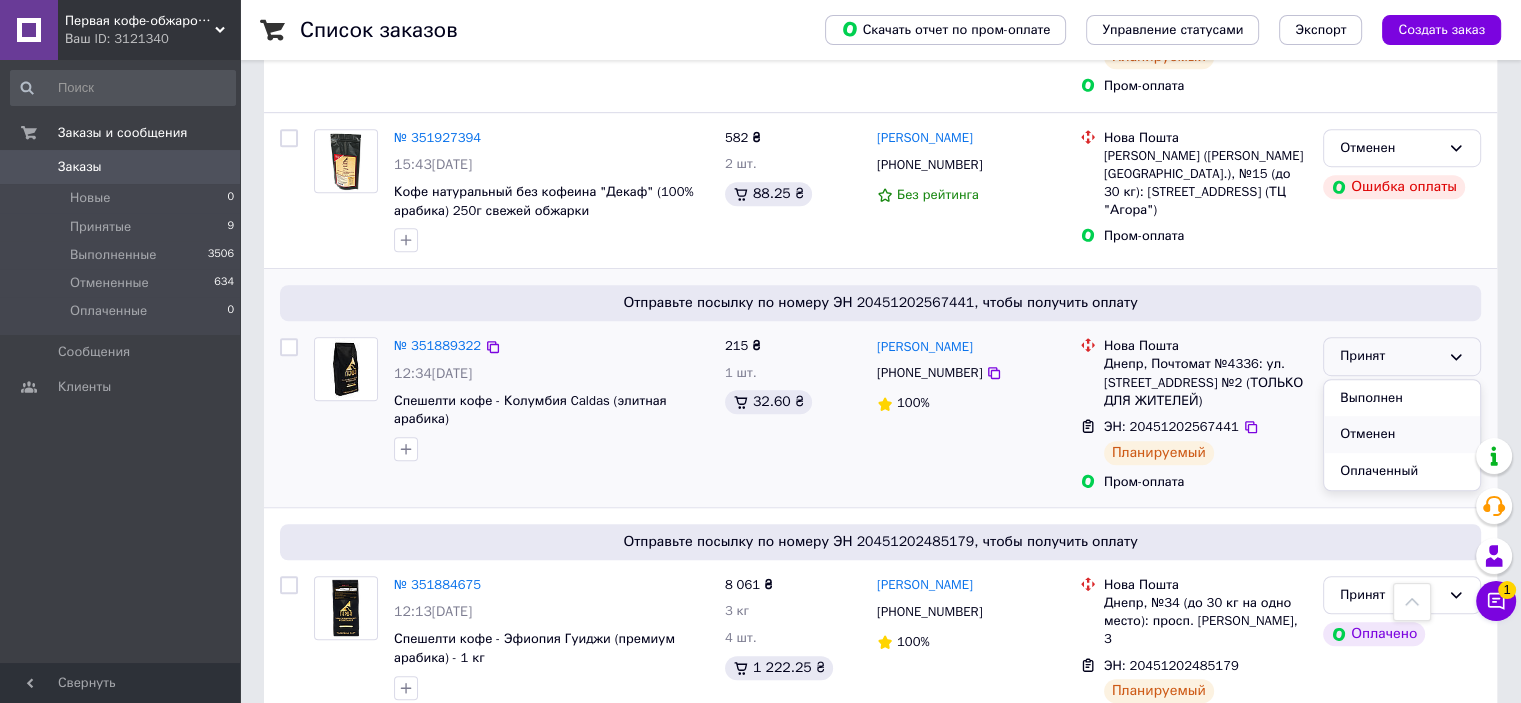 click on "Отменен" at bounding box center (1402, 434) 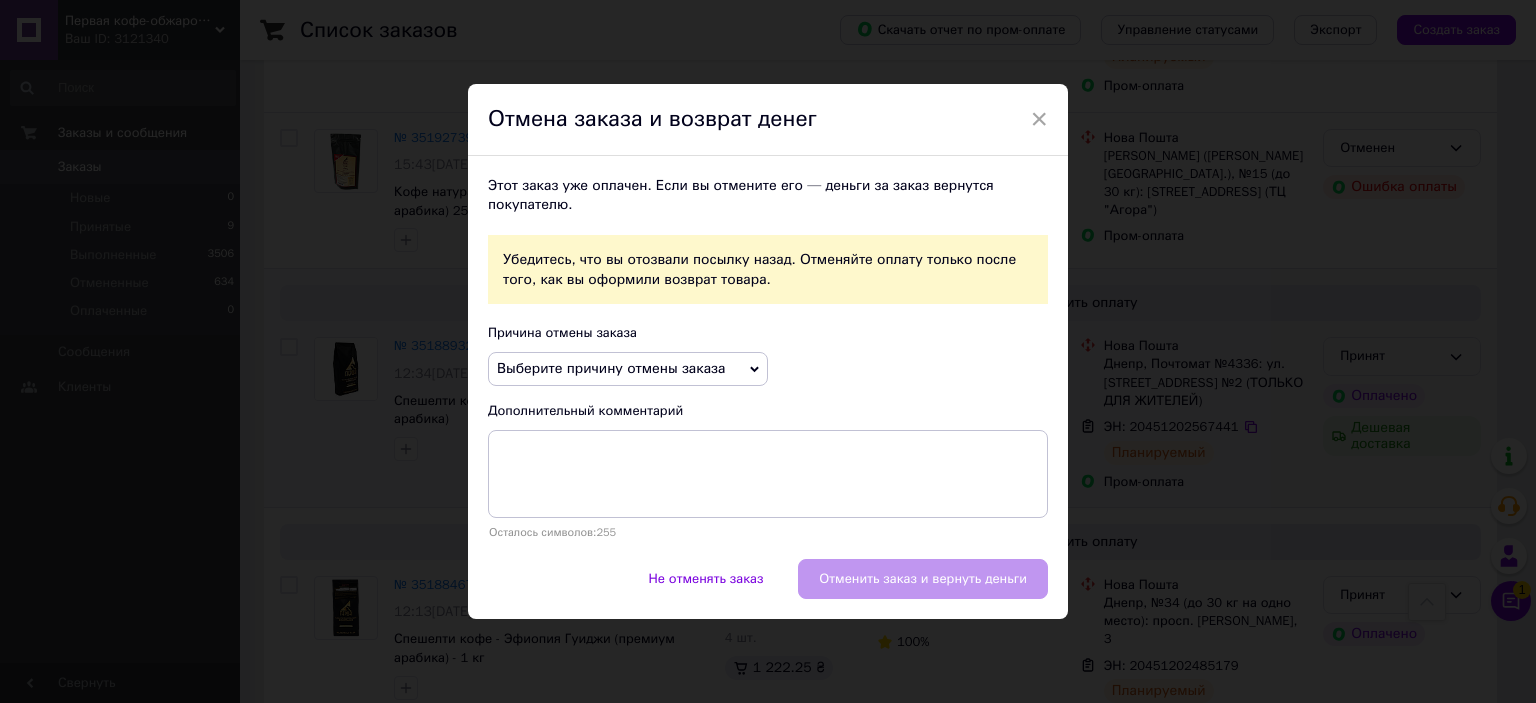 click on "Выберите причину отмены заказа" at bounding box center (628, 369) 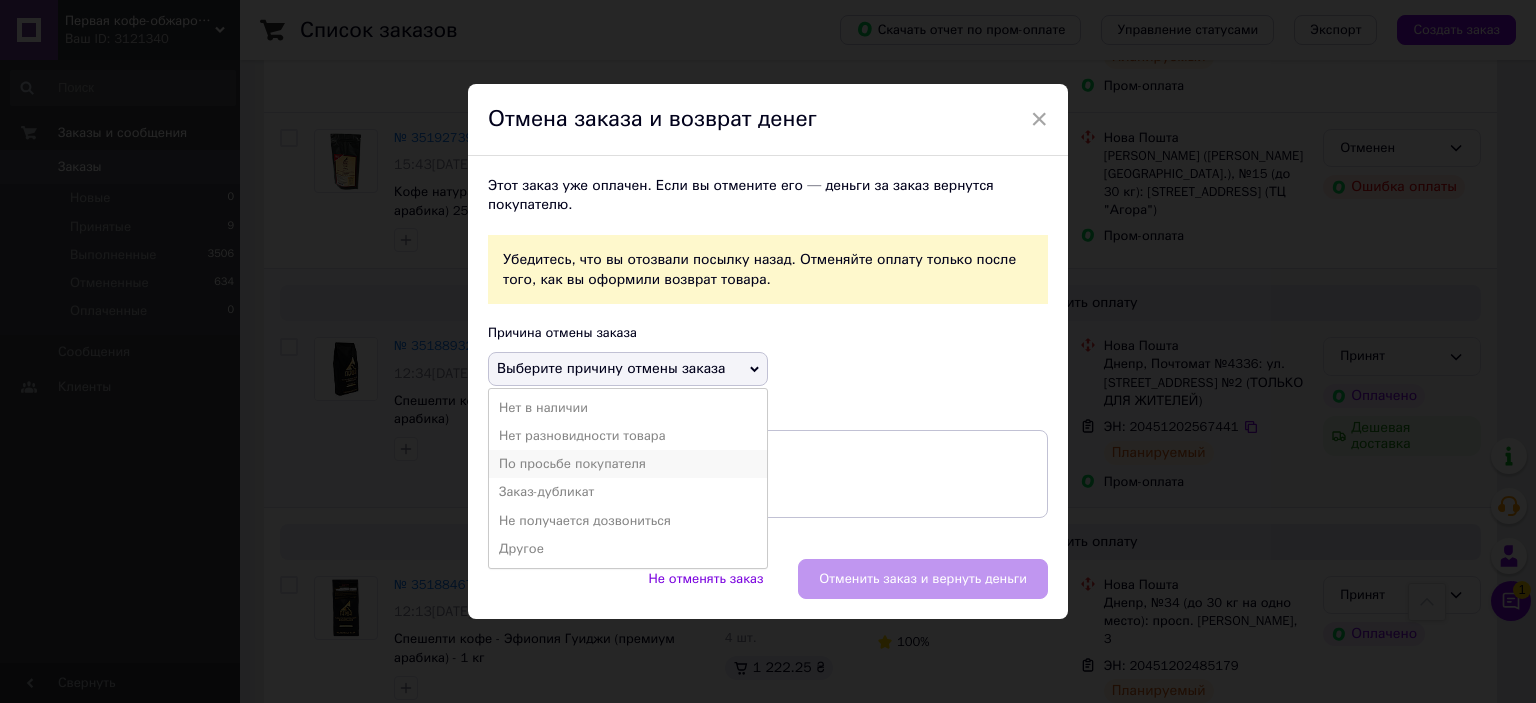 click on "По просьбе покупателя" at bounding box center [628, 464] 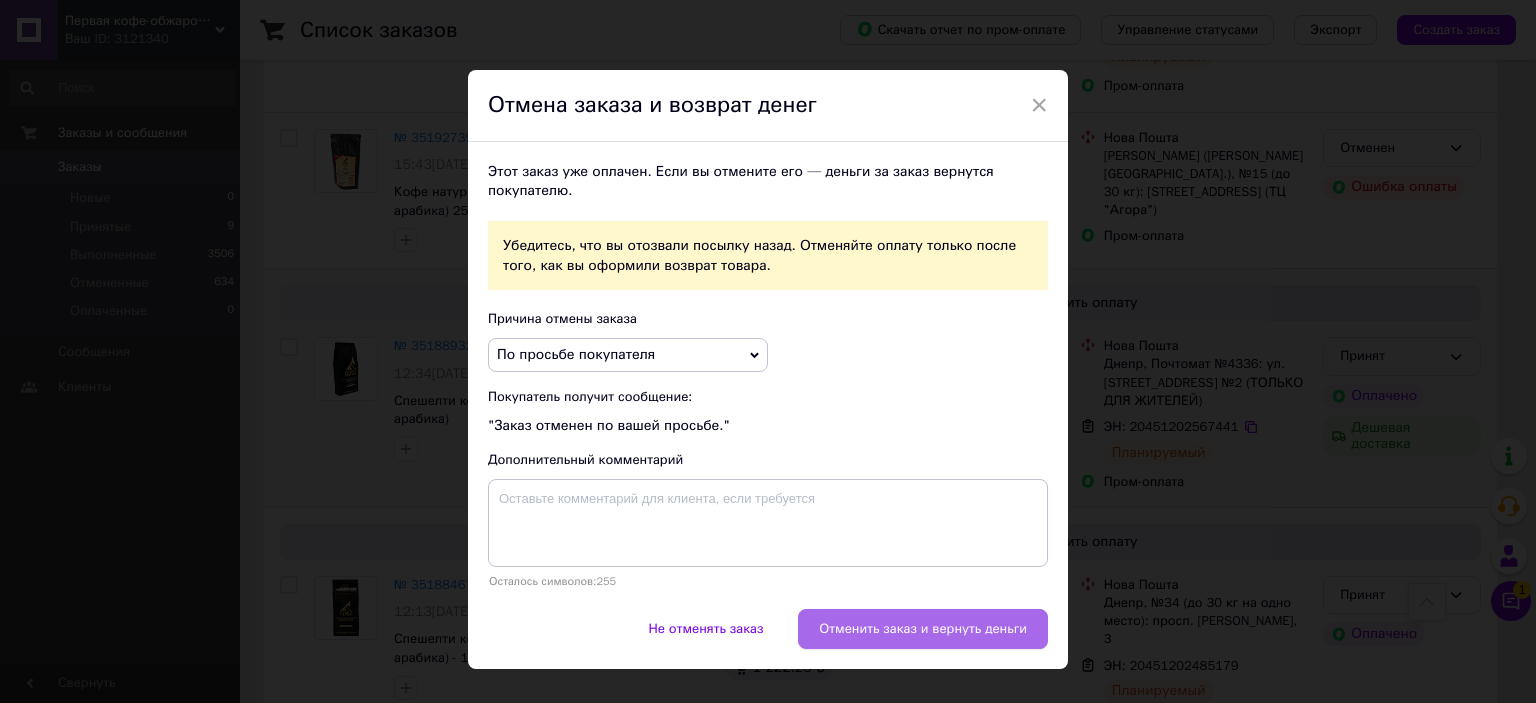 click on "Отменить заказ и вернуть деньги" at bounding box center (923, 629) 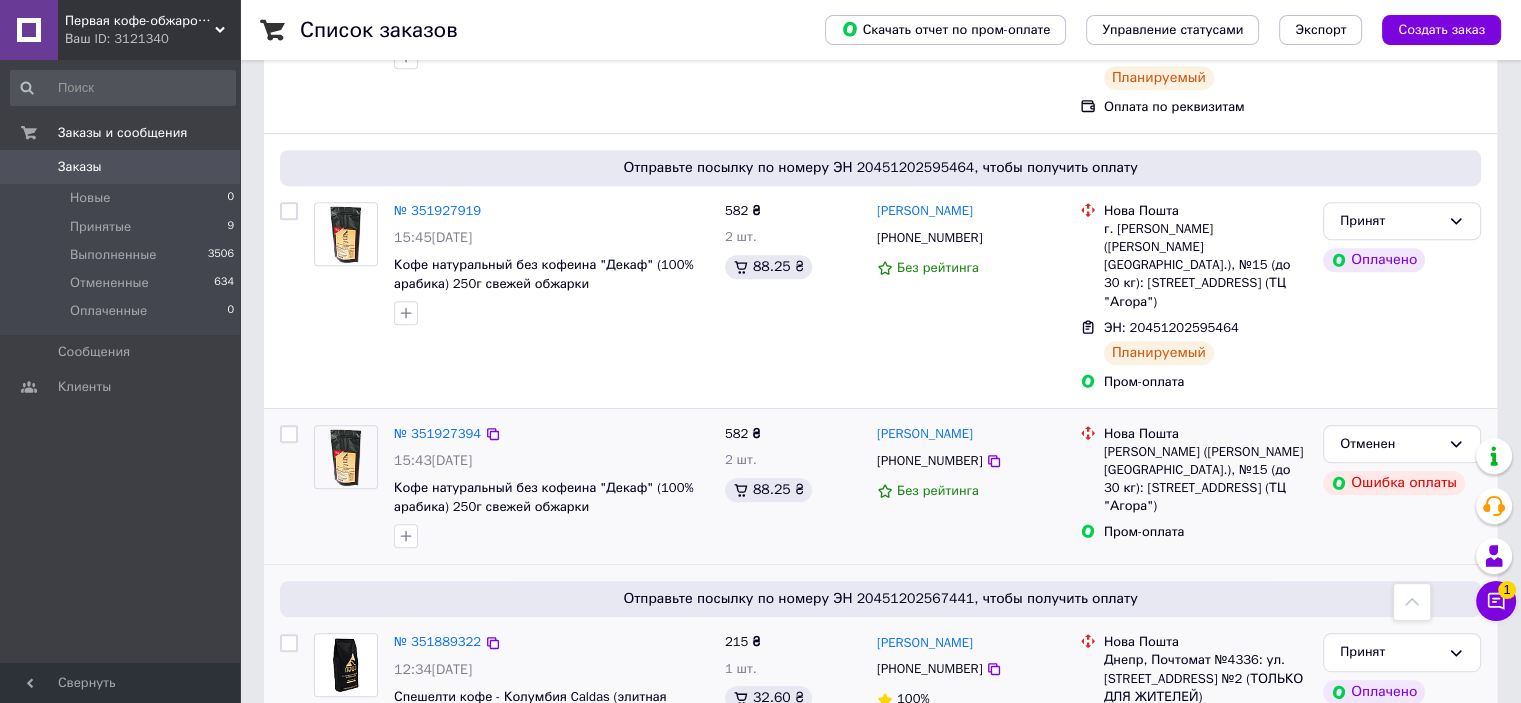 scroll, scrollTop: 900, scrollLeft: 0, axis: vertical 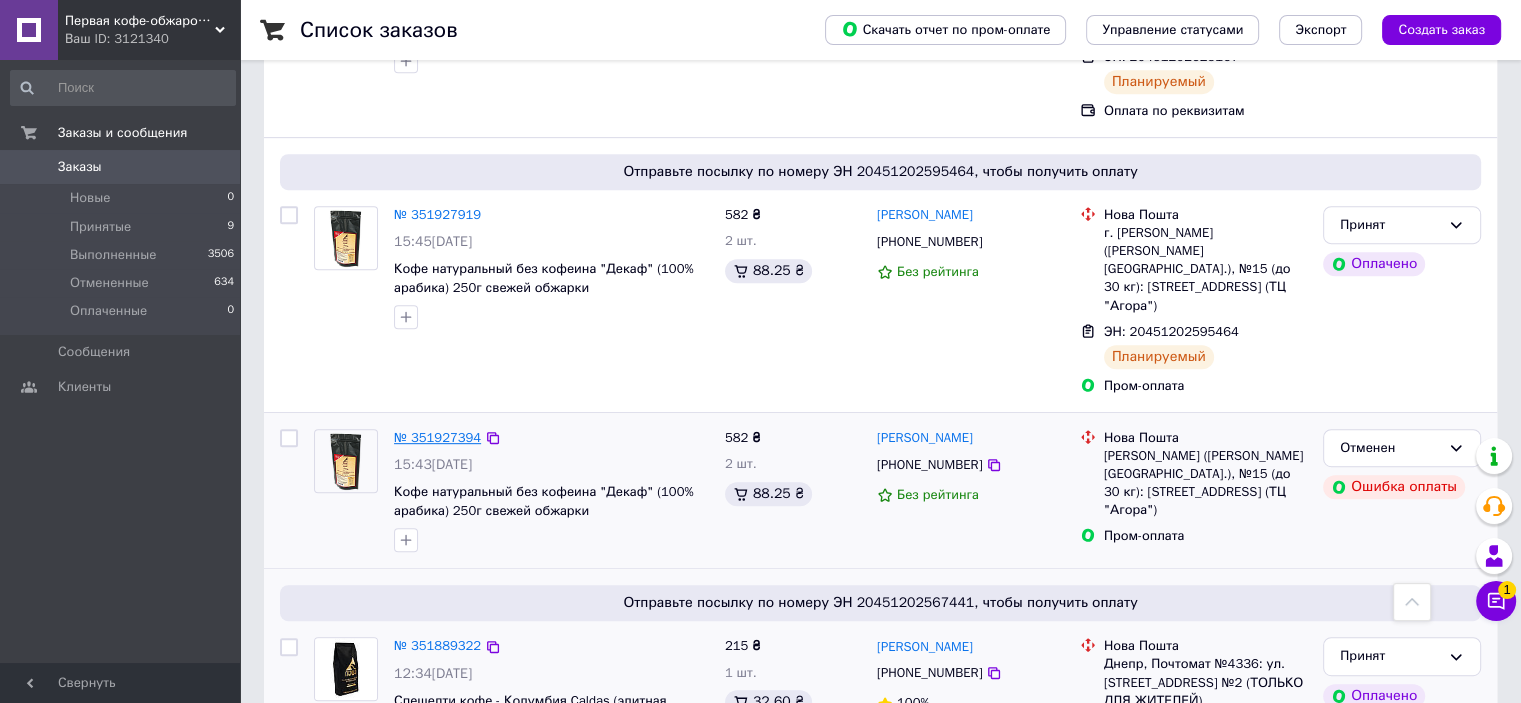 click on "№ 351927394" at bounding box center (437, 437) 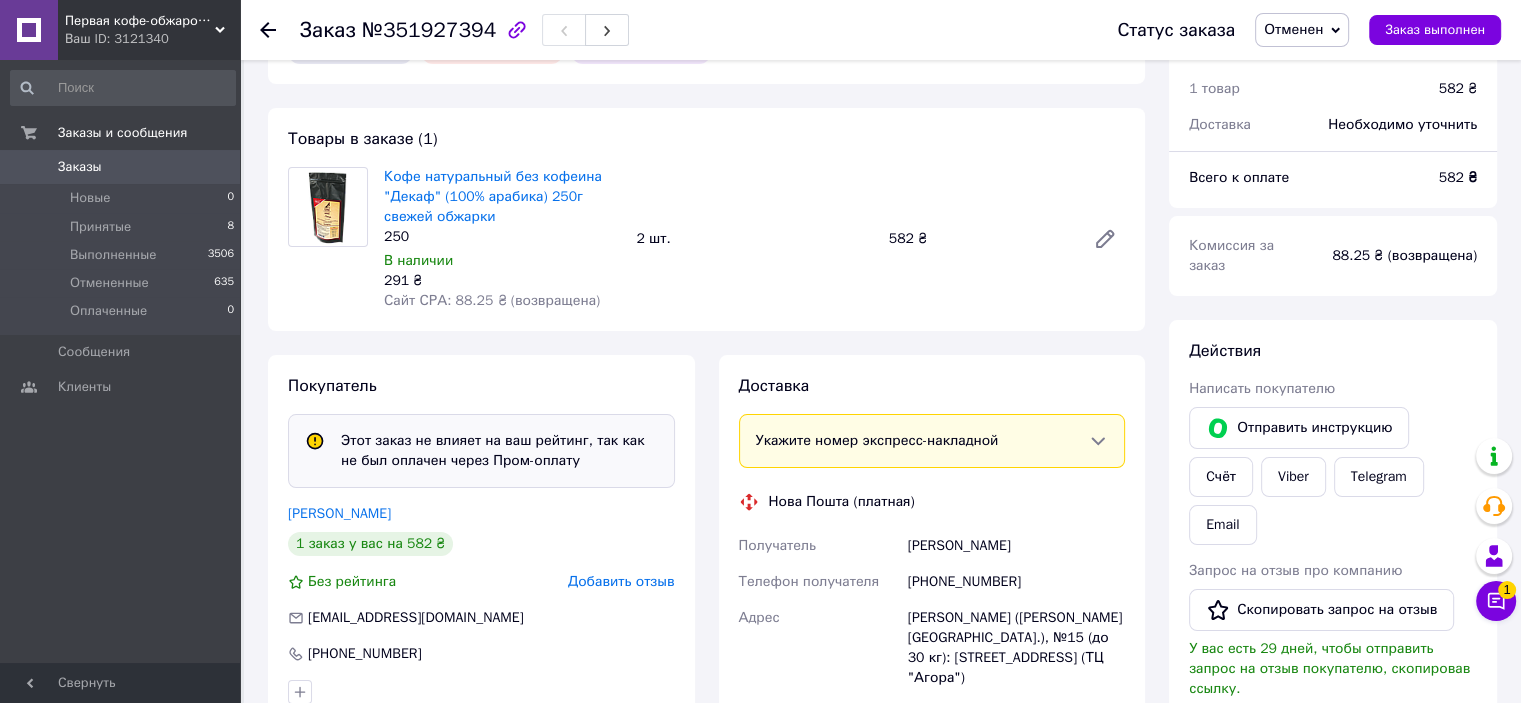 scroll, scrollTop: 0, scrollLeft: 0, axis: both 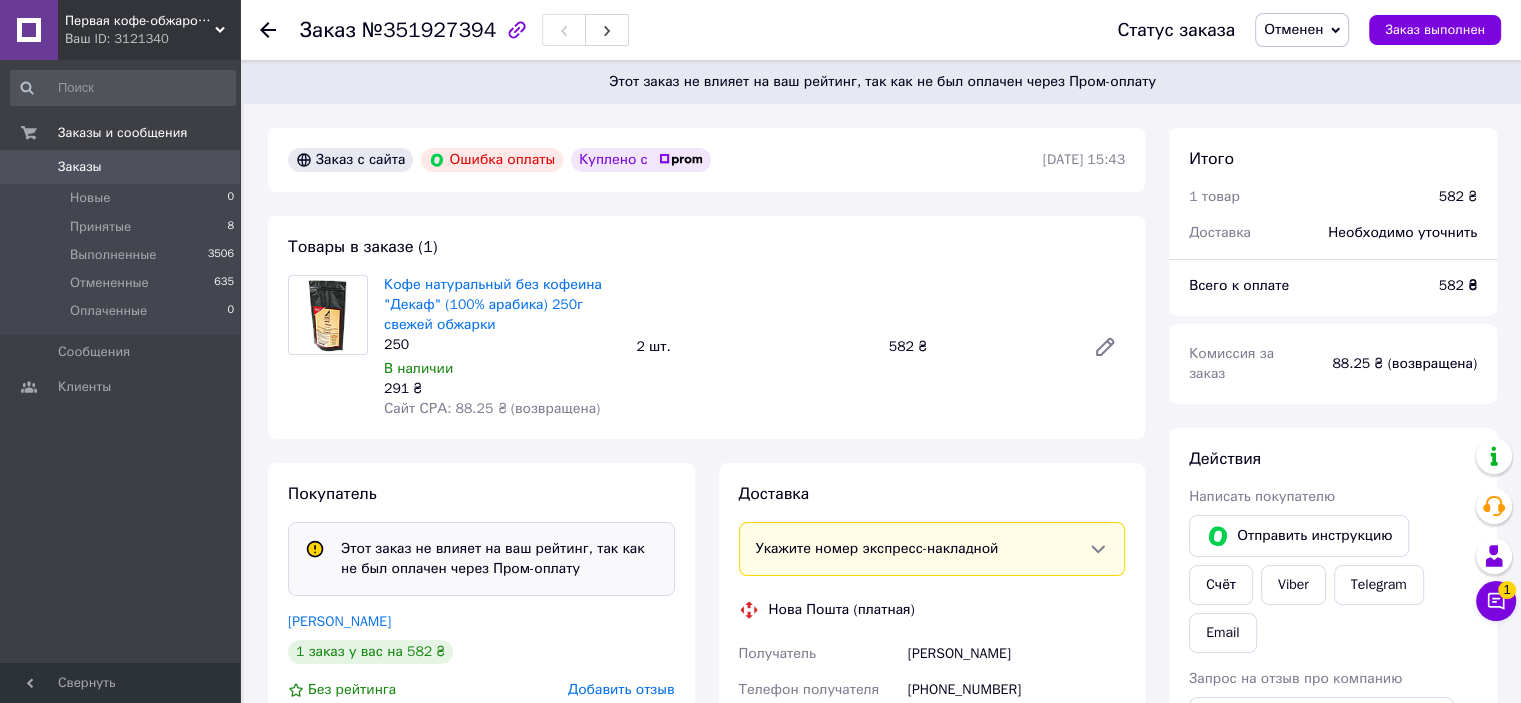 click on "Заказы" at bounding box center [80, 167] 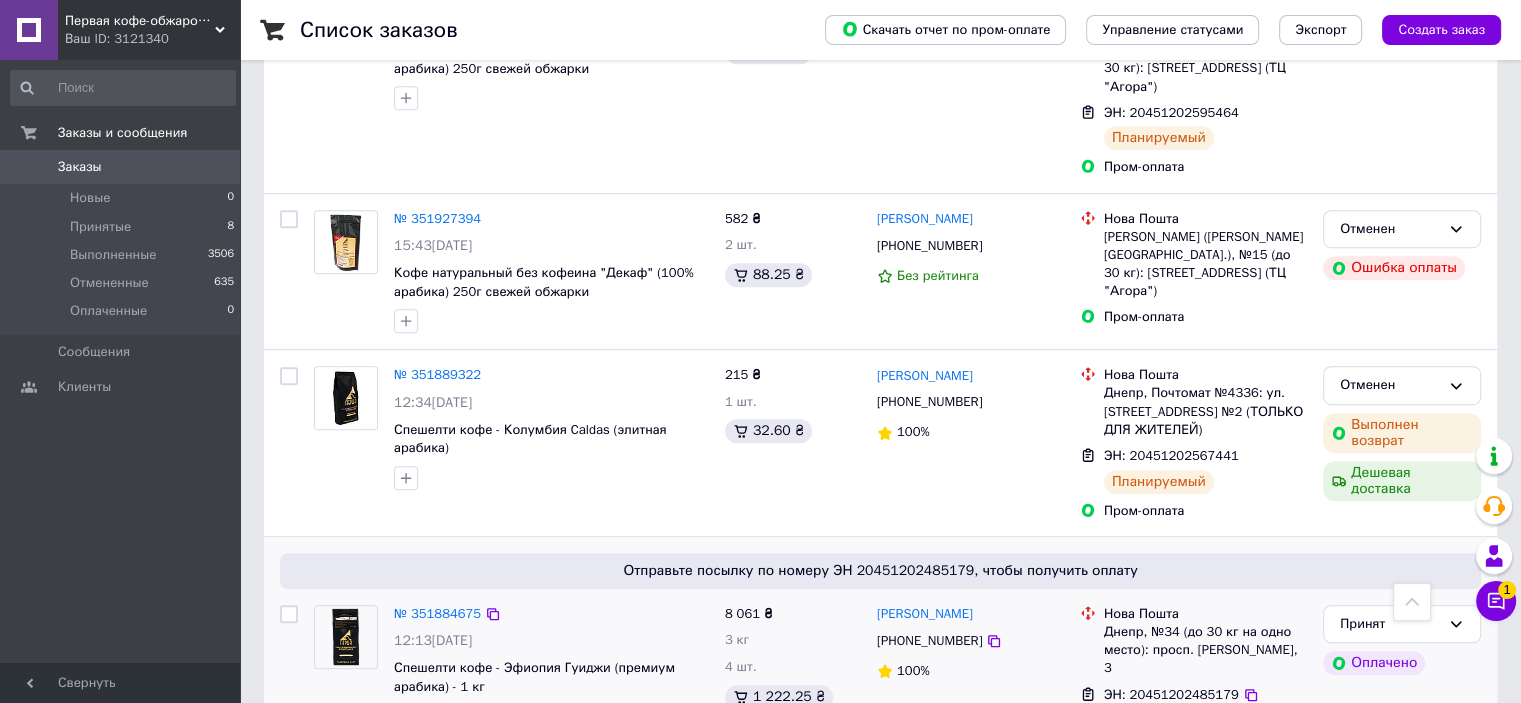scroll, scrollTop: 1300, scrollLeft: 0, axis: vertical 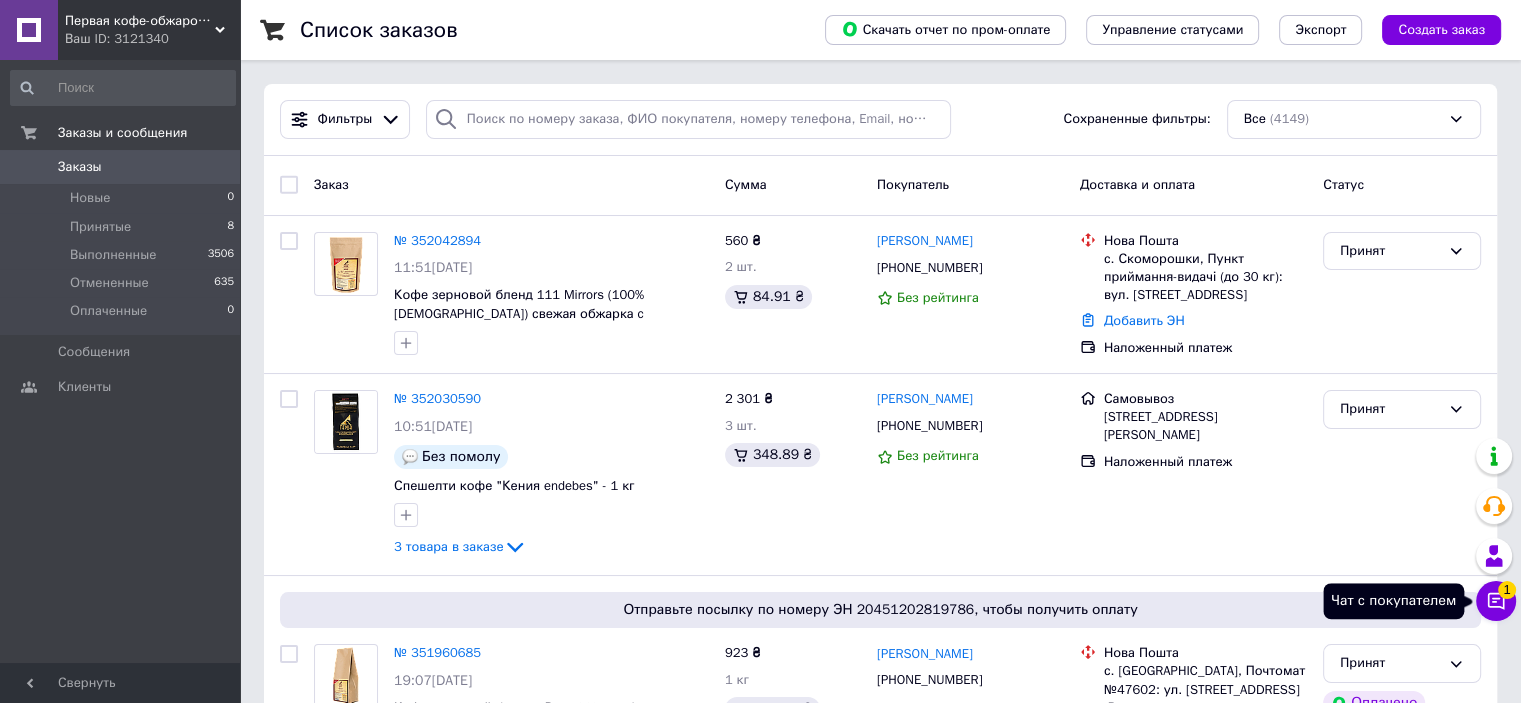 click 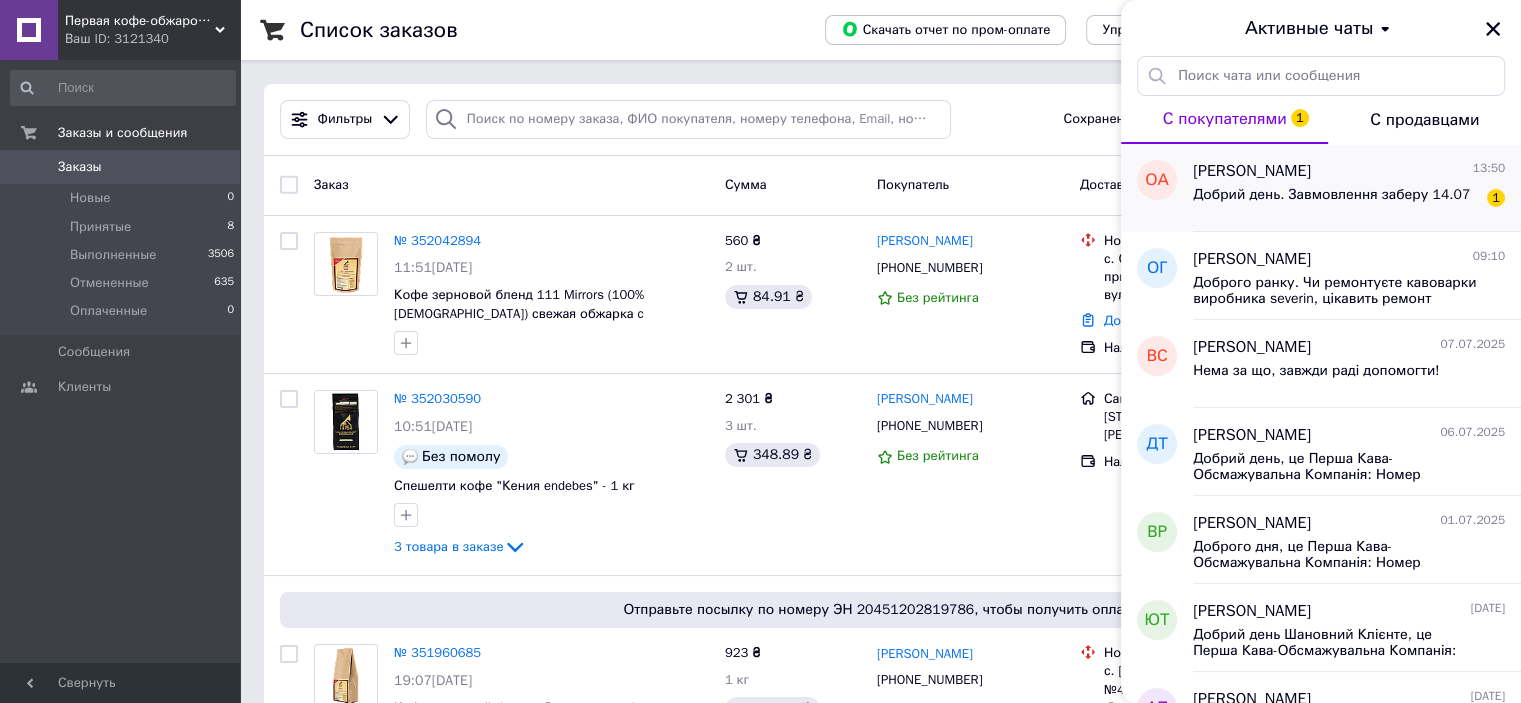 click on "Олександр Алексєєв 13:50 Добрий день. Завмовлення заберу 14.07 1" at bounding box center (1357, 188) 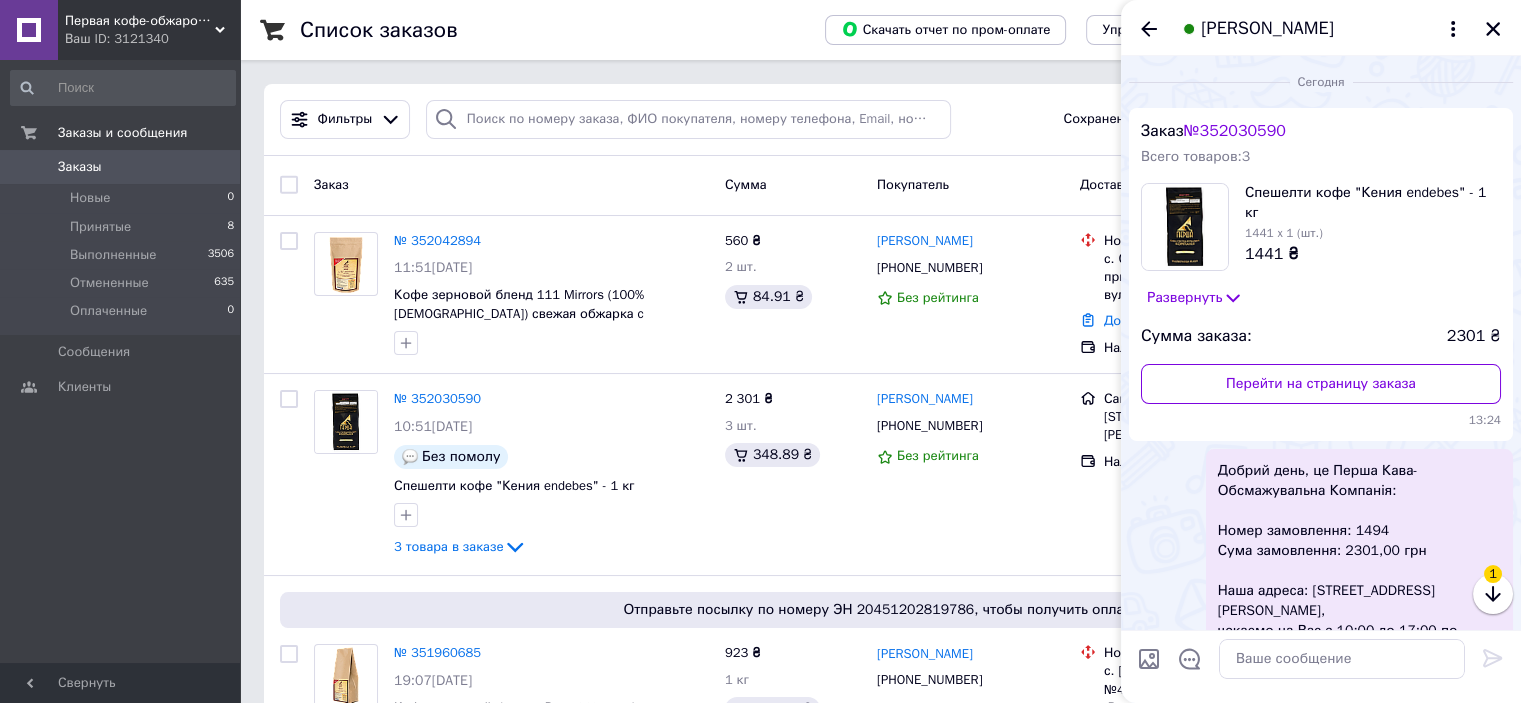 scroll, scrollTop: 380, scrollLeft: 0, axis: vertical 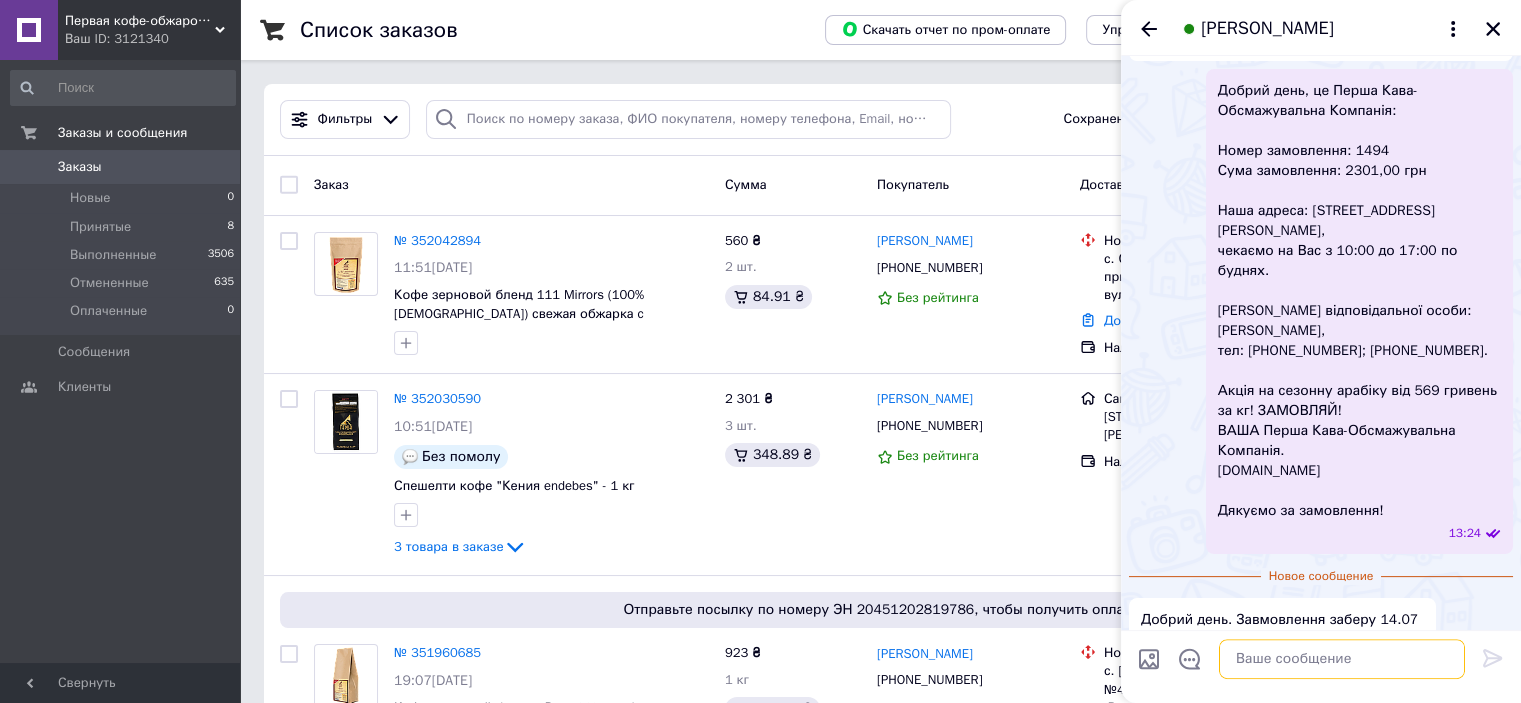 click at bounding box center [1342, 659] 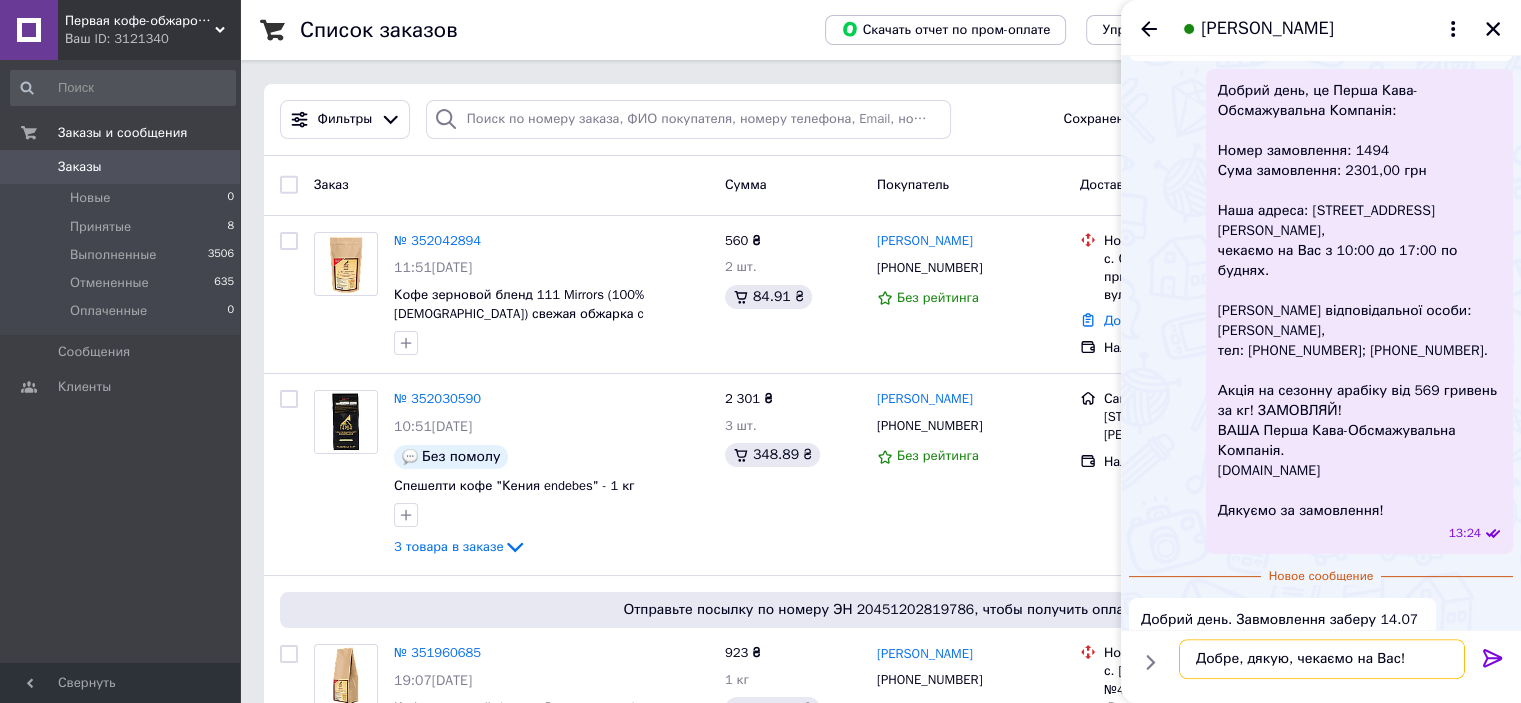 type on "Добре, дякую, чекаємо на Вас!" 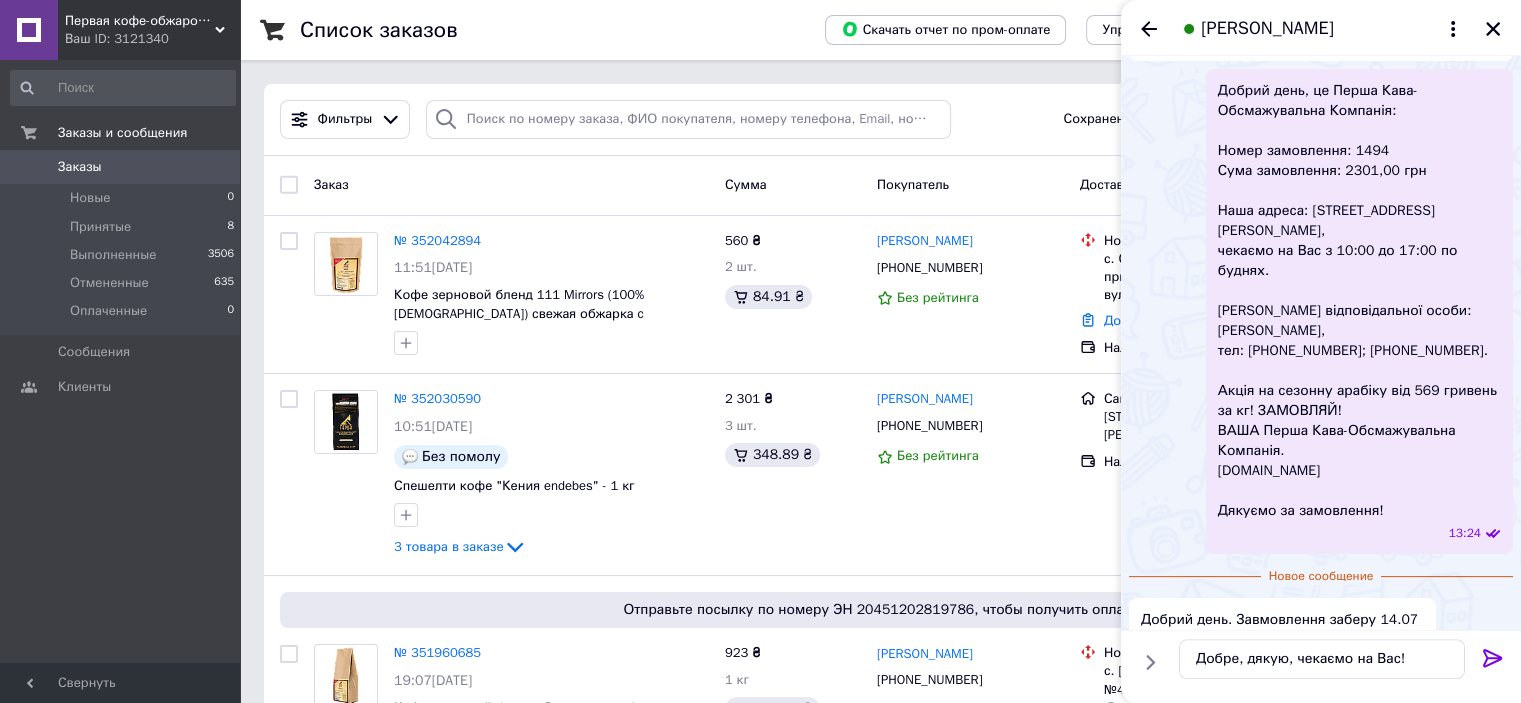 click 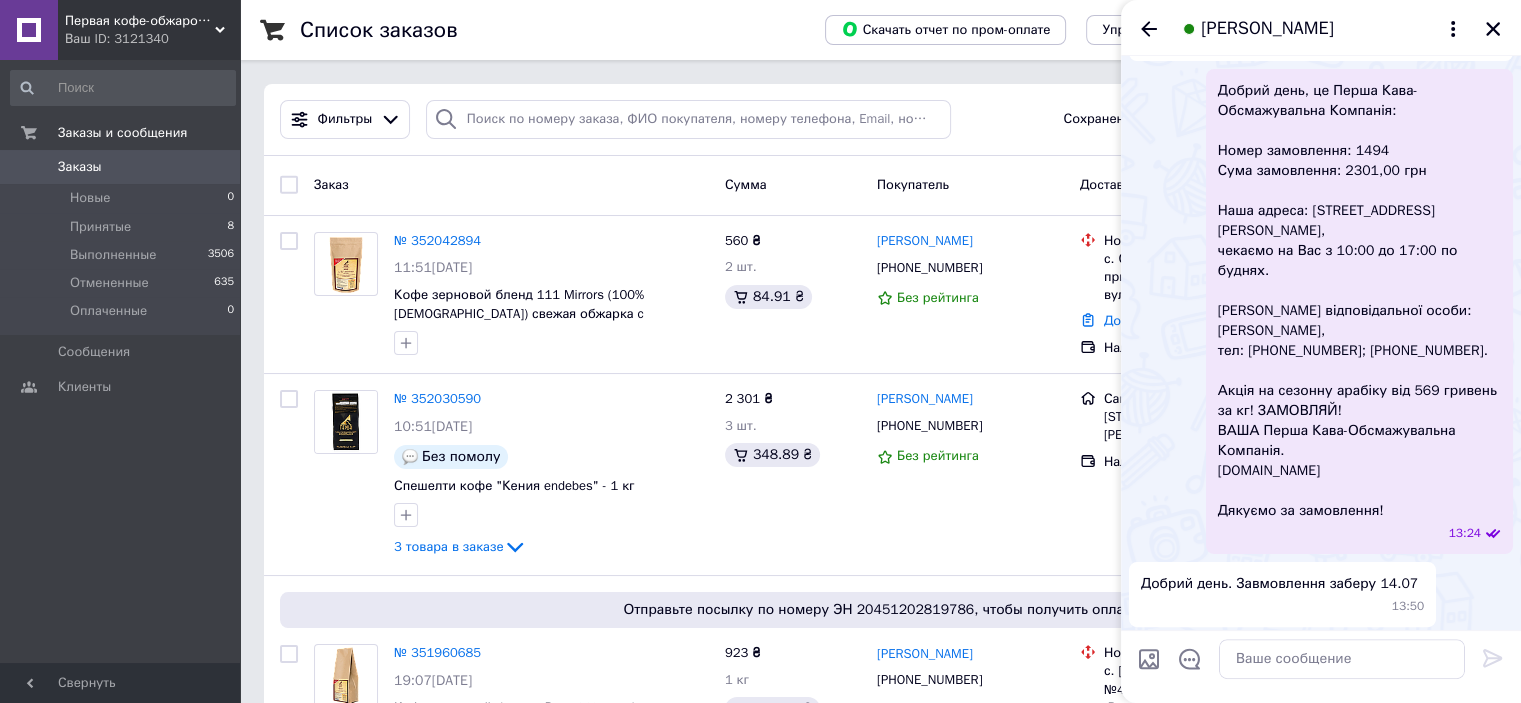 scroll, scrollTop: 397, scrollLeft: 0, axis: vertical 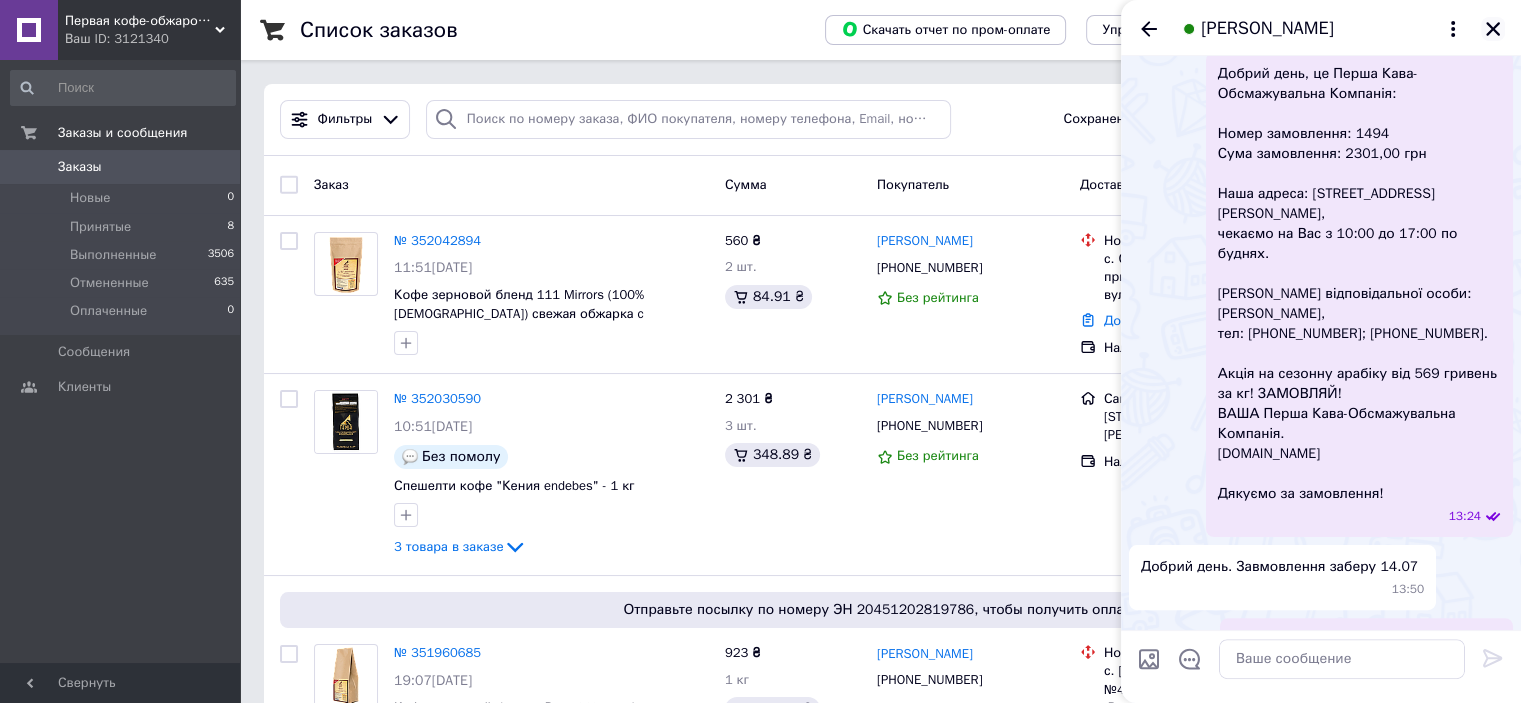 click 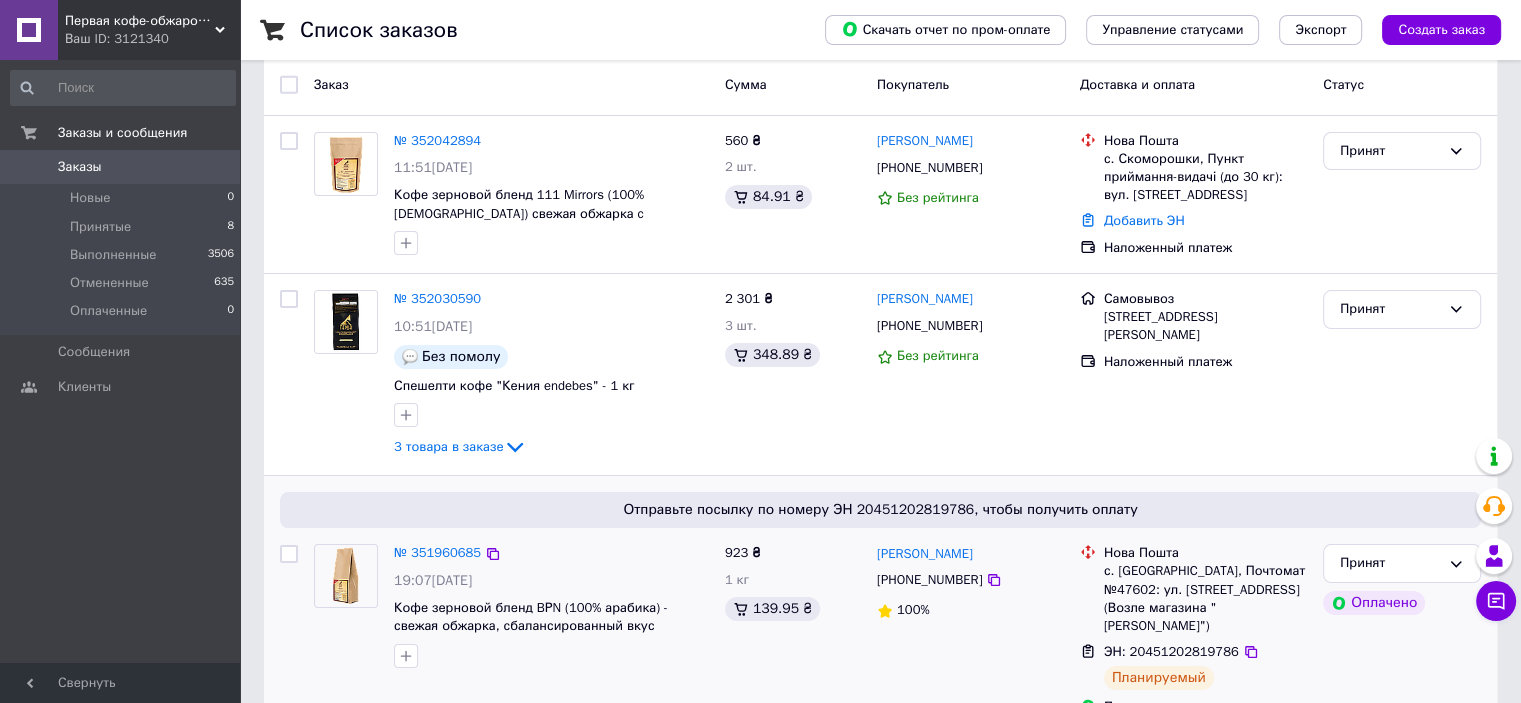 scroll, scrollTop: 0, scrollLeft: 0, axis: both 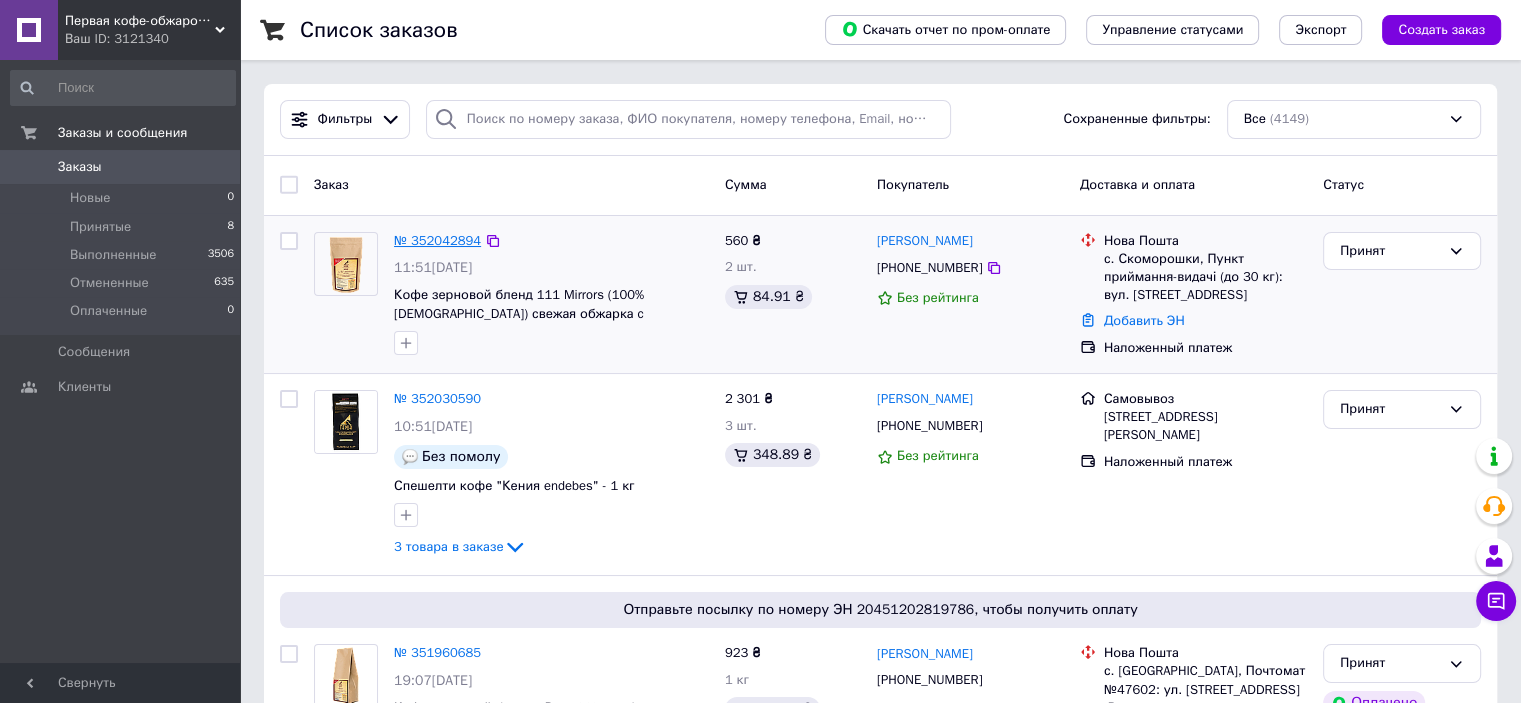 click on "№ 352042894" at bounding box center (437, 240) 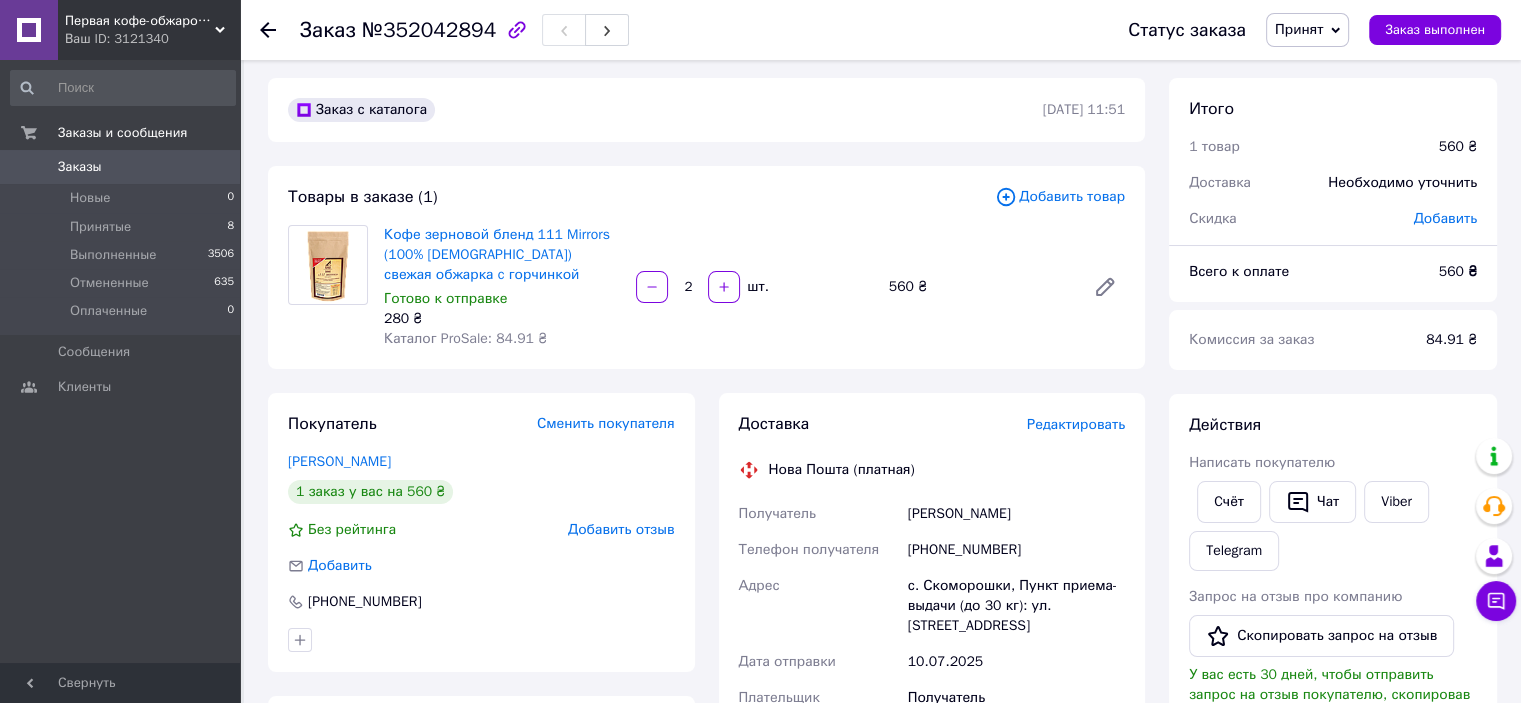 scroll, scrollTop: 0, scrollLeft: 0, axis: both 